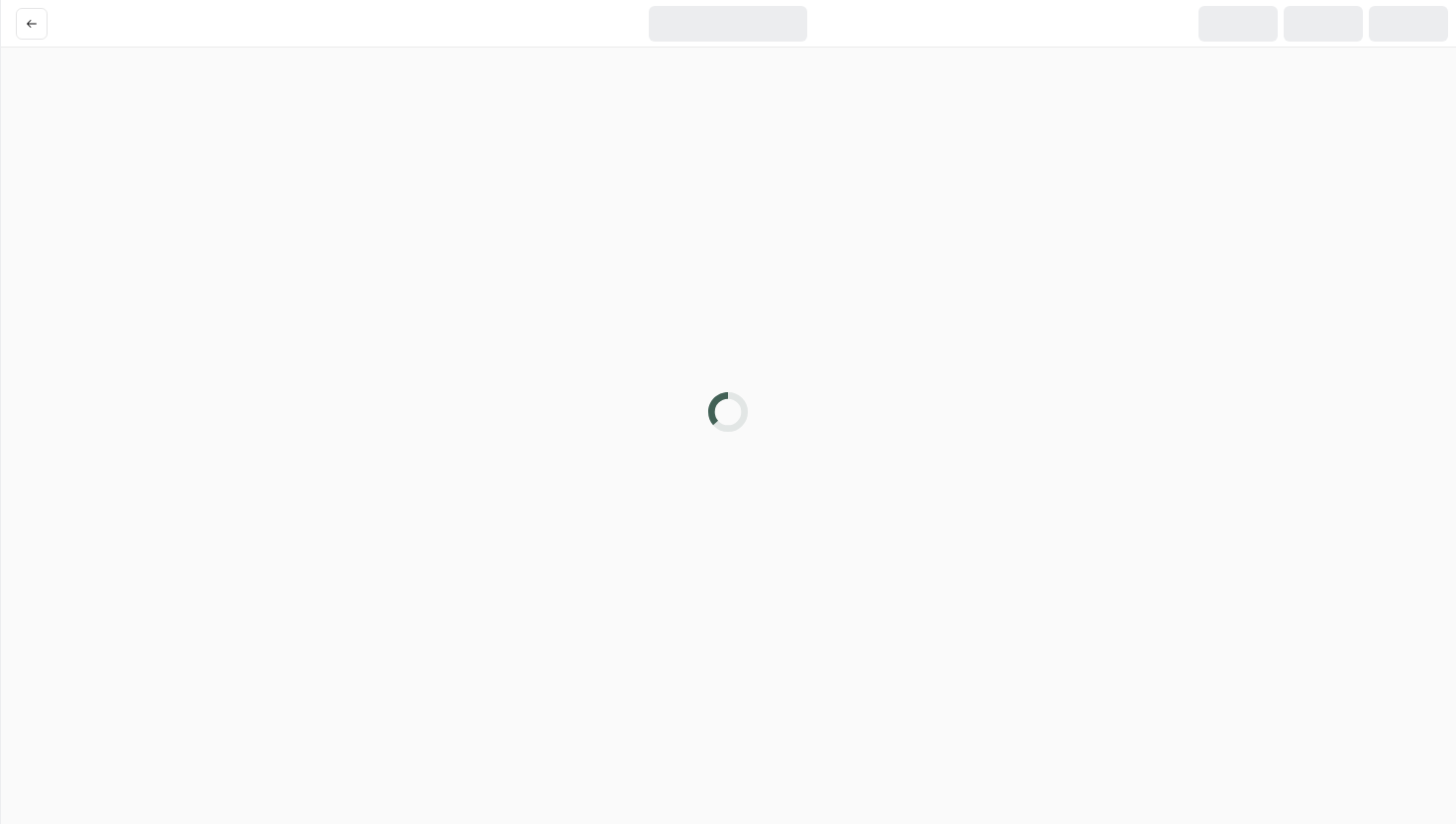 scroll, scrollTop: 0, scrollLeft: 0, axis: both 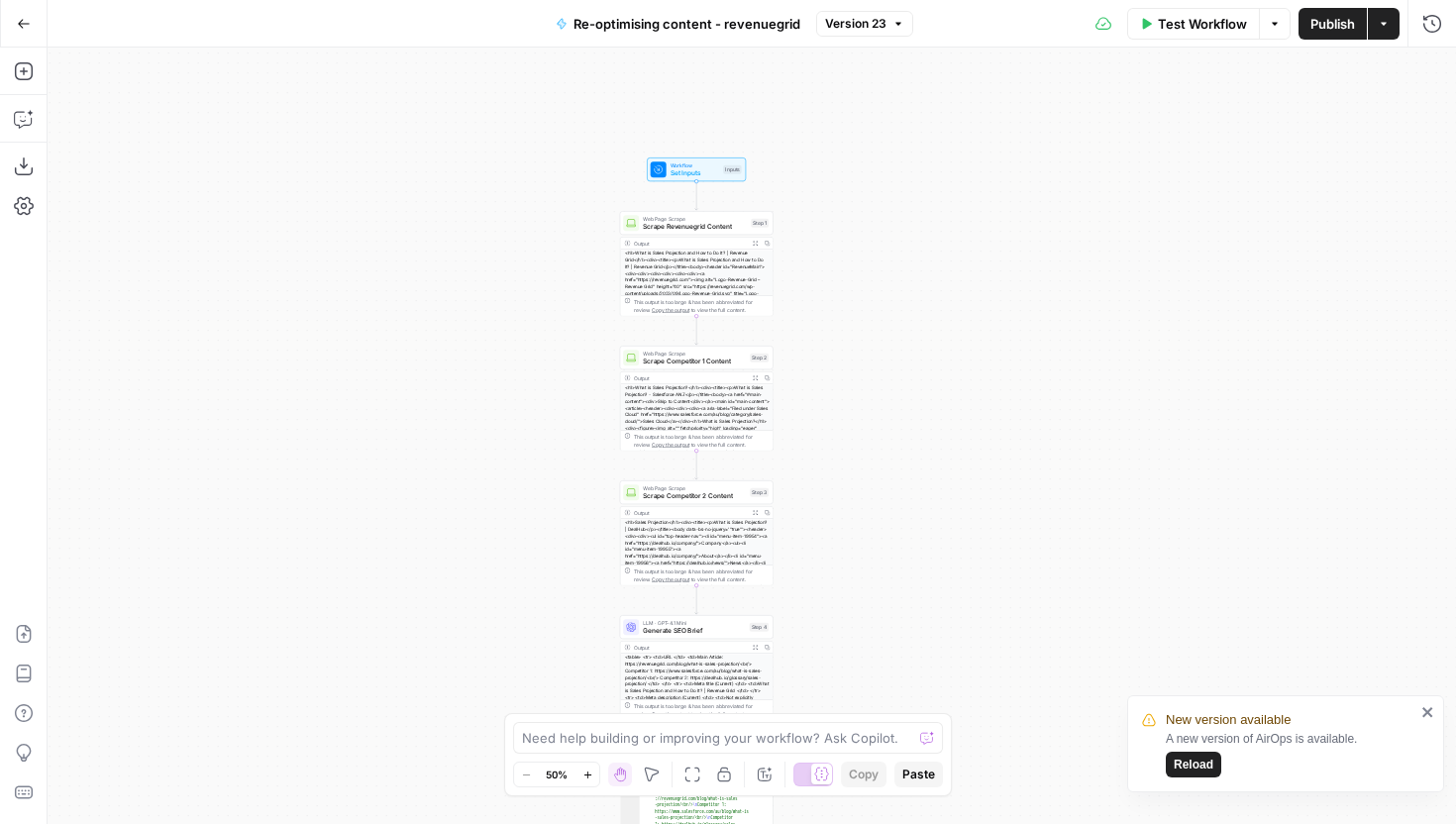click on "Reload" at bounding box center [1194, 765] 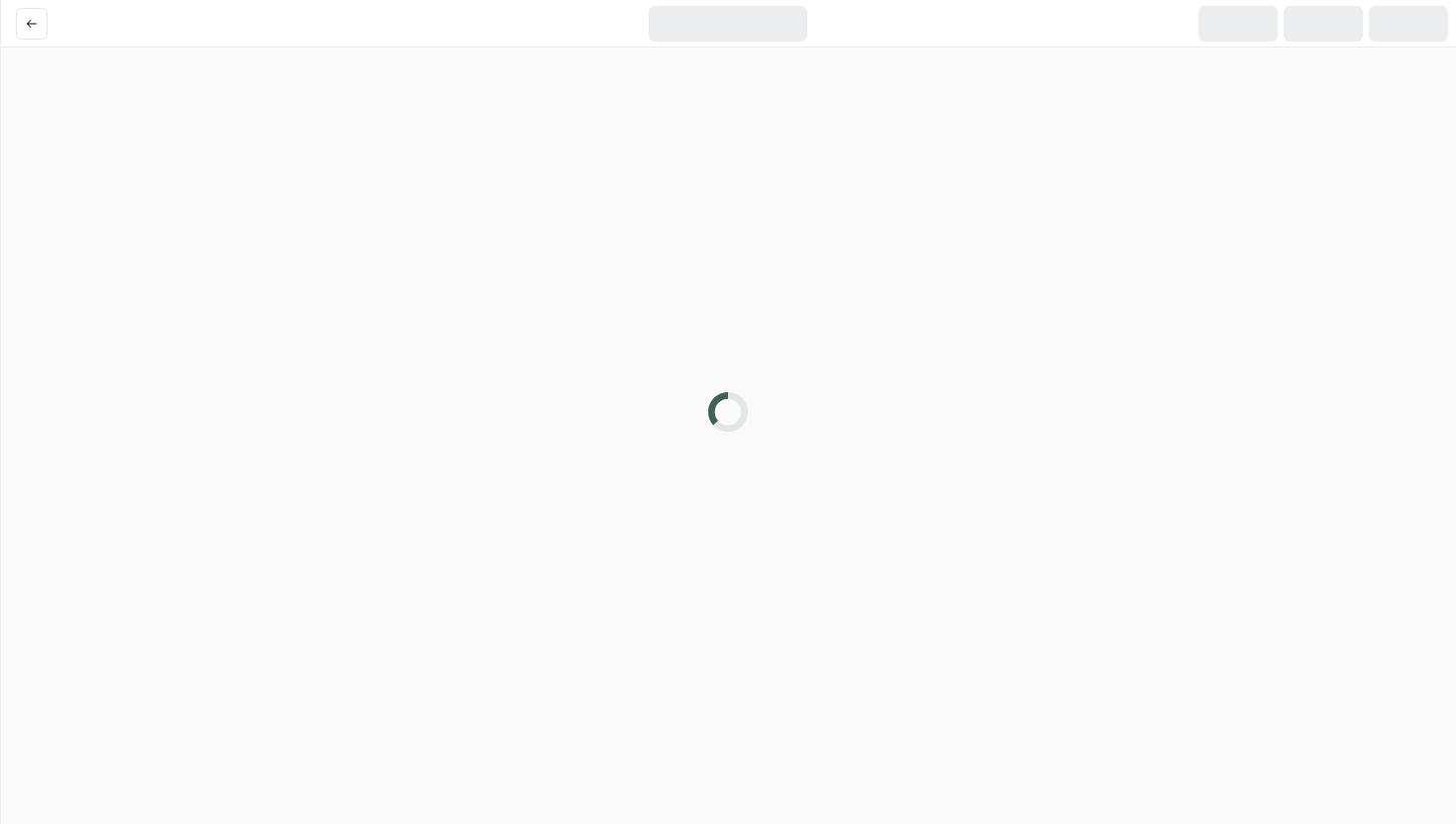 scroll, scrollTop: 0, scrollLeft: 0, axis: both 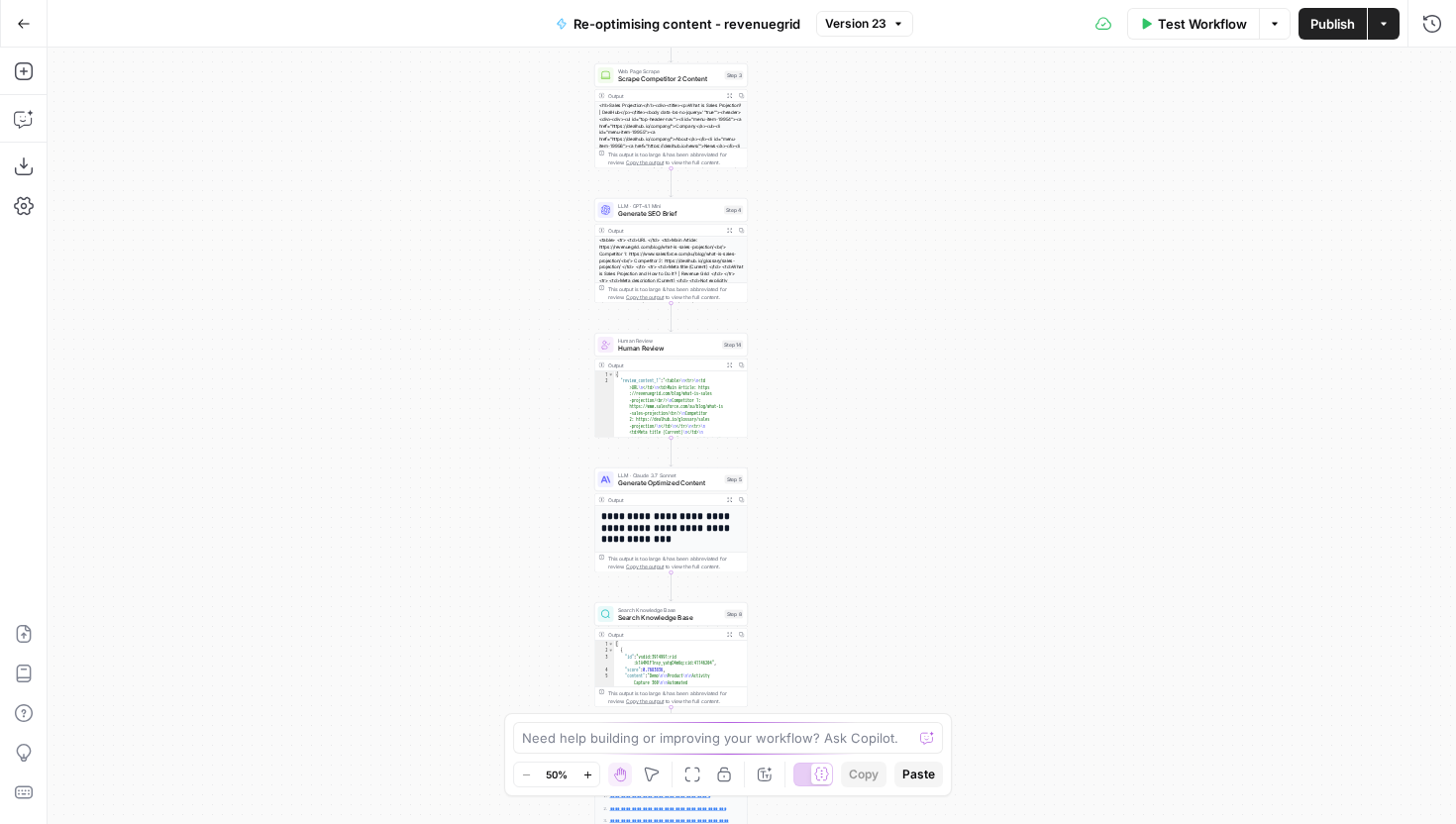 click 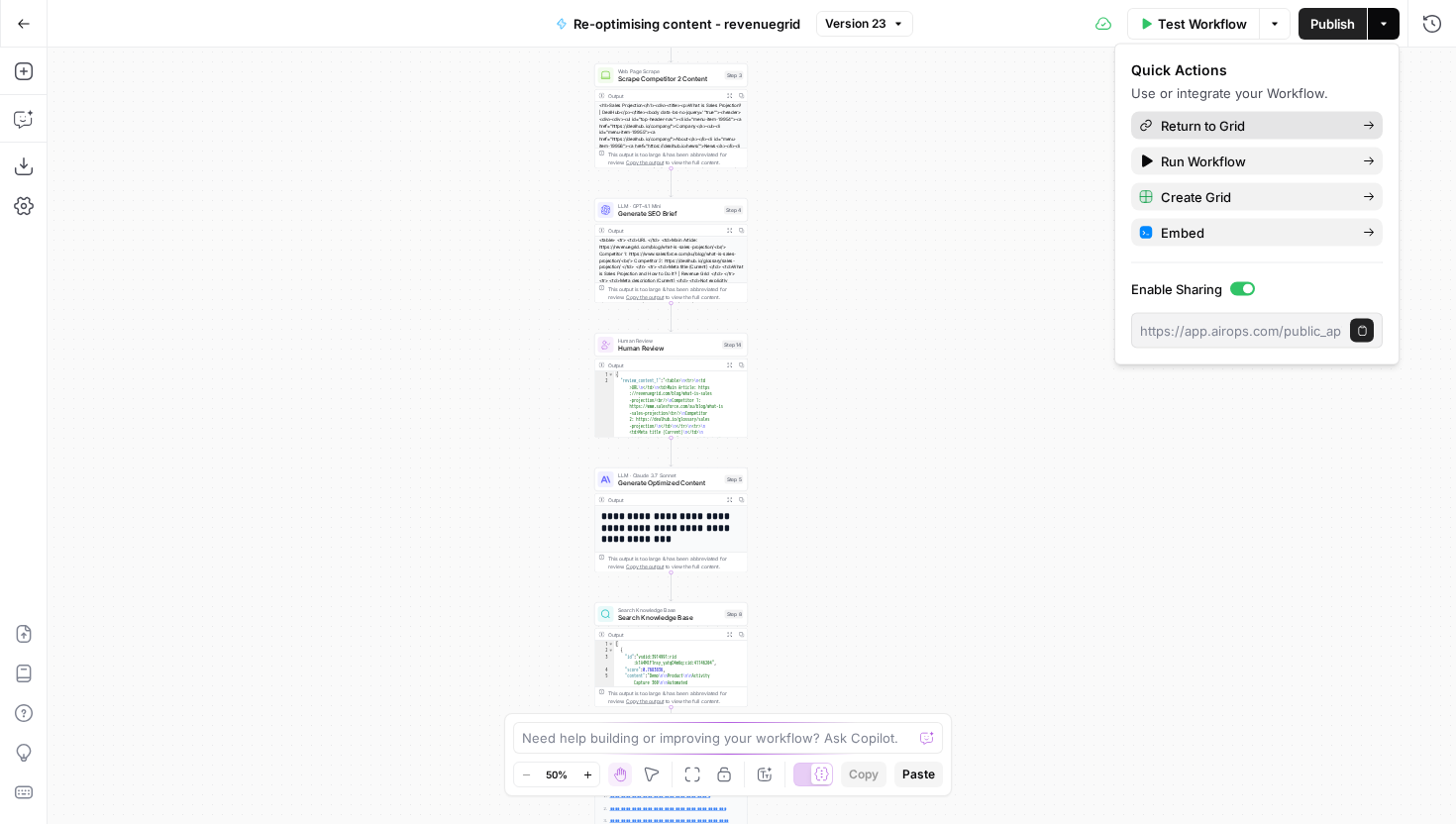 click on "Return to Grid" at bounding box center [1254, 126] 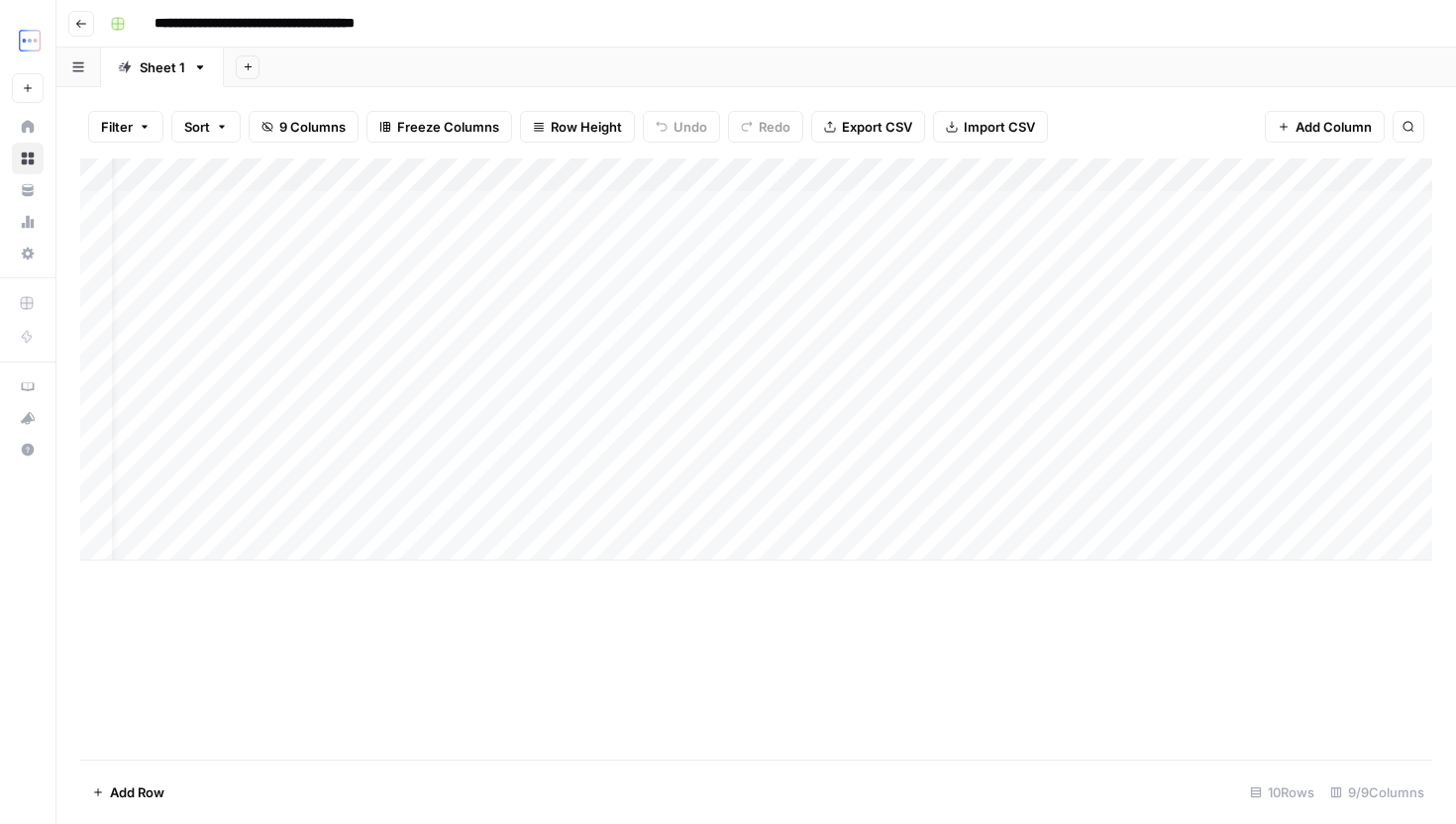 scroll, scrollTop: 0, scrollLeft: 0, axis: both 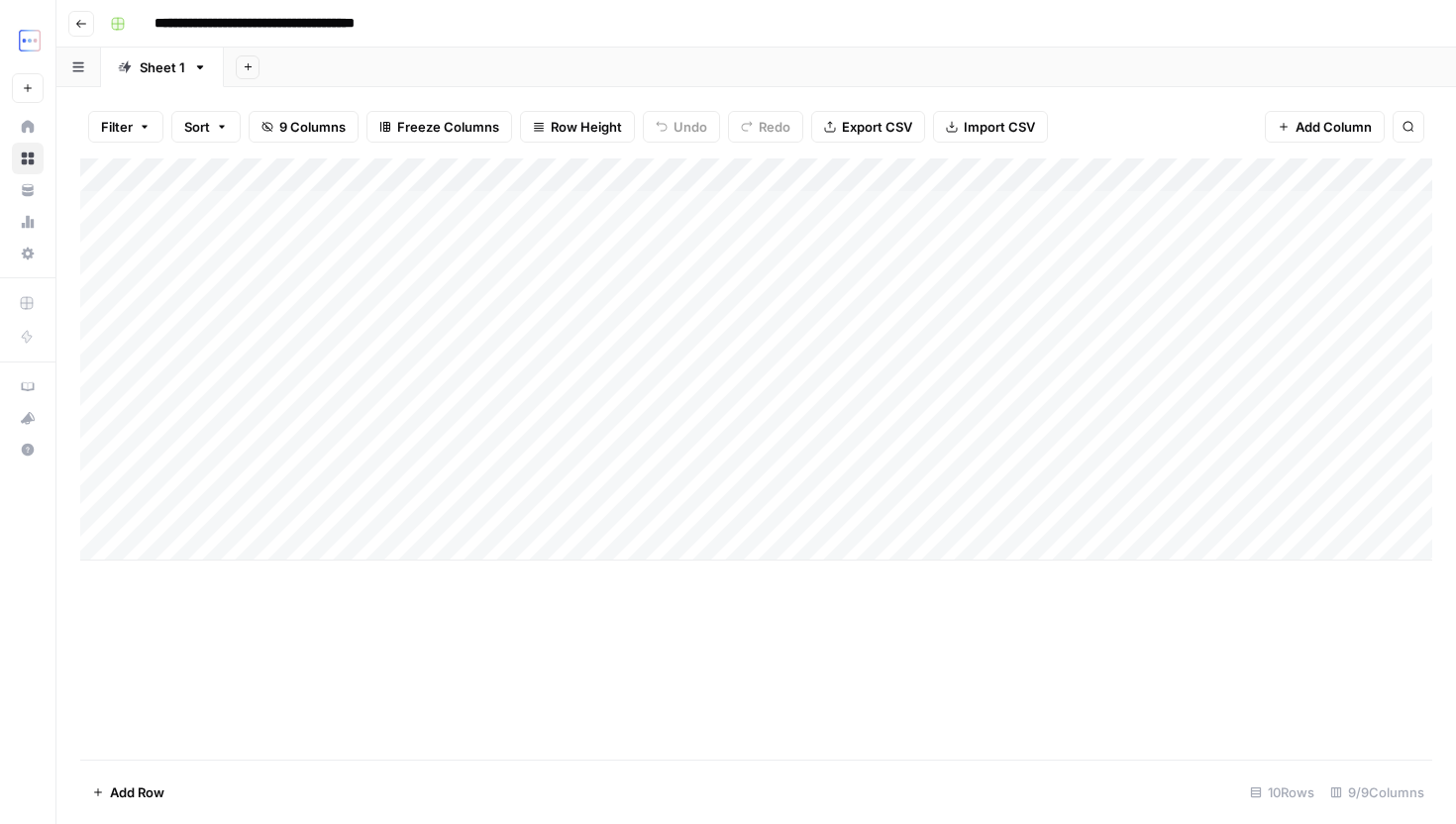 click on "Add Column" at bounding box center [756, 360] 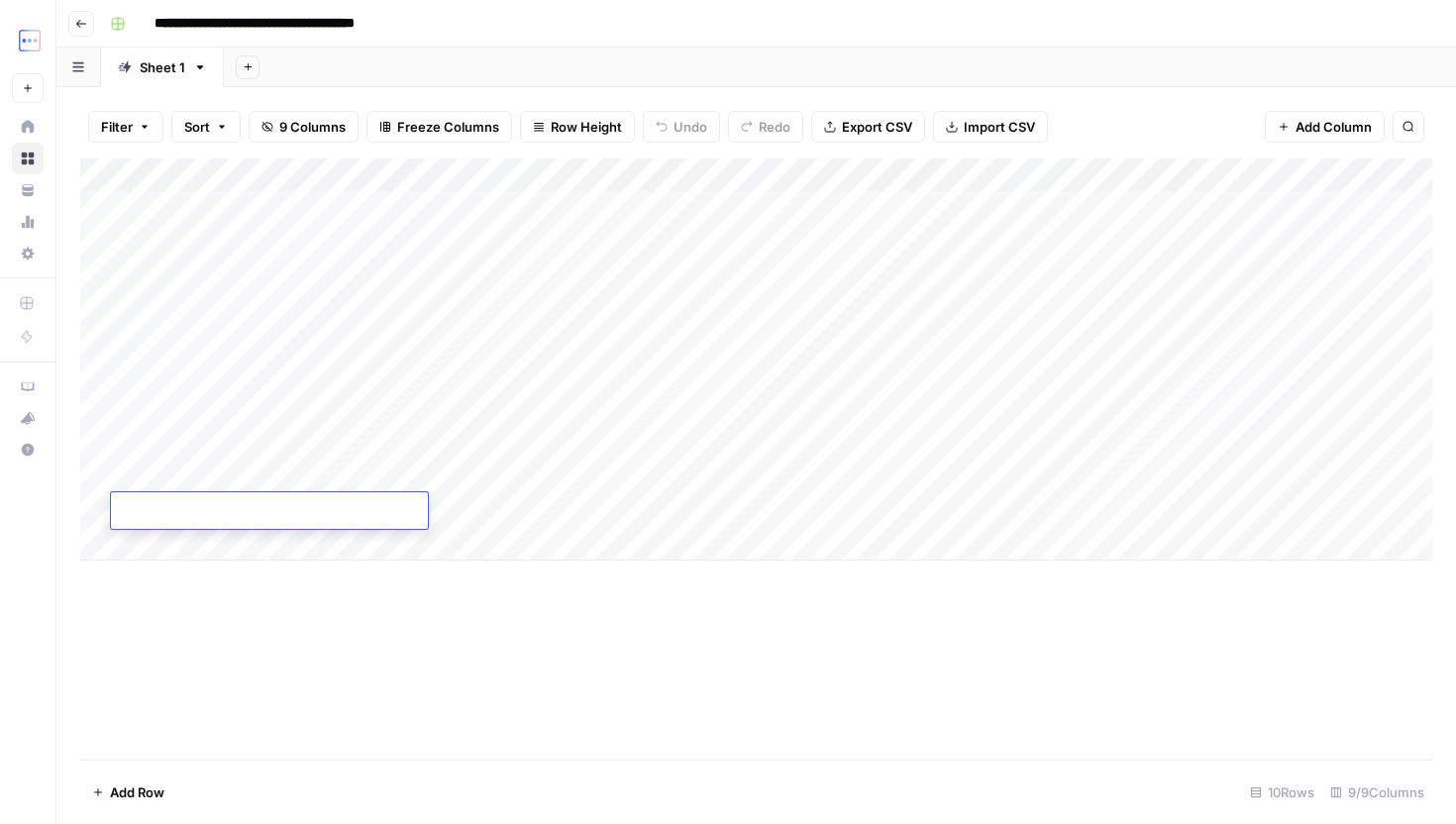 click on "**********" at bounding box center [728, 412] 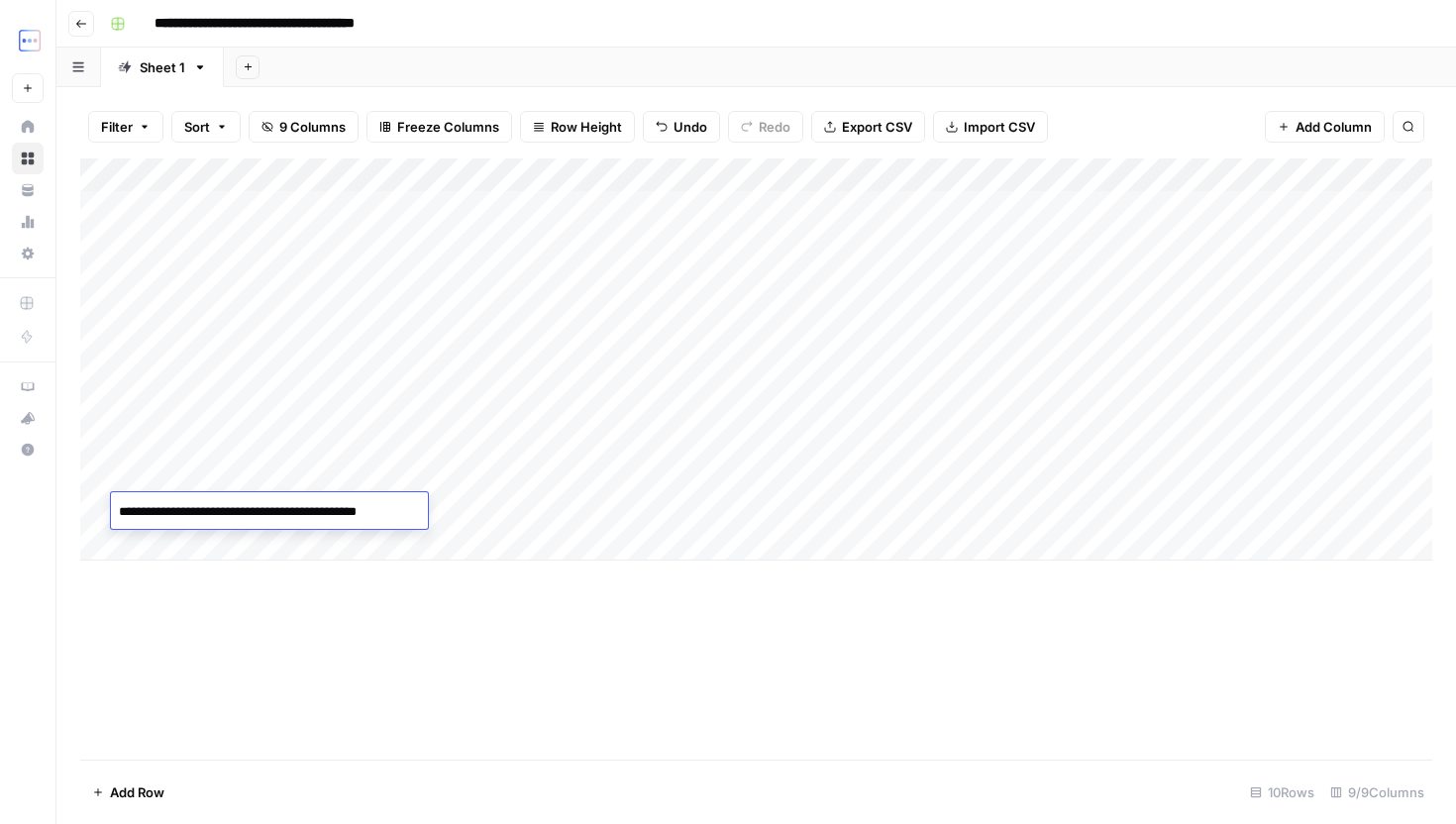 click on "Add Column" at bounding box center [756, 360] 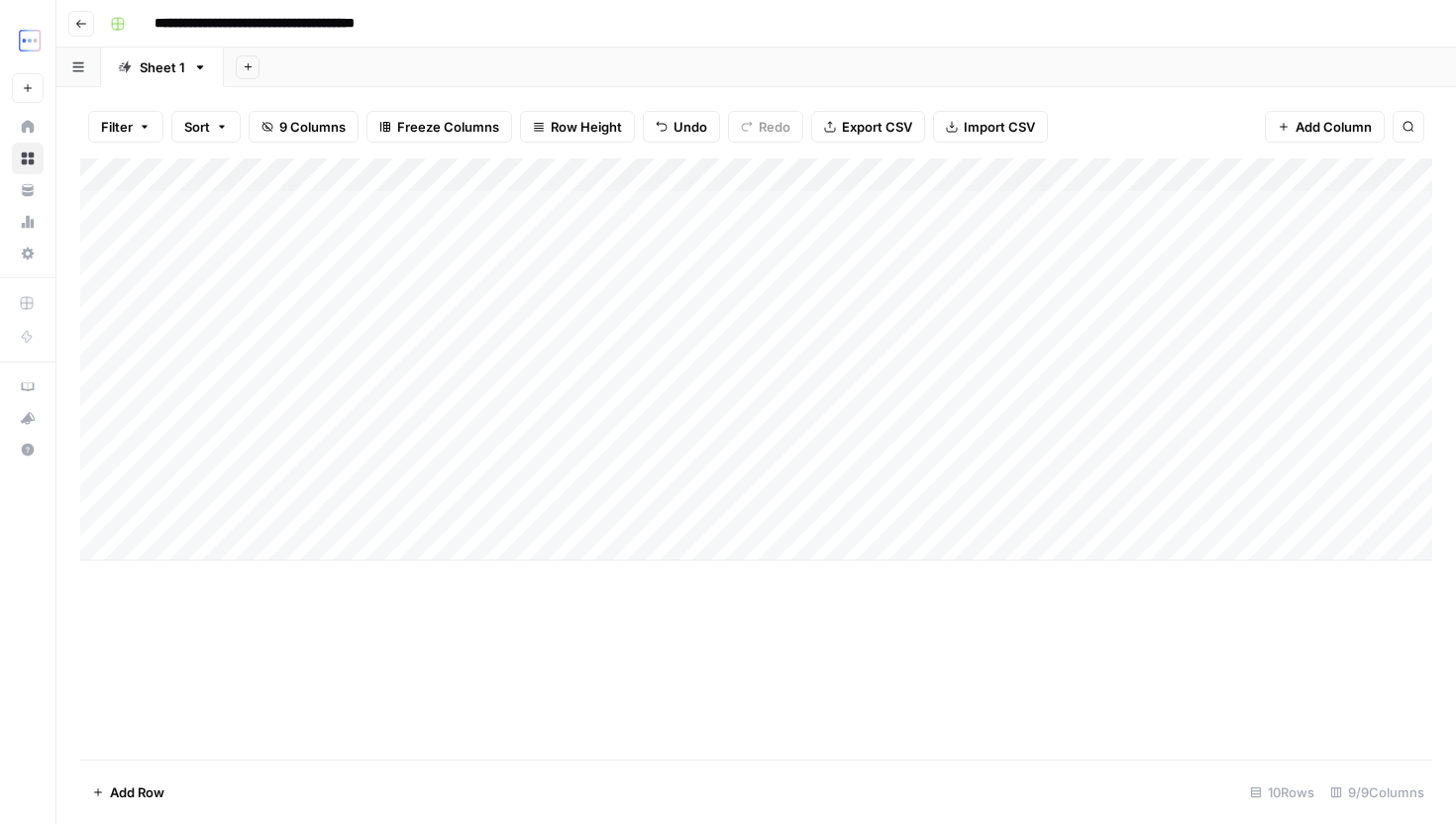 click on "Add Column" at bounding box center [756, 360] 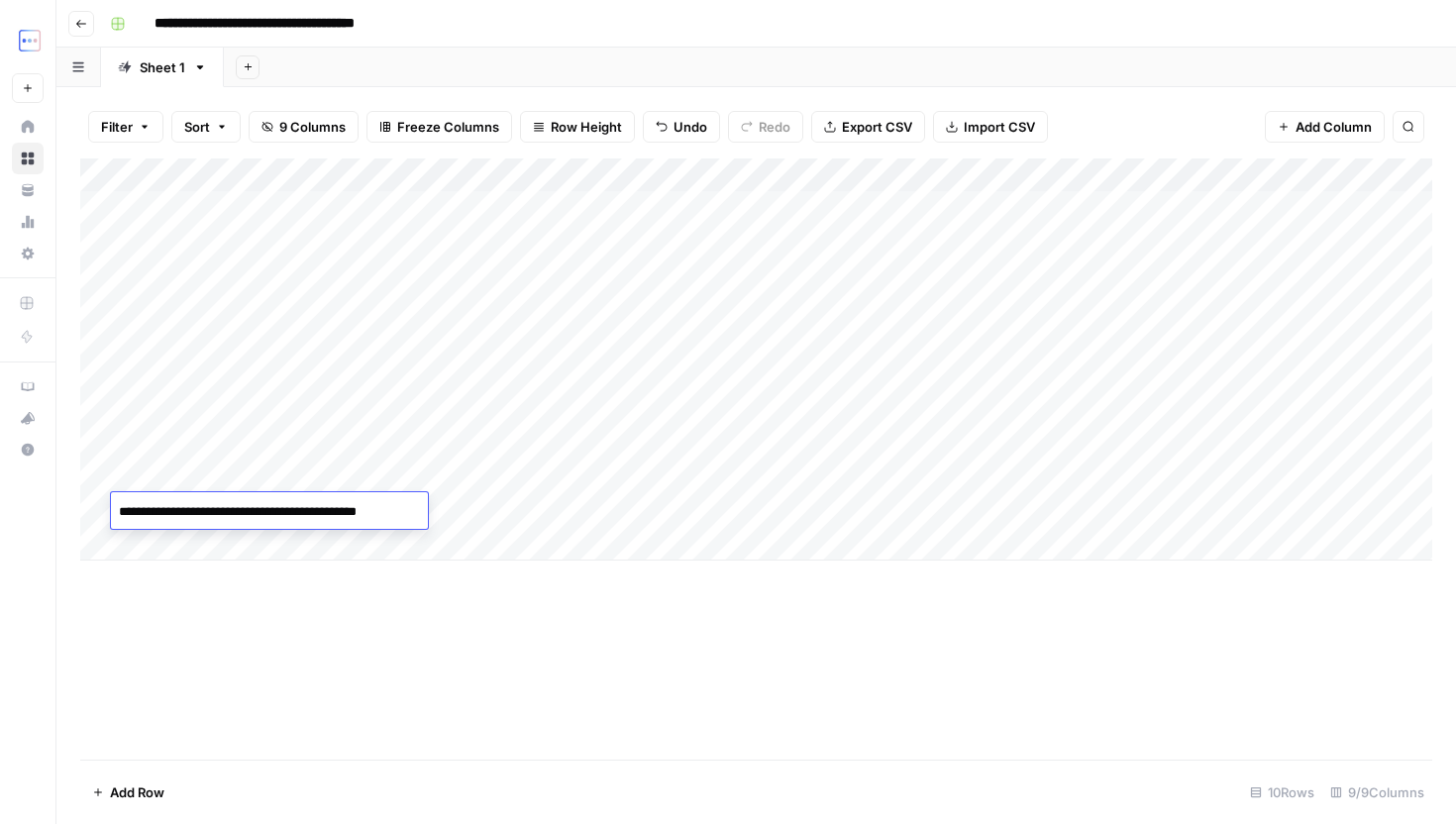 type on "**********" 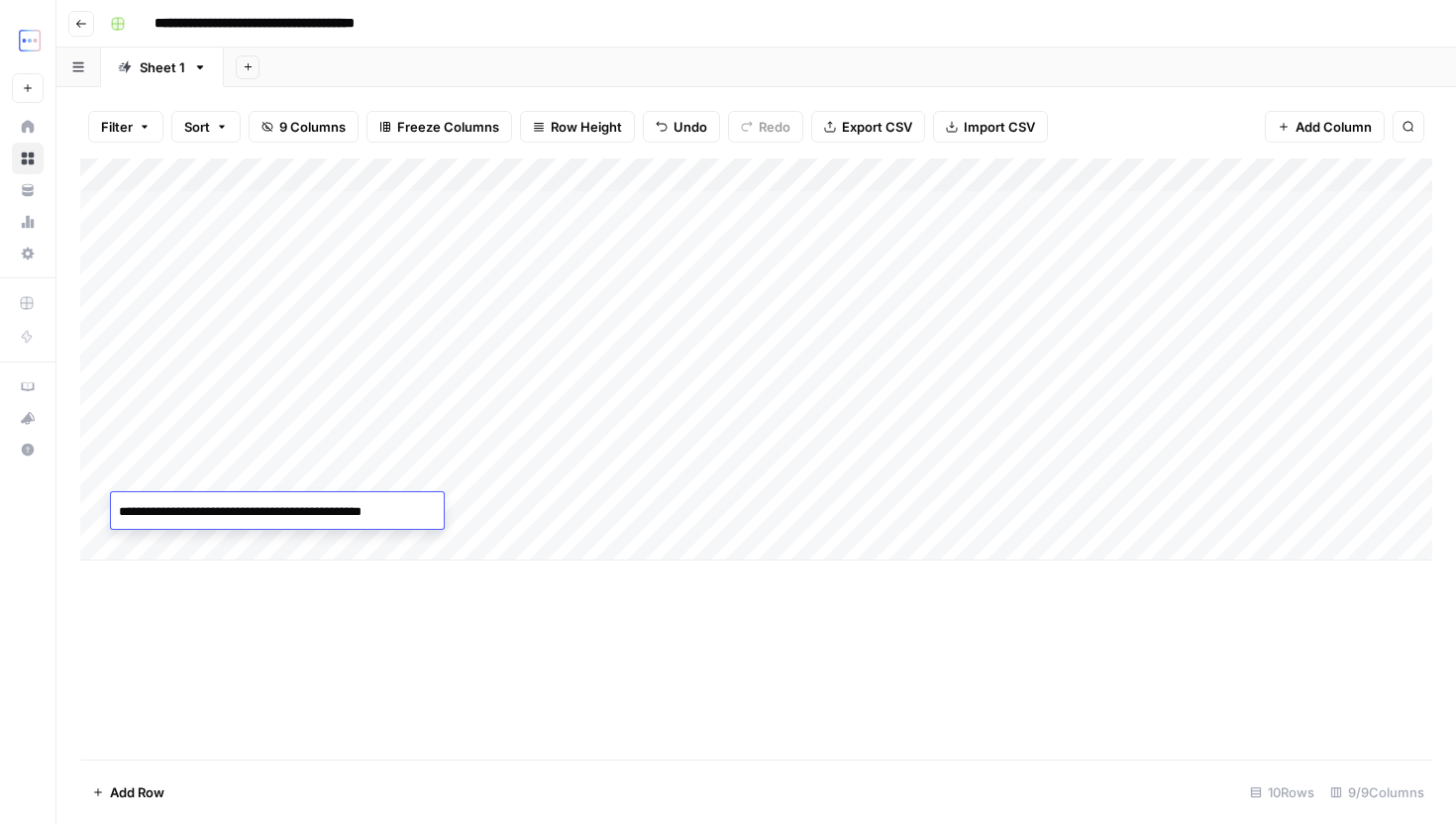 click on "Add Column" at bounding box center [756, 360] 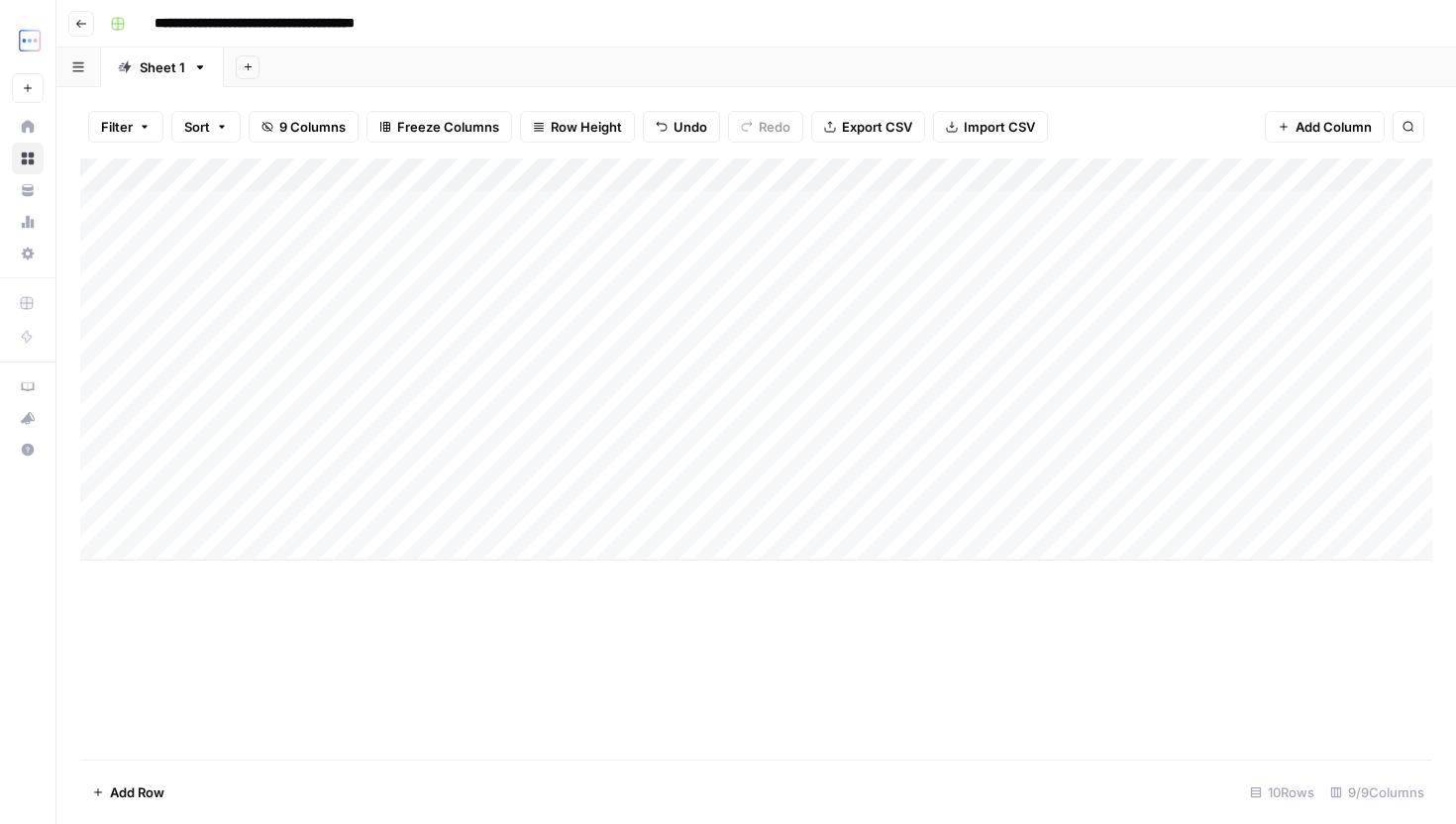 click on "Add Column" at bounding box center [756, 360] 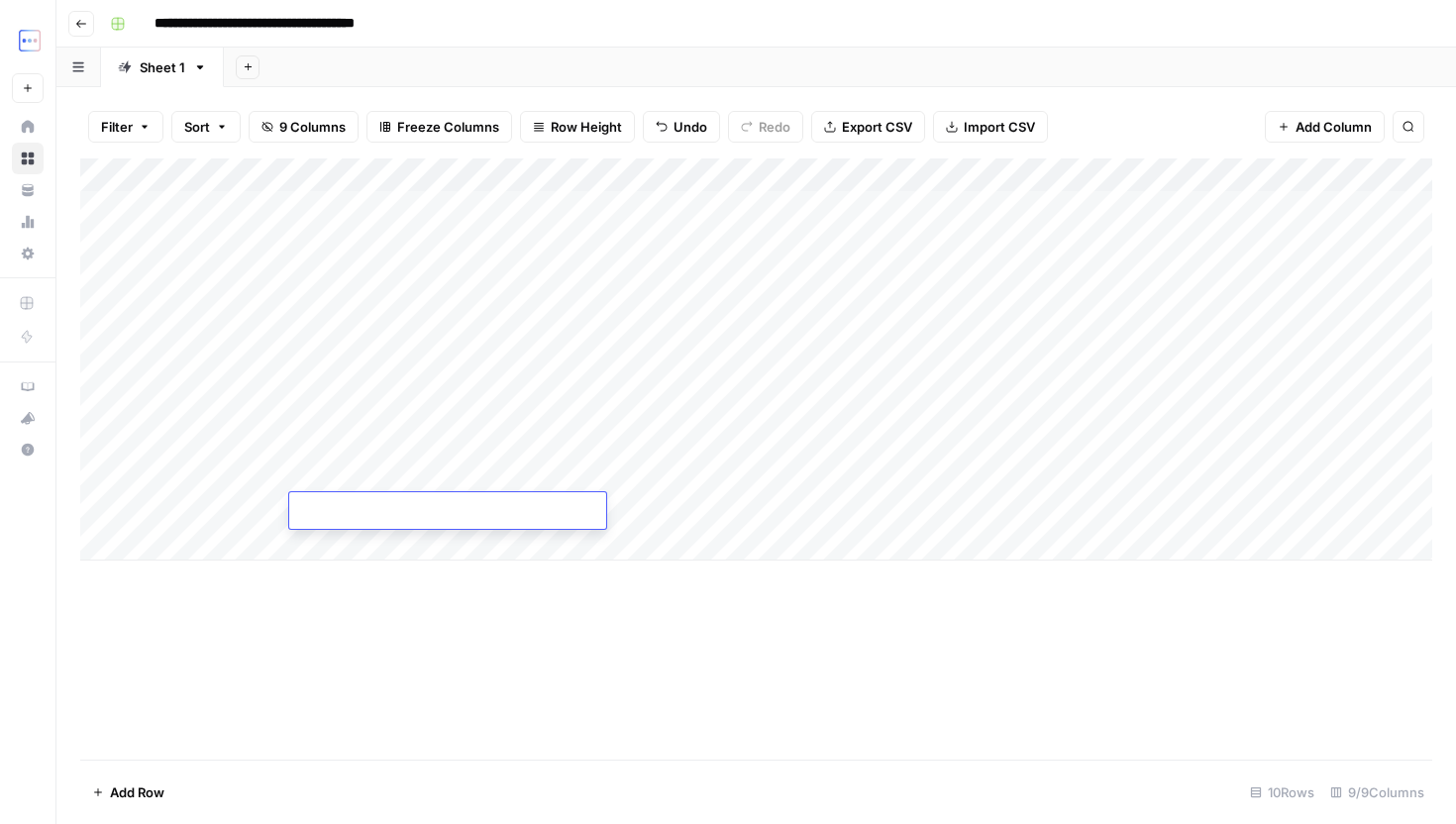 type on "**********" 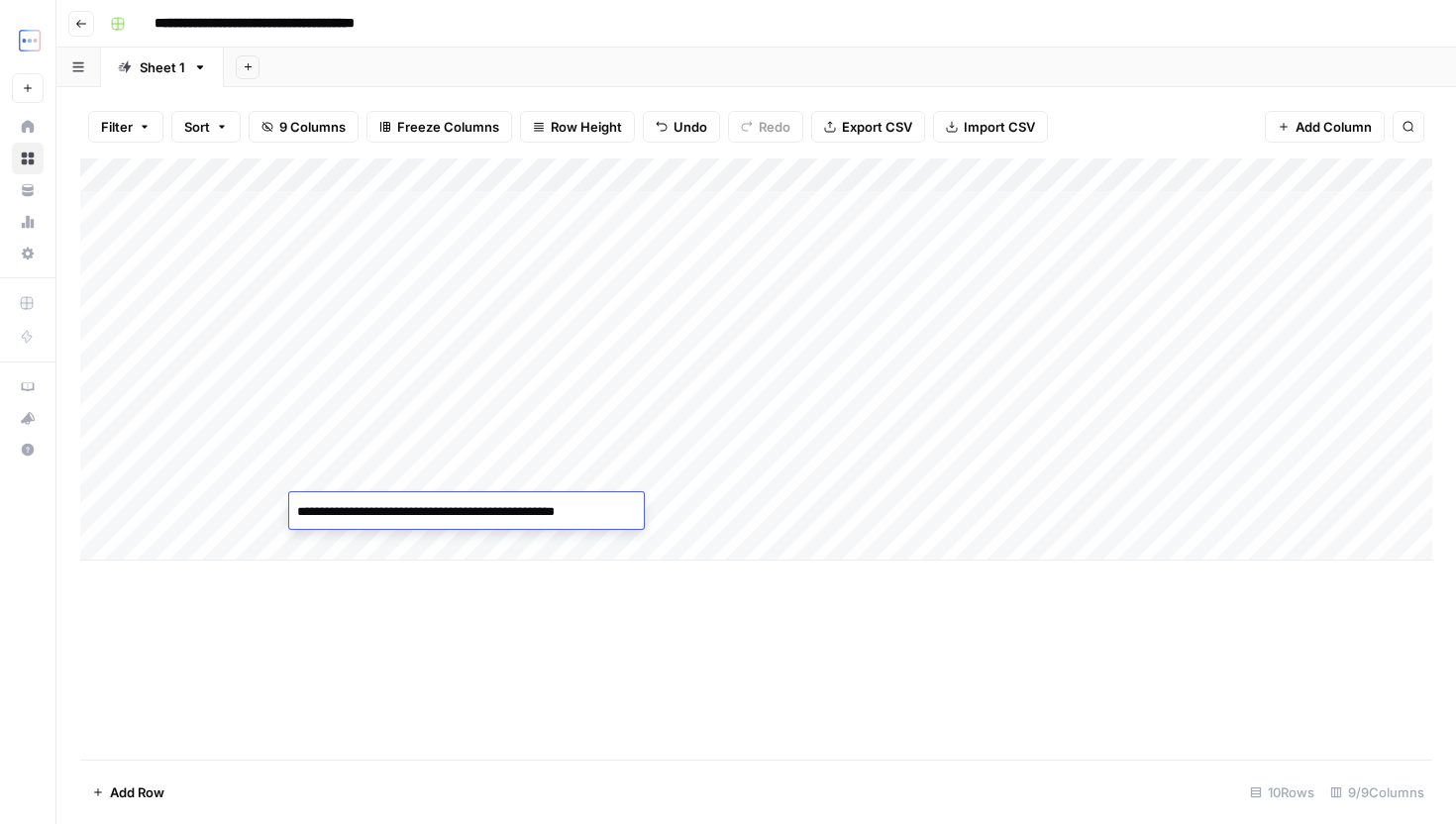 click on "Add Column" at bounding box center (756, 360) 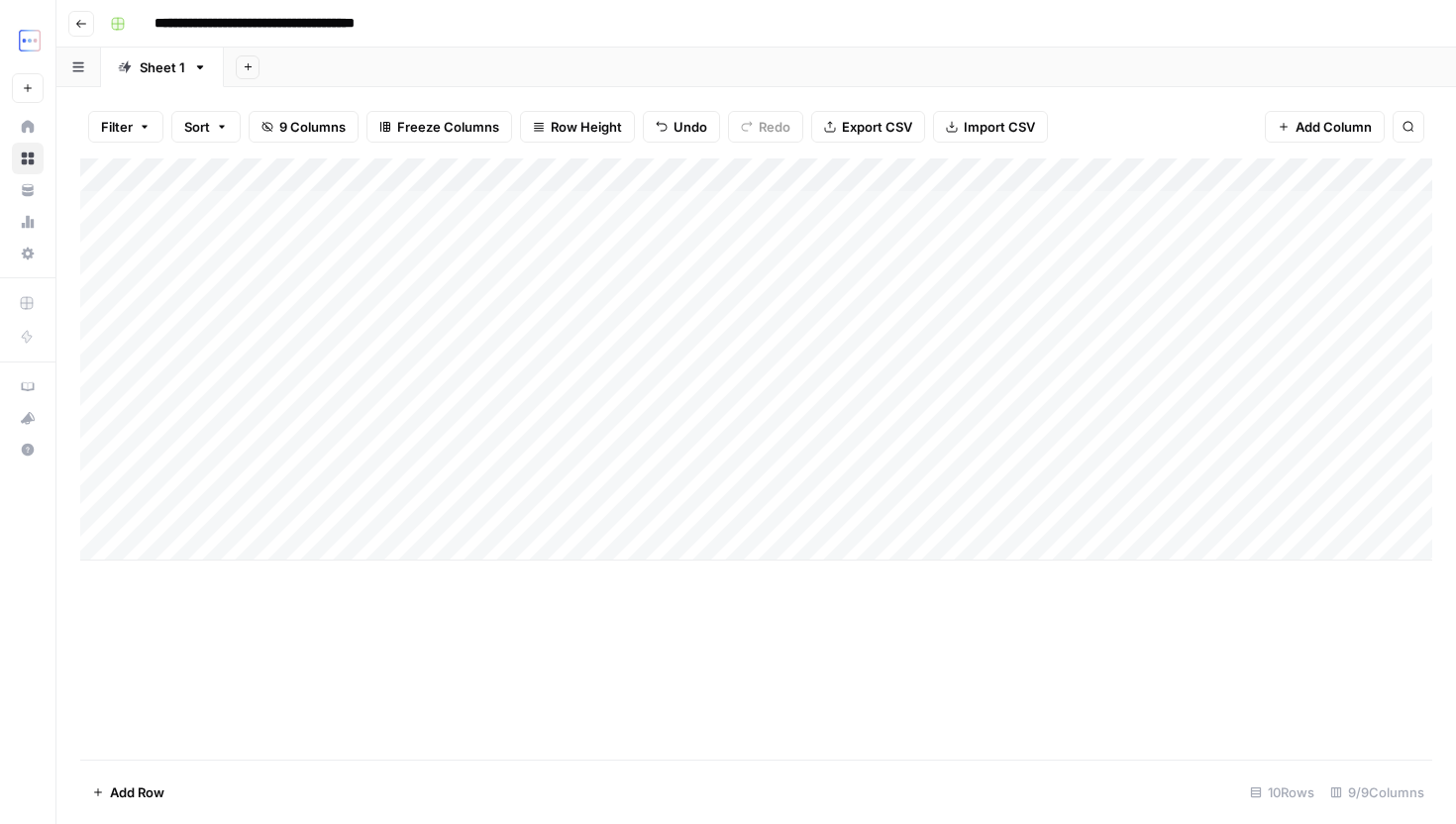 click on "Add Column" at bounding box center (756, 360) 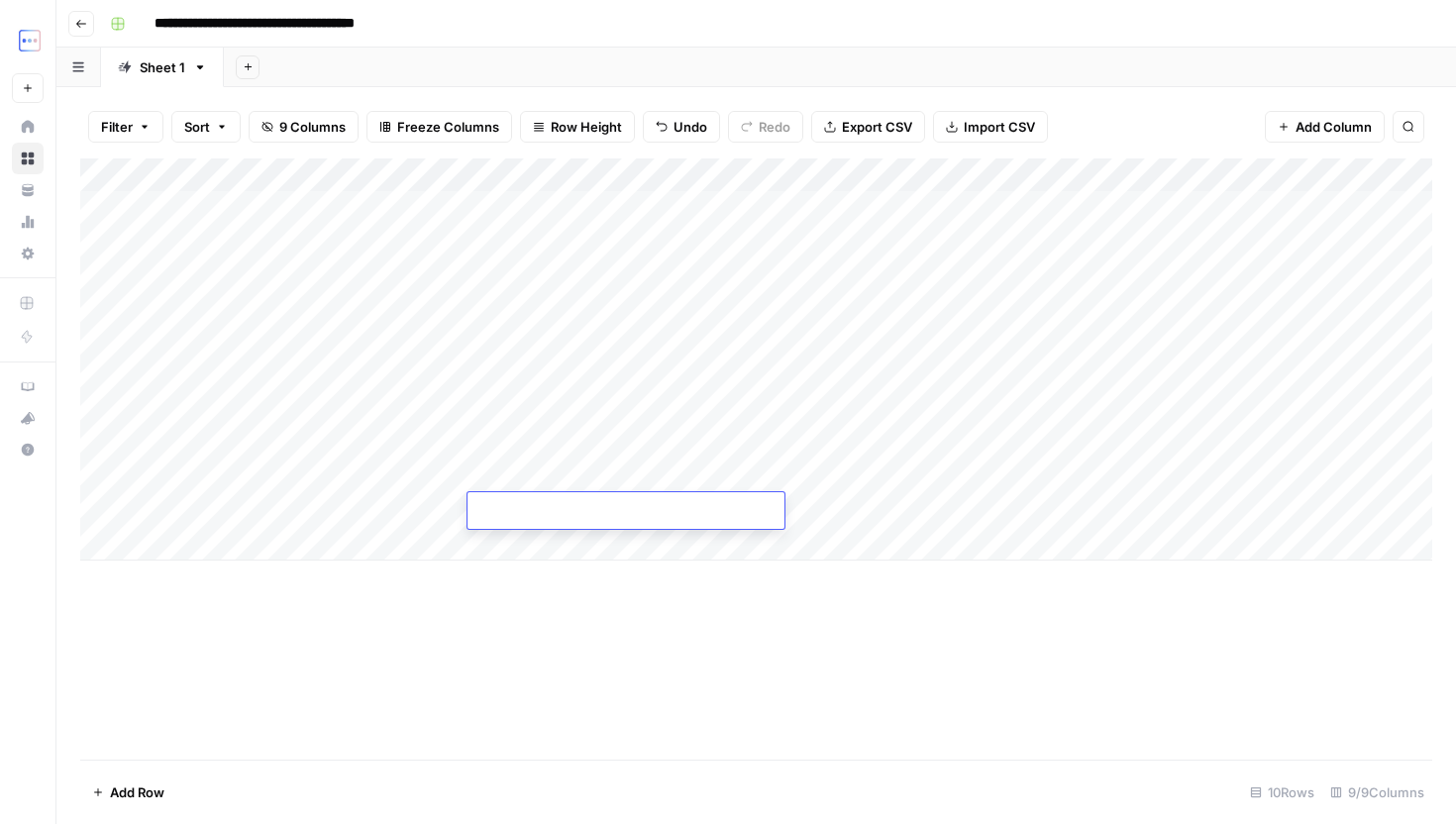 click at bounding box center (626, 512) 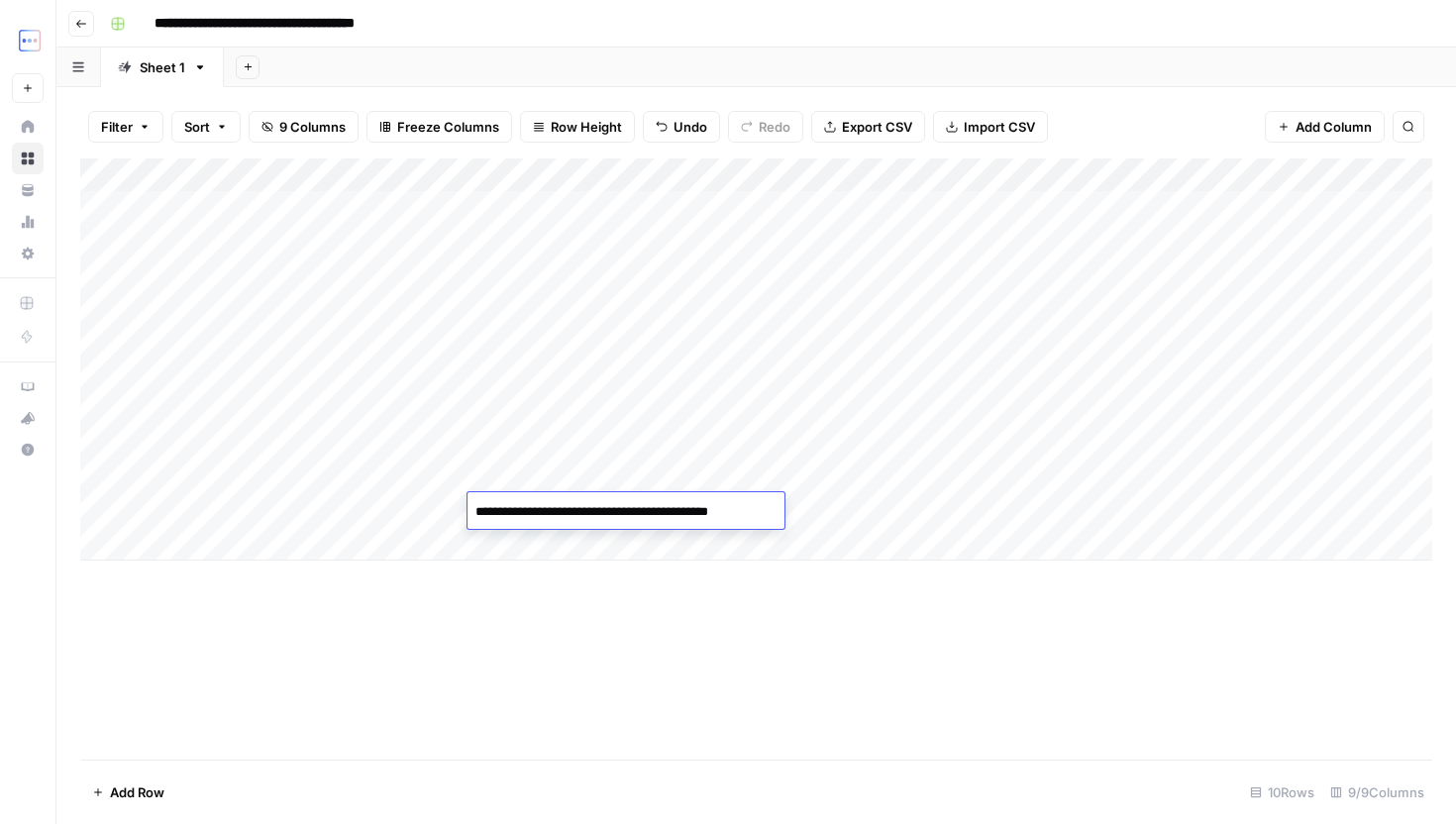 click on "Add Column" at bounding box center [756, 459] 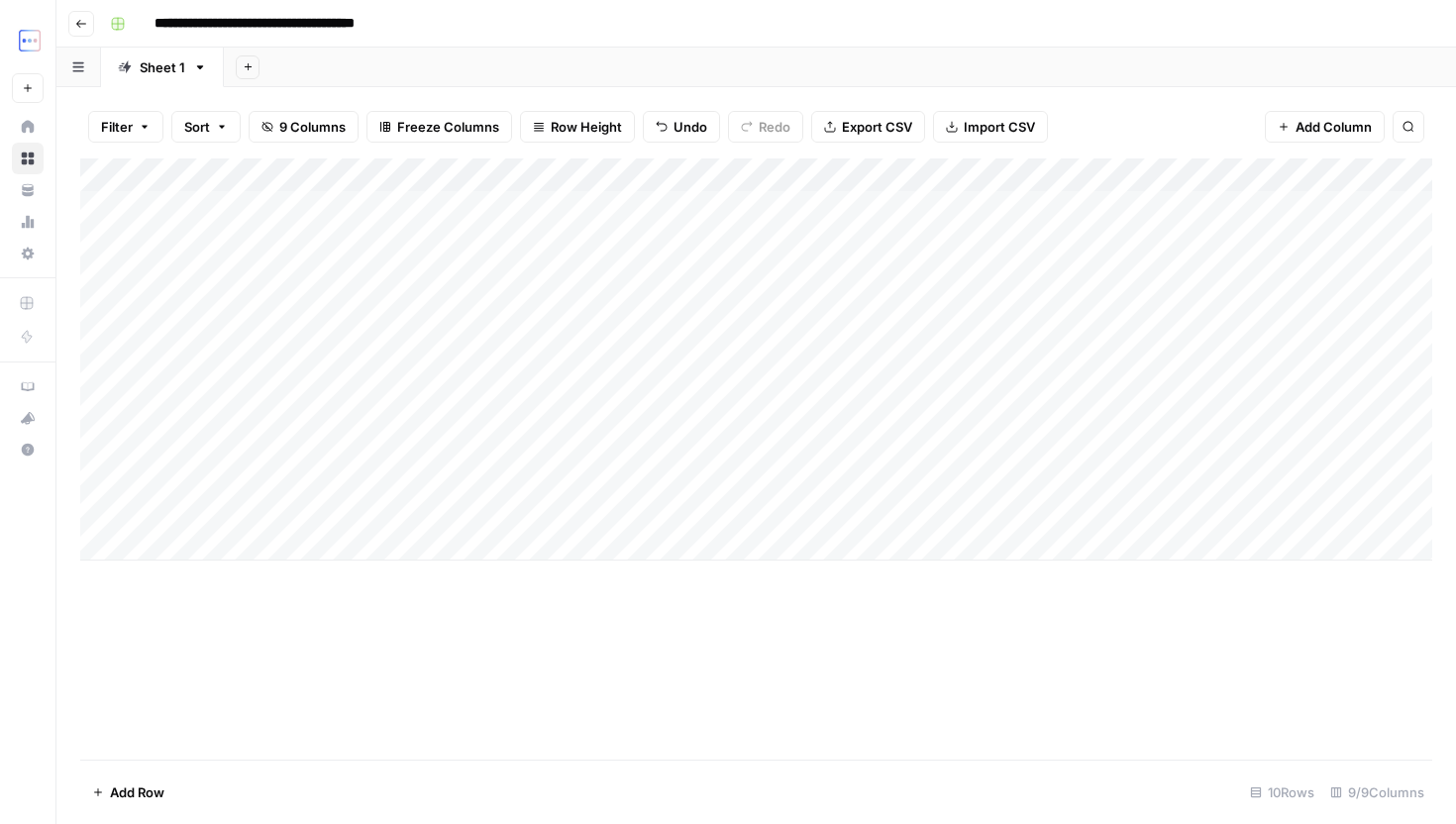 click on "Add Column" at bounding box center [756, 360] 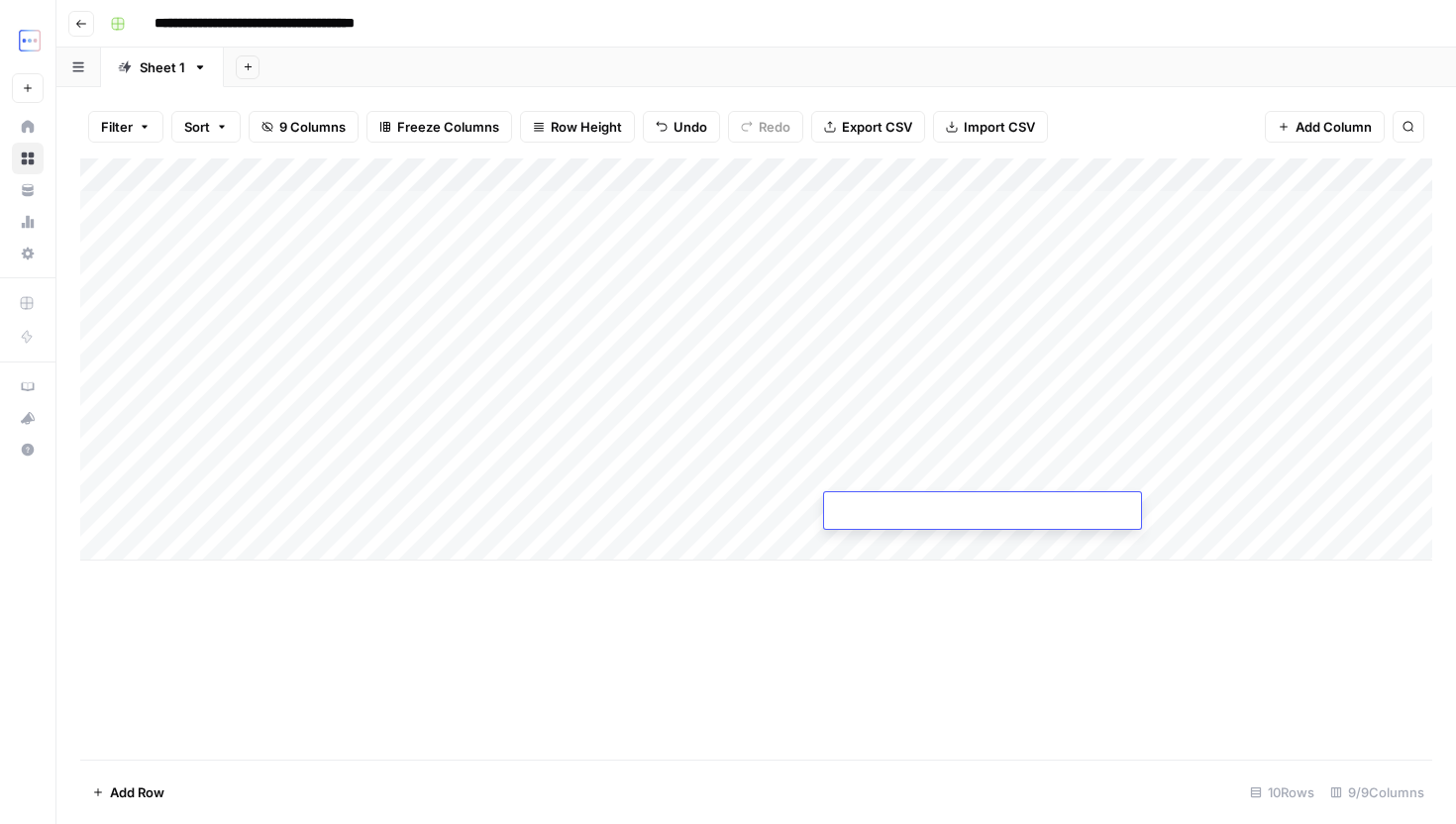 click on "Add Column" at bounding box center (756, 360) 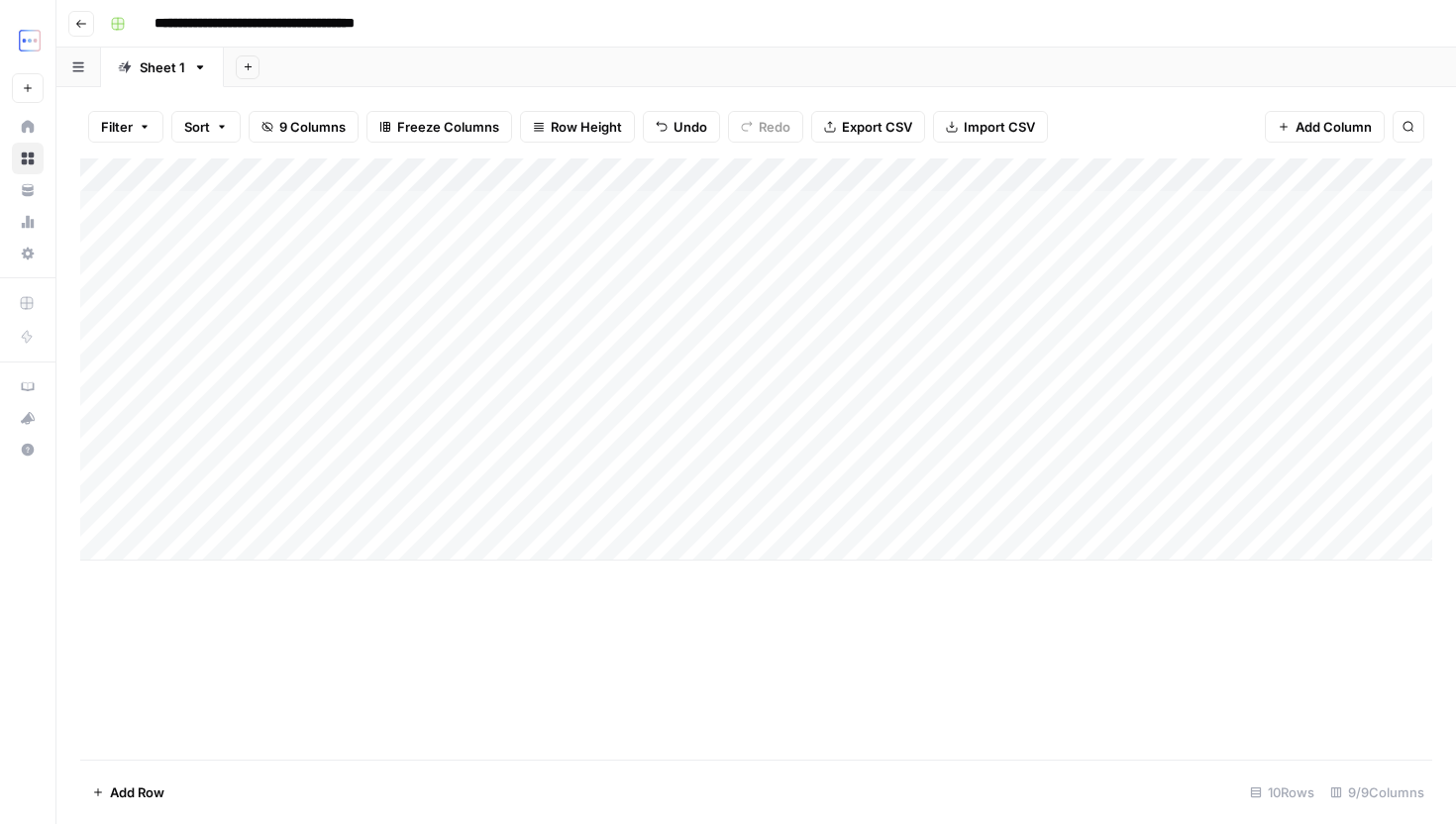 click on "Add Column" at bounding box center [756, 360] 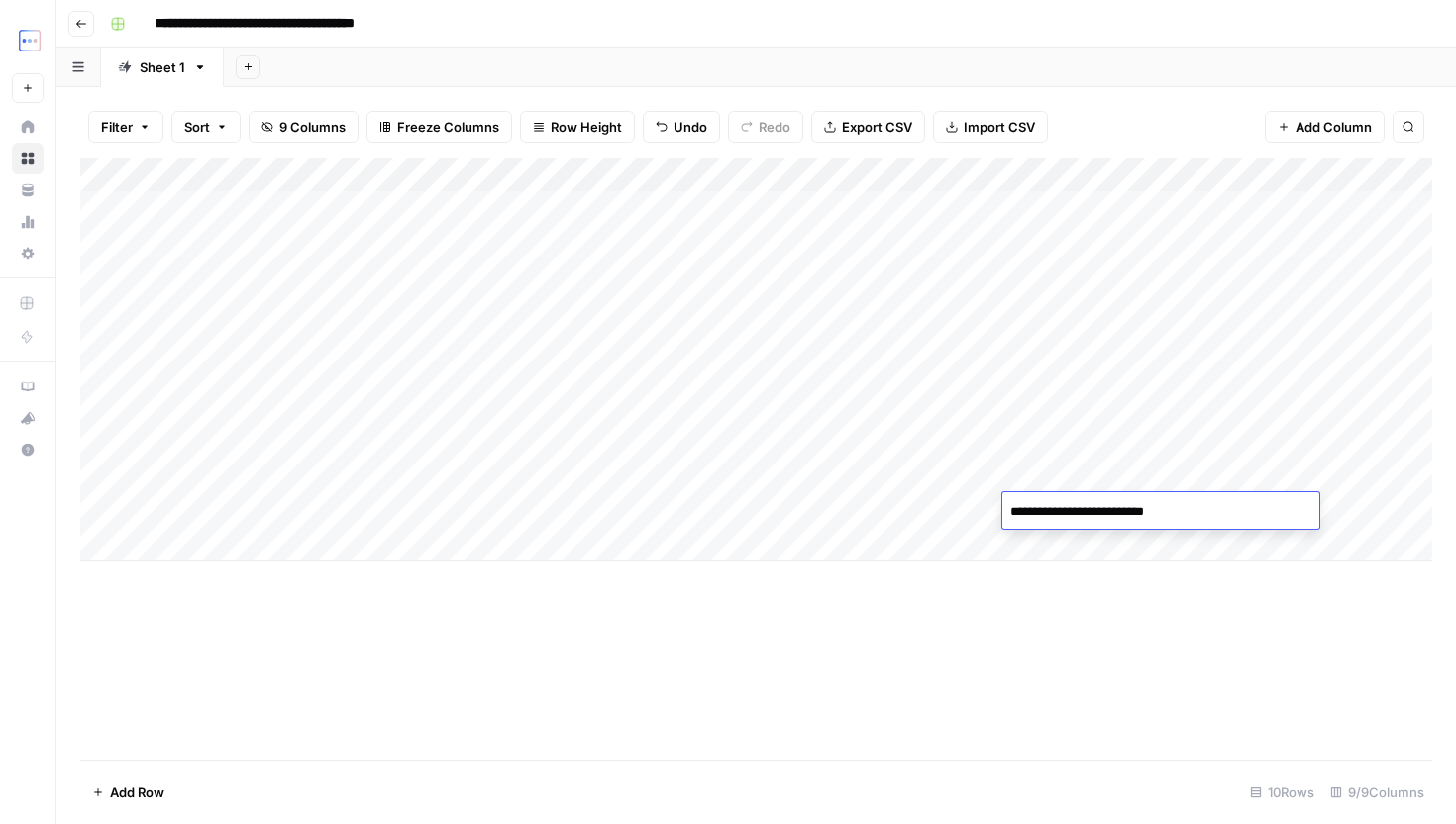type on "**********" 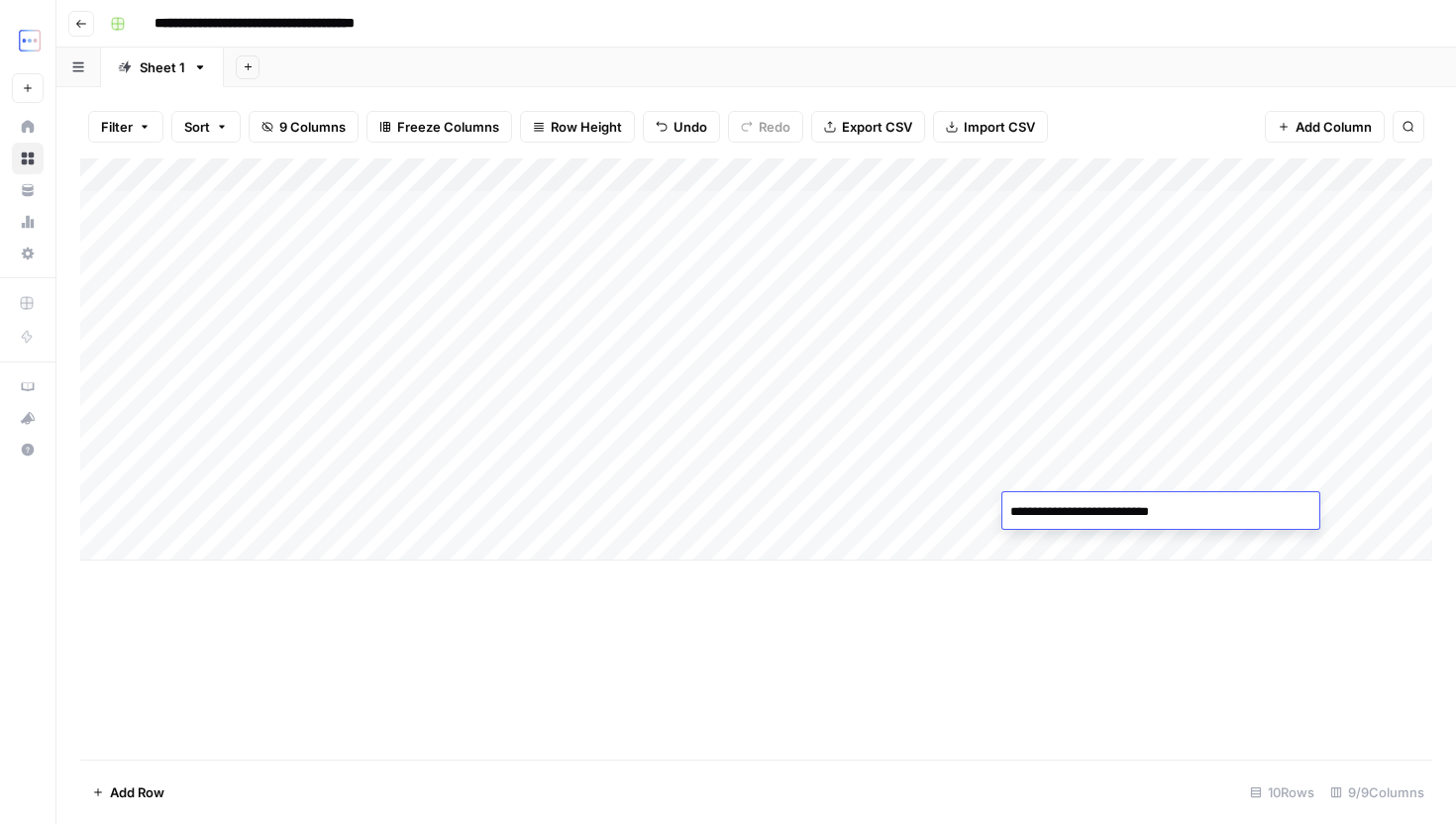 drag, startPoint x: 1122, startPoint y: 505, endPoint x: 1005, endPoint y: 505, distance: 117 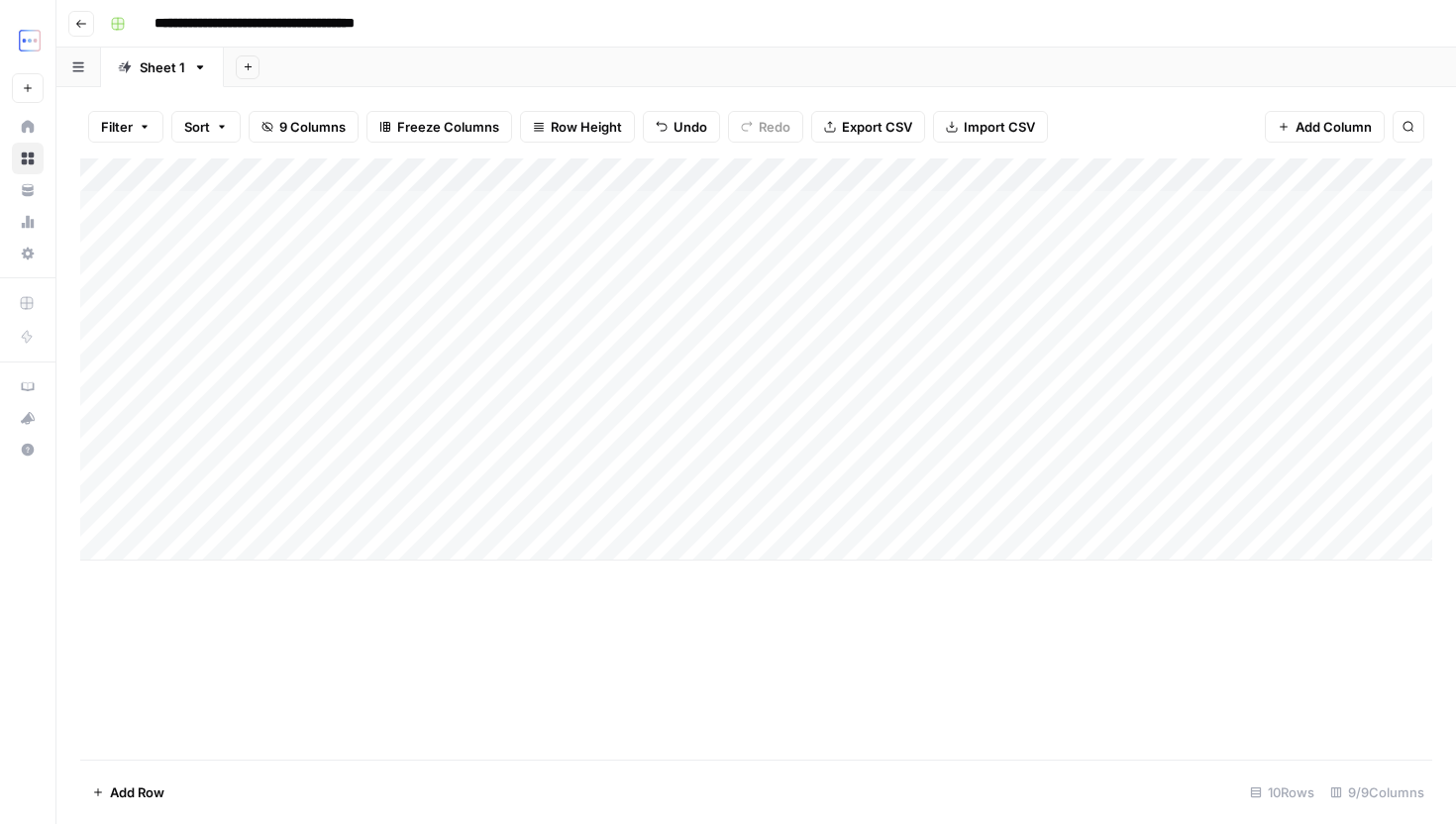 click on "Add Column" at bounding box center (756, 360) 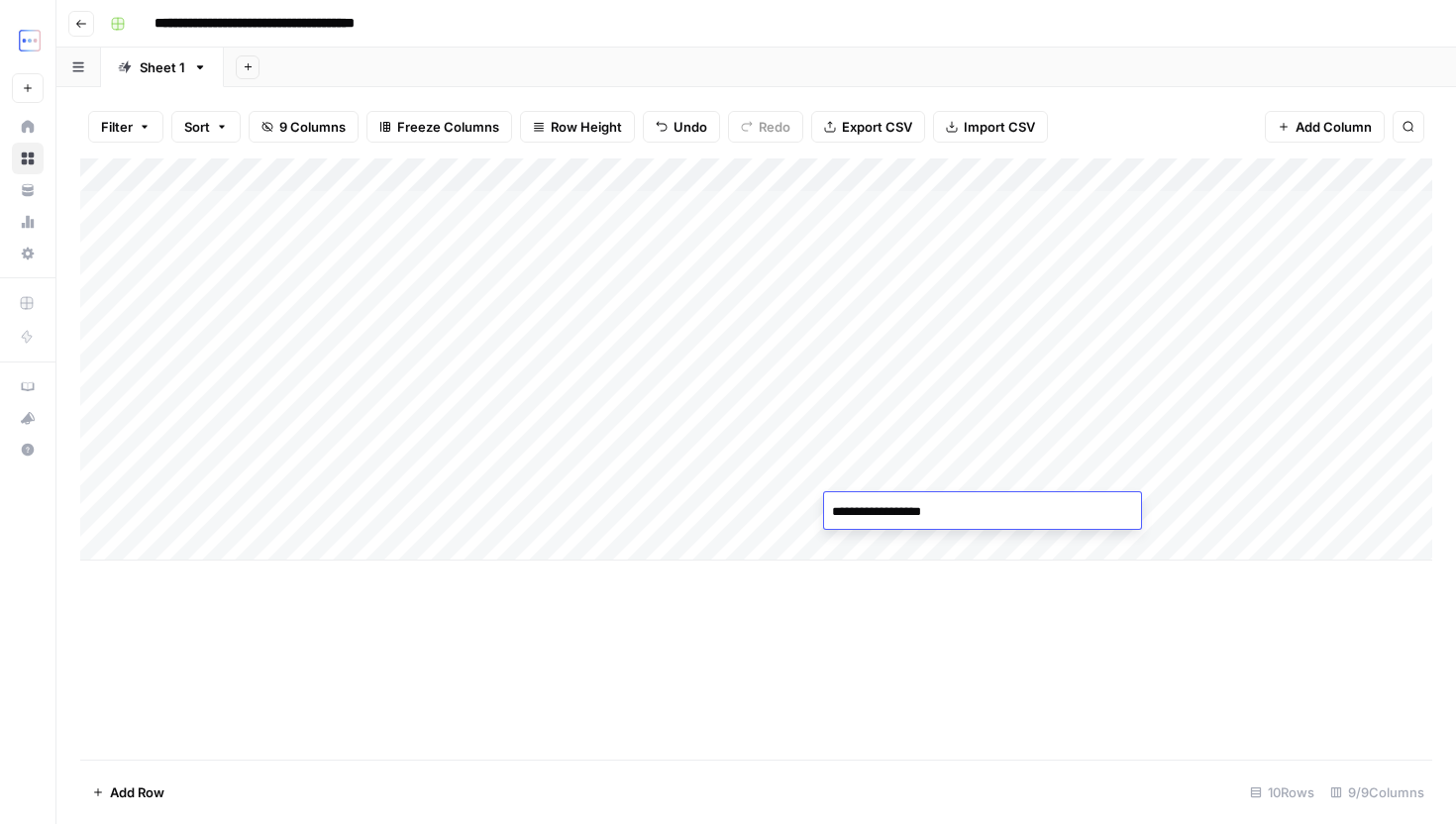 click on "Add Column" at bounding box center (756, 459) 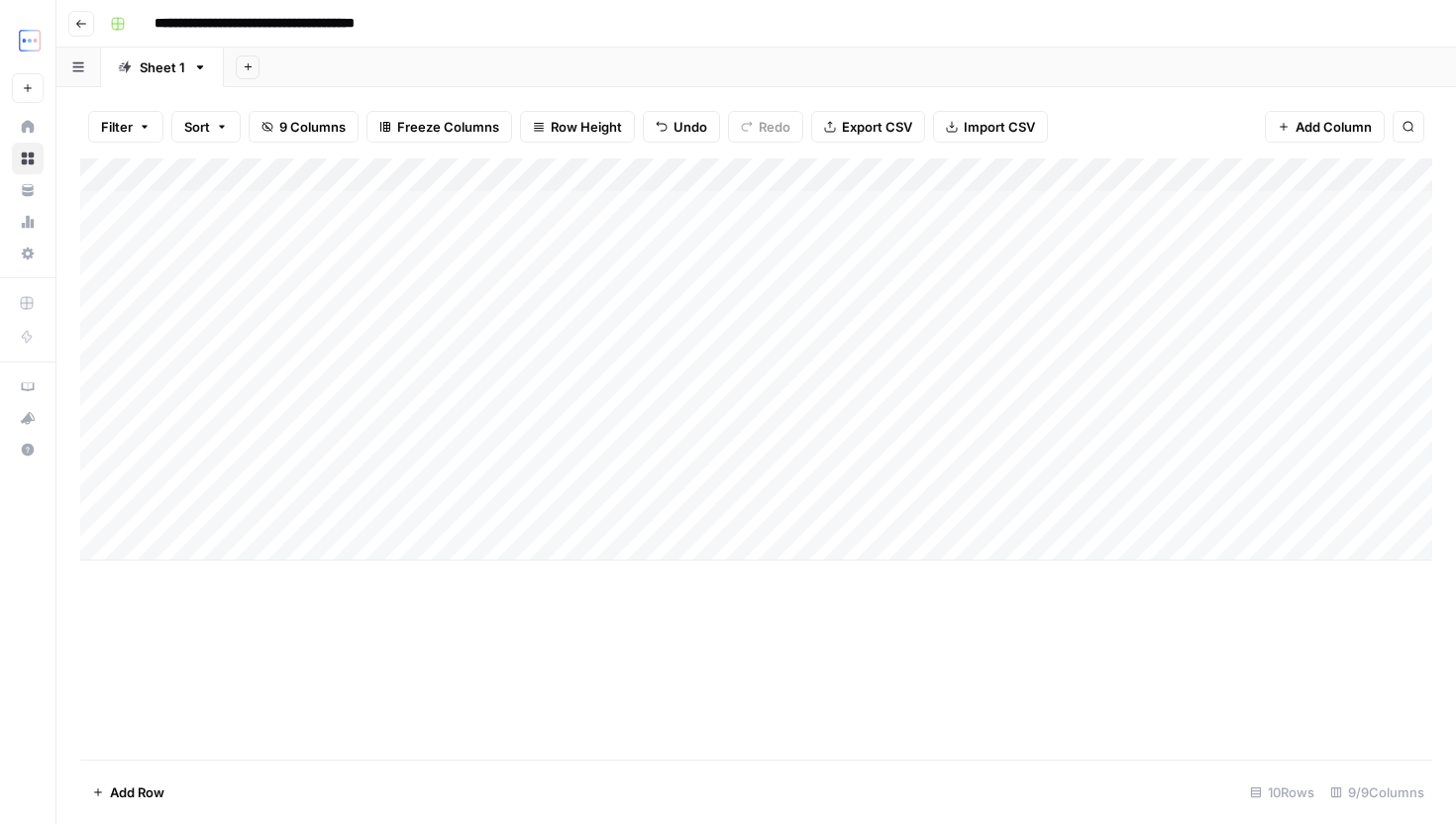click on "Add Column" at bounding box center (756, 360) 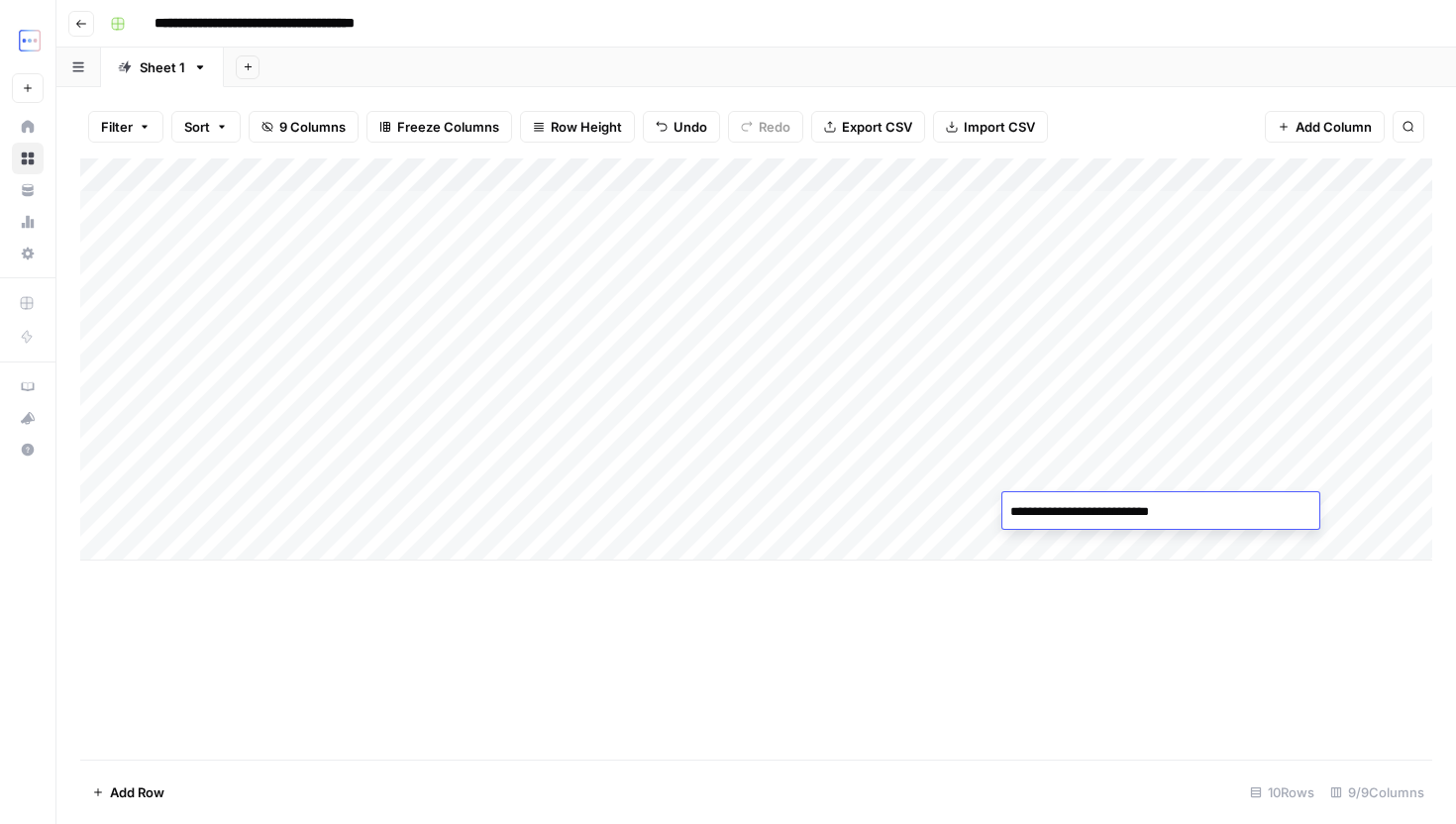 paste on "**********" 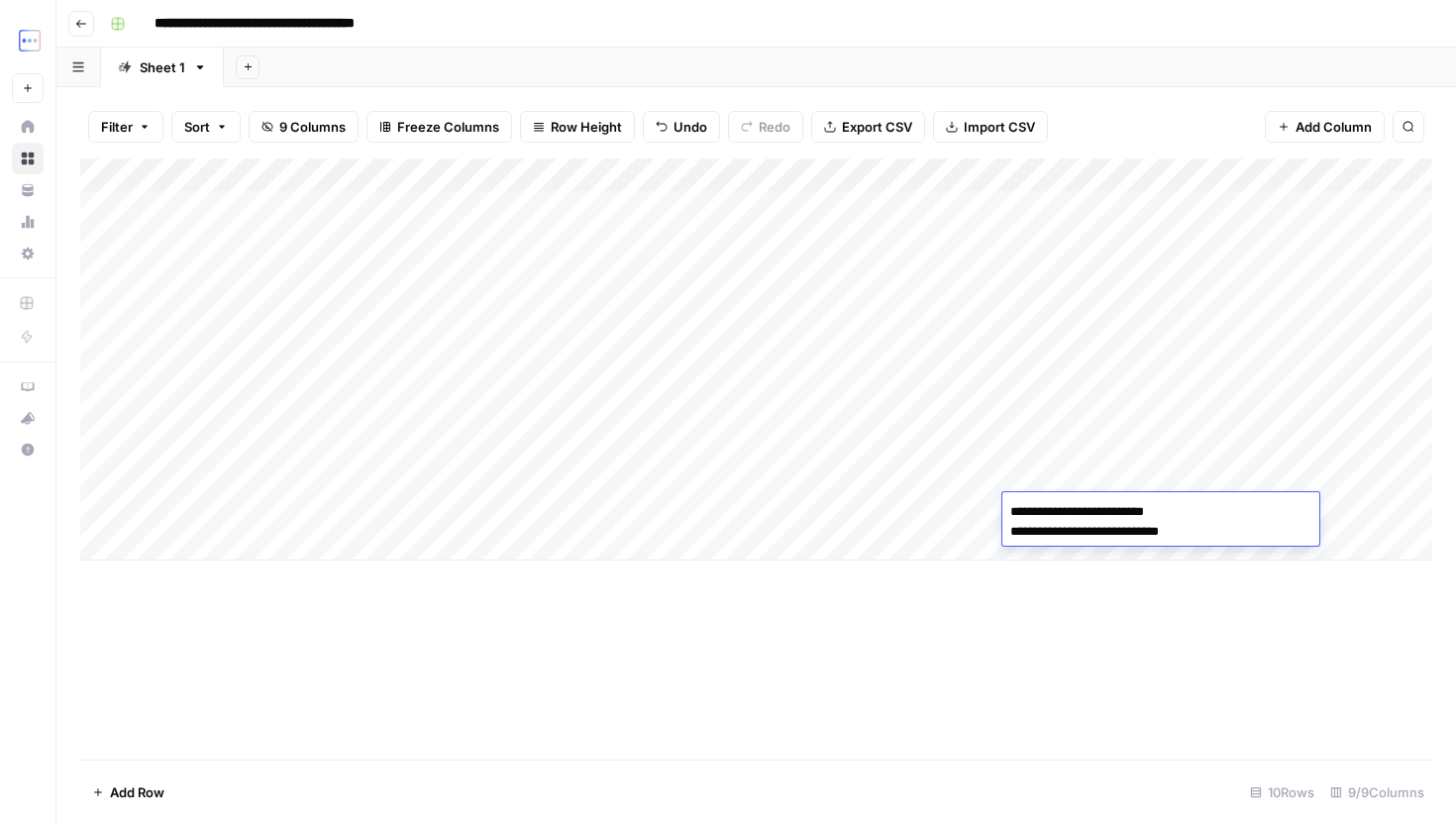 paste on "**********" 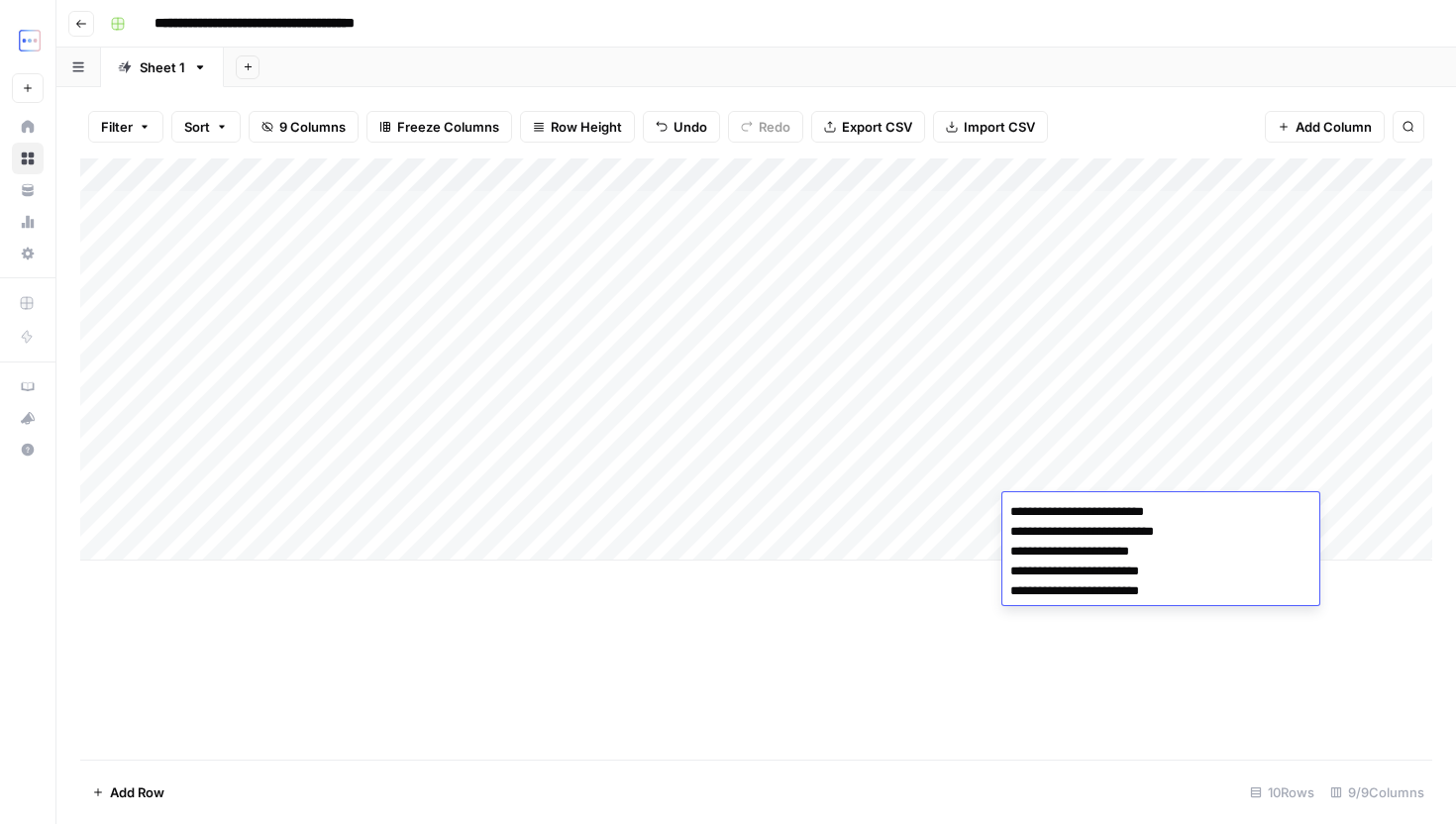 click on "Add Column" at bounding box center [756, 459] 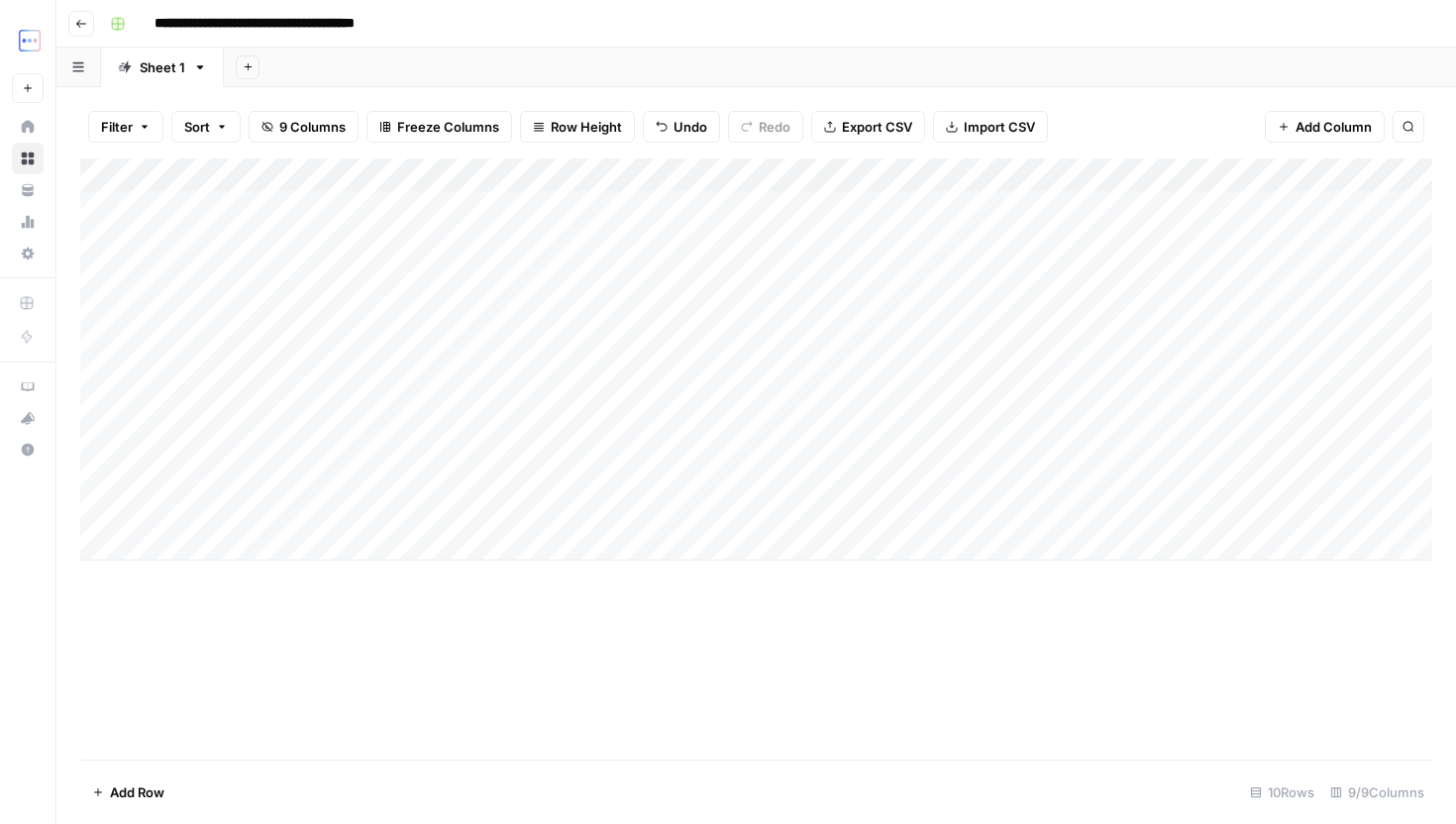 click on "Add Column" at bounding box center [756, 360] 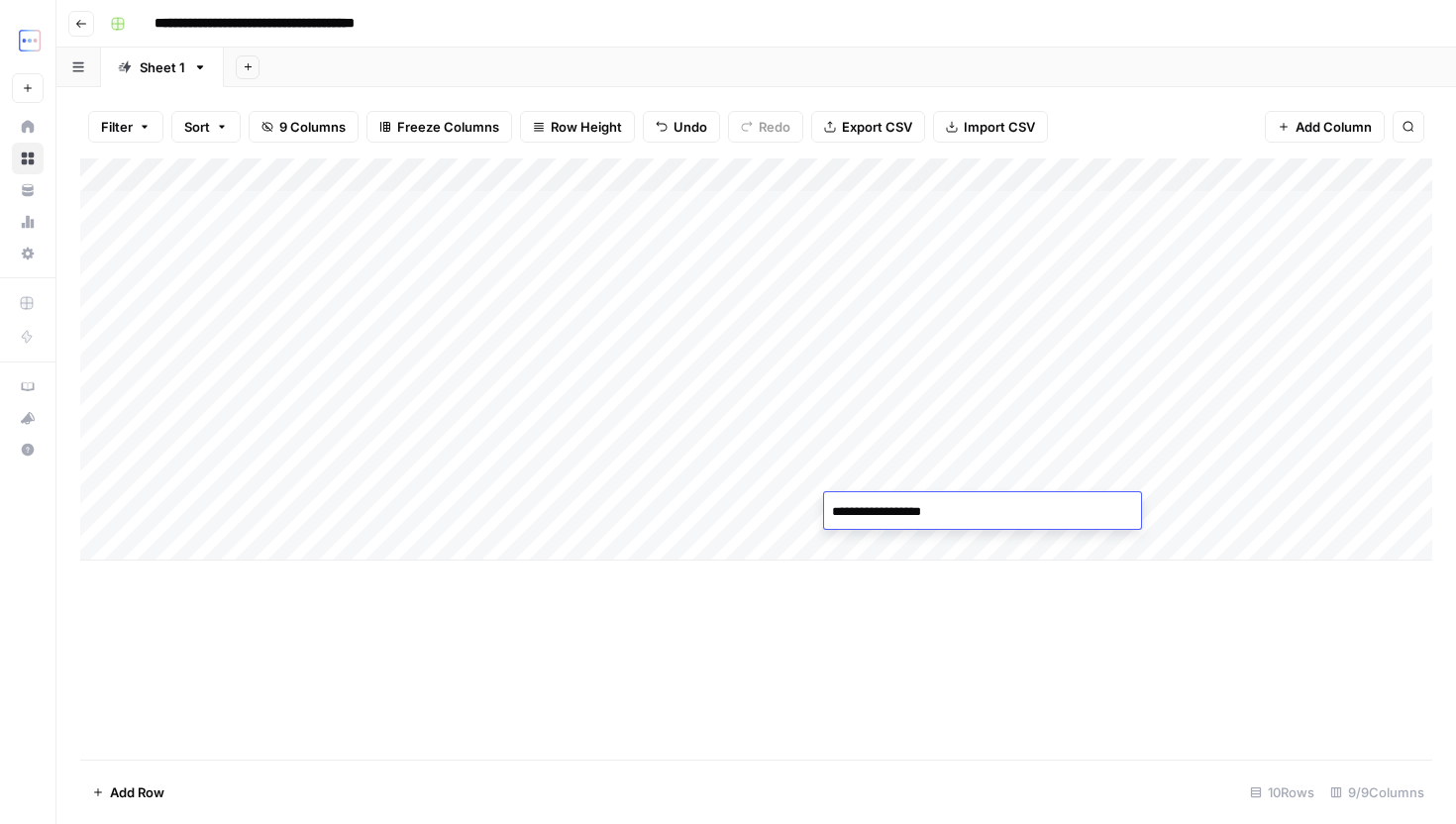 click on "Add Column" at bounding box center (756, 360) 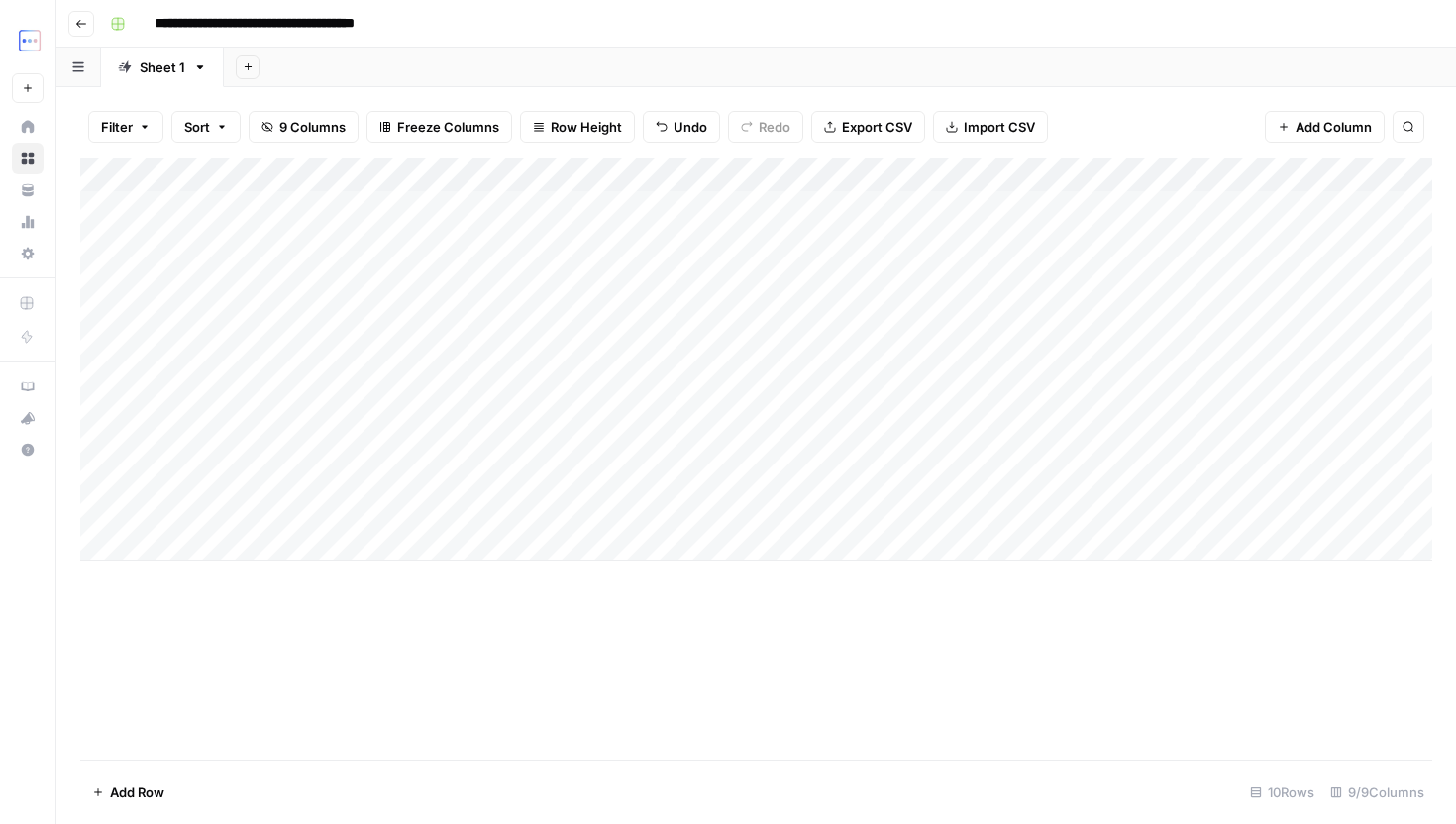 click on "Add Column" at bounding box center (756, 360) 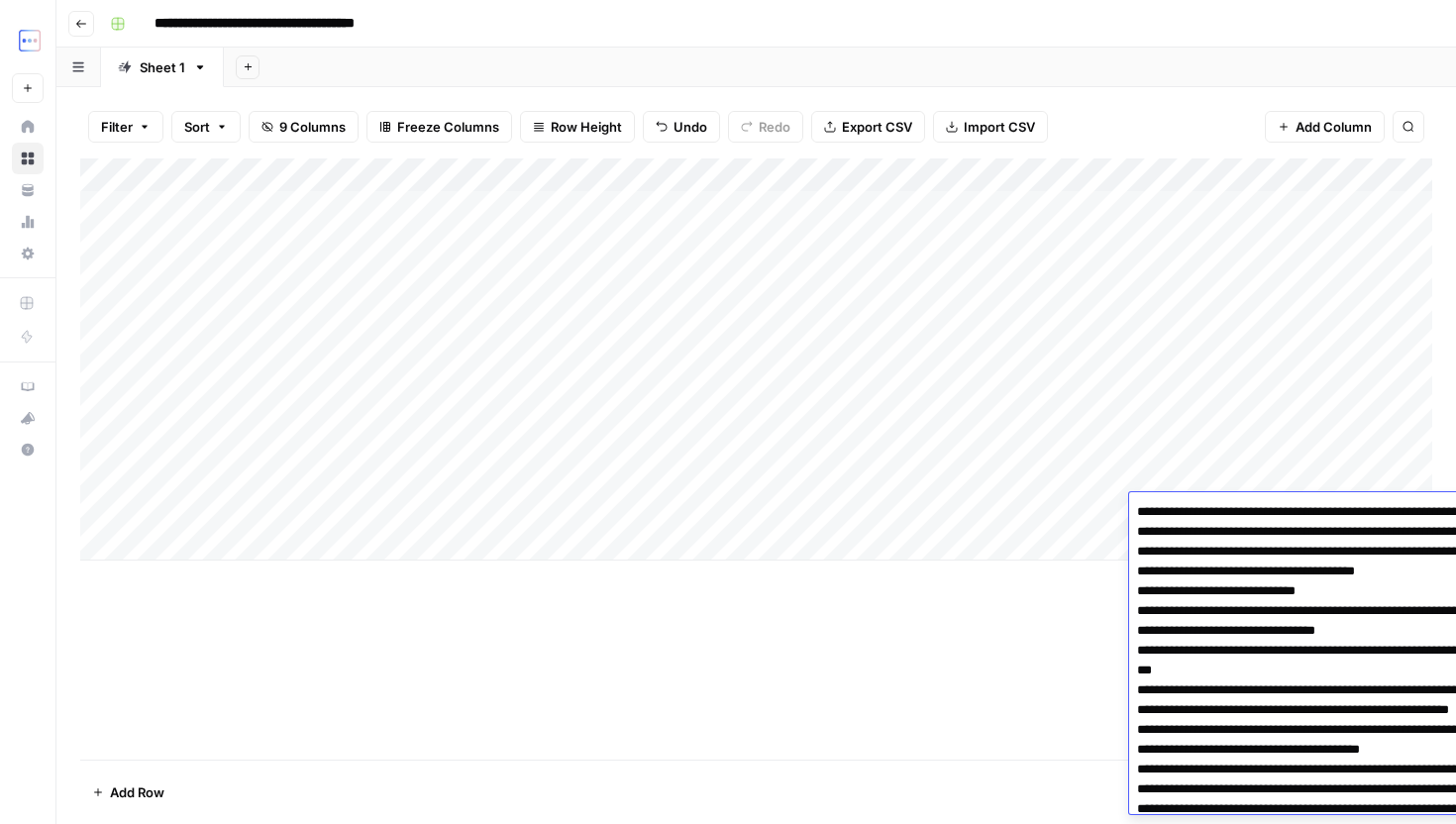 scroll, scrollTop: 1072, scrollLeft: 0, axis: vertical 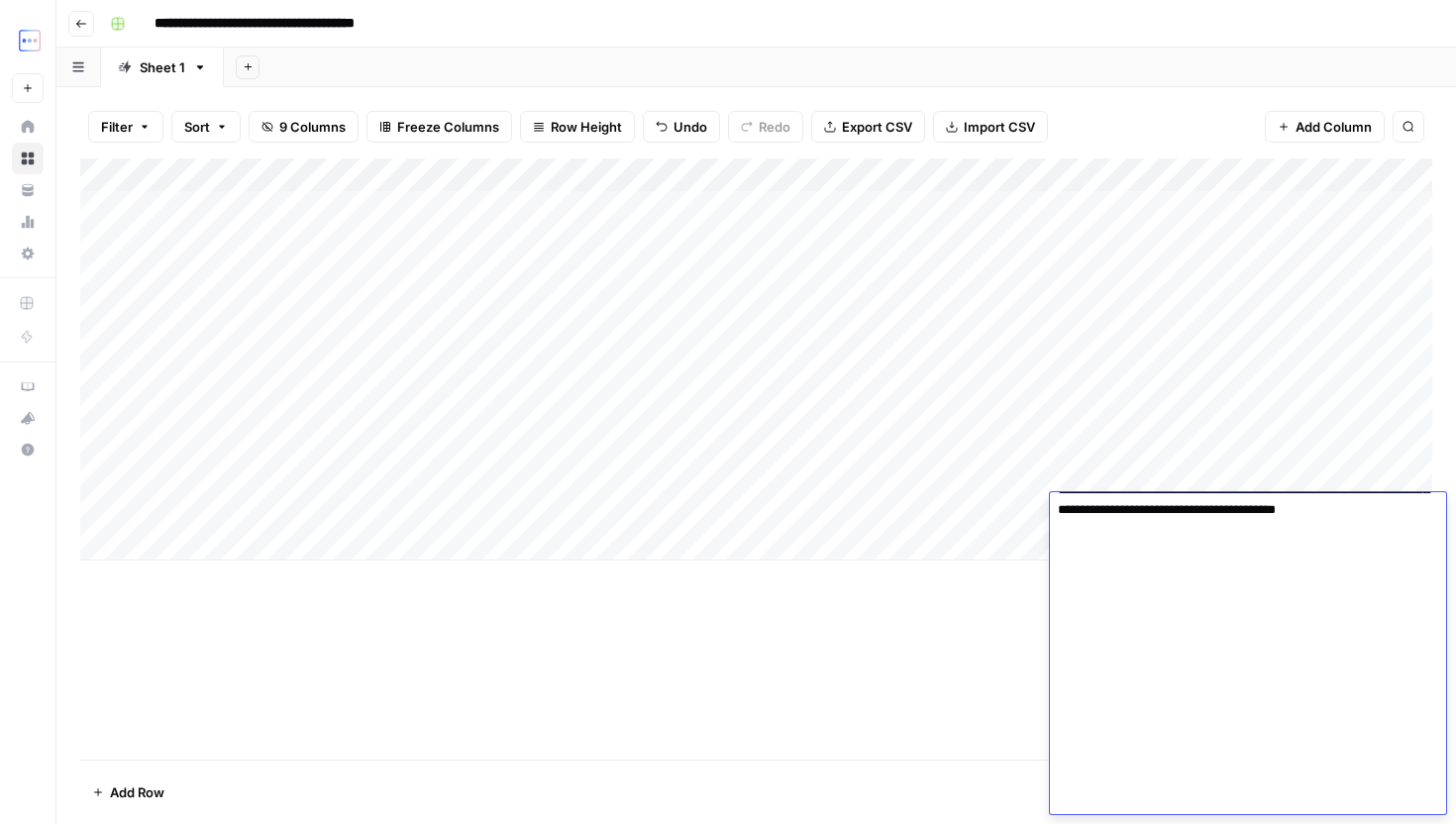 click on "Add Column" at bounding box center (756, 459) 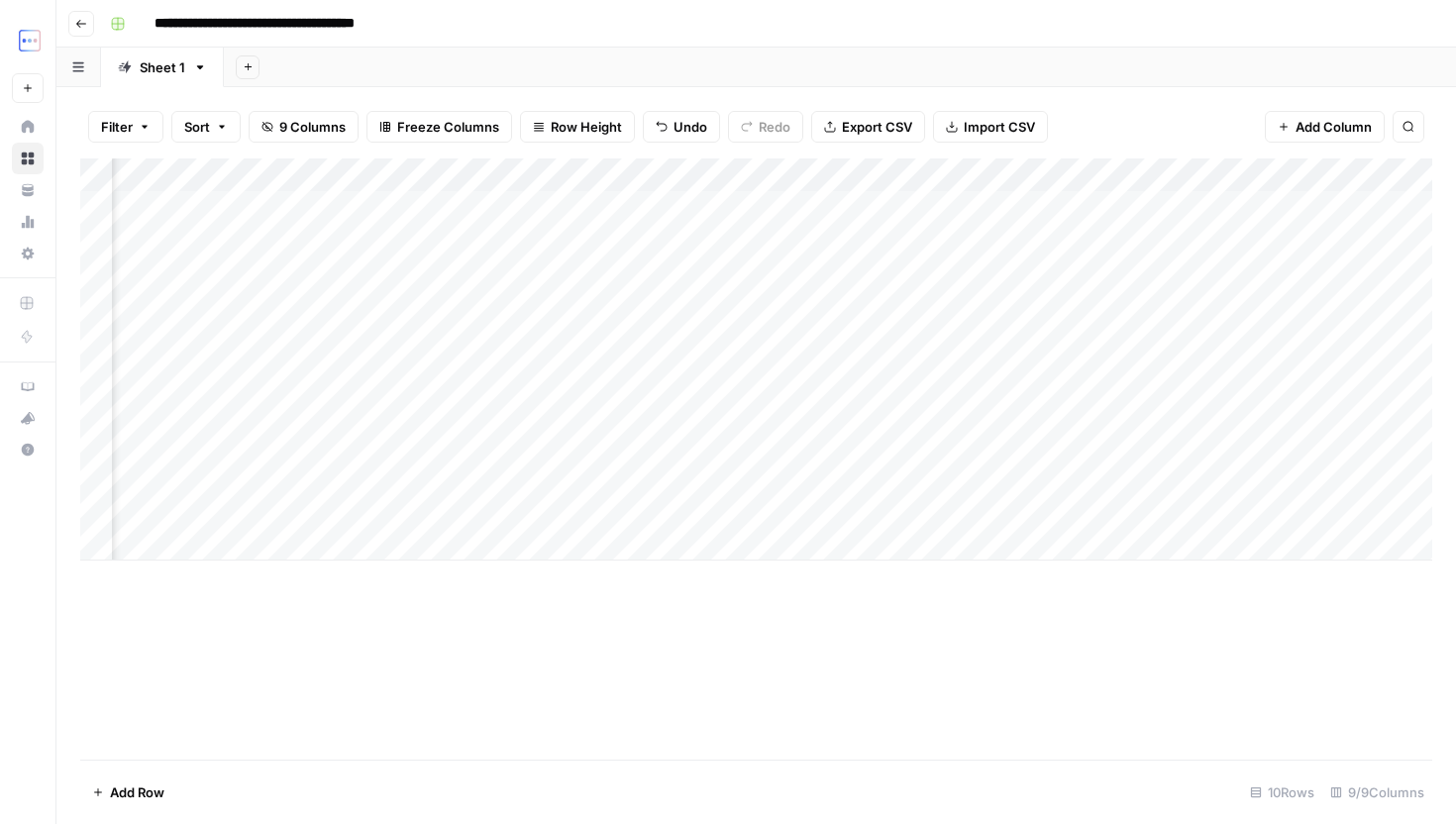 scroll, scrollTop: 0, scrollLeft: 235, axis: horizontal 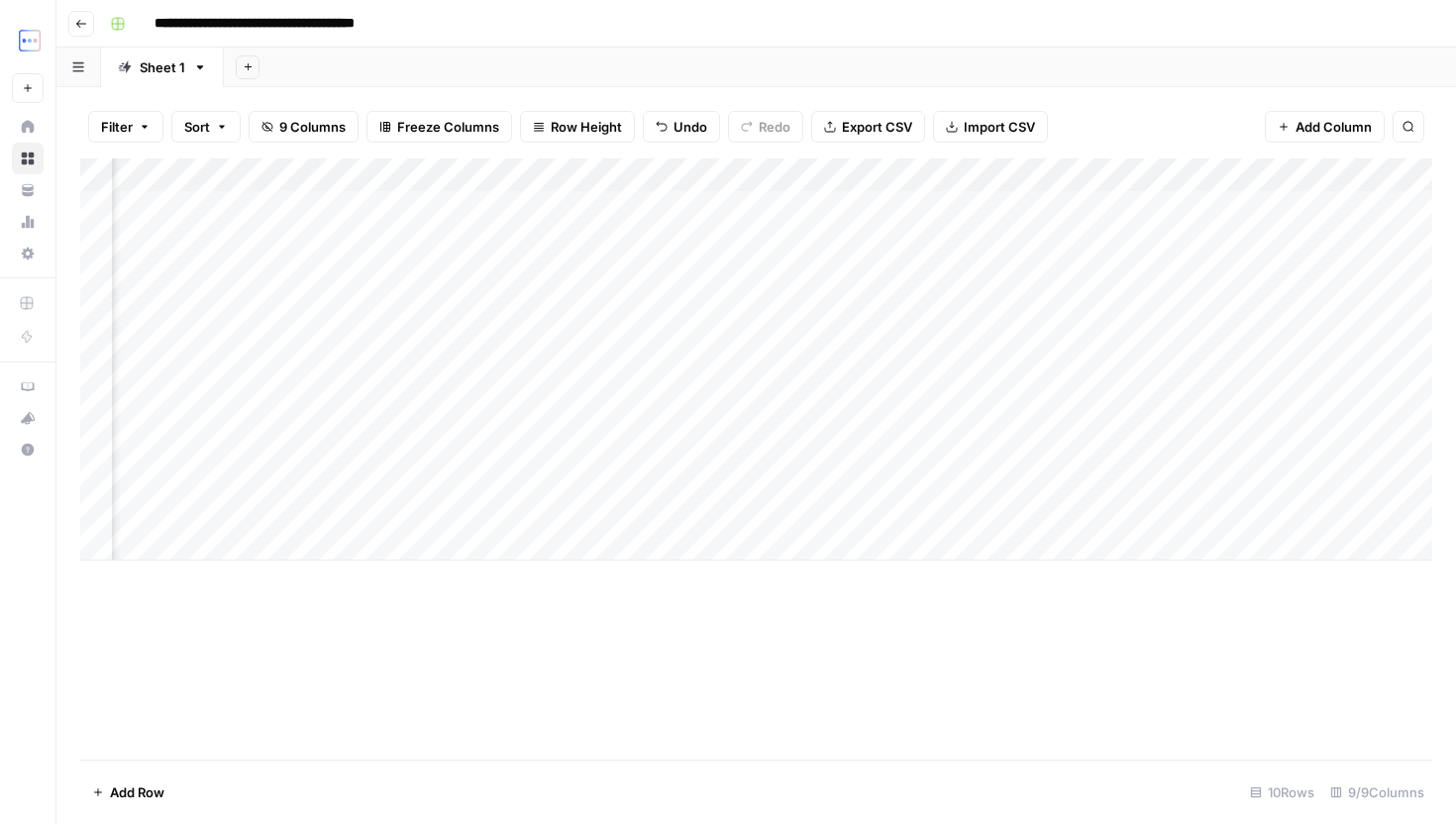 click on "Add Column" at bounding box center [756, 360] 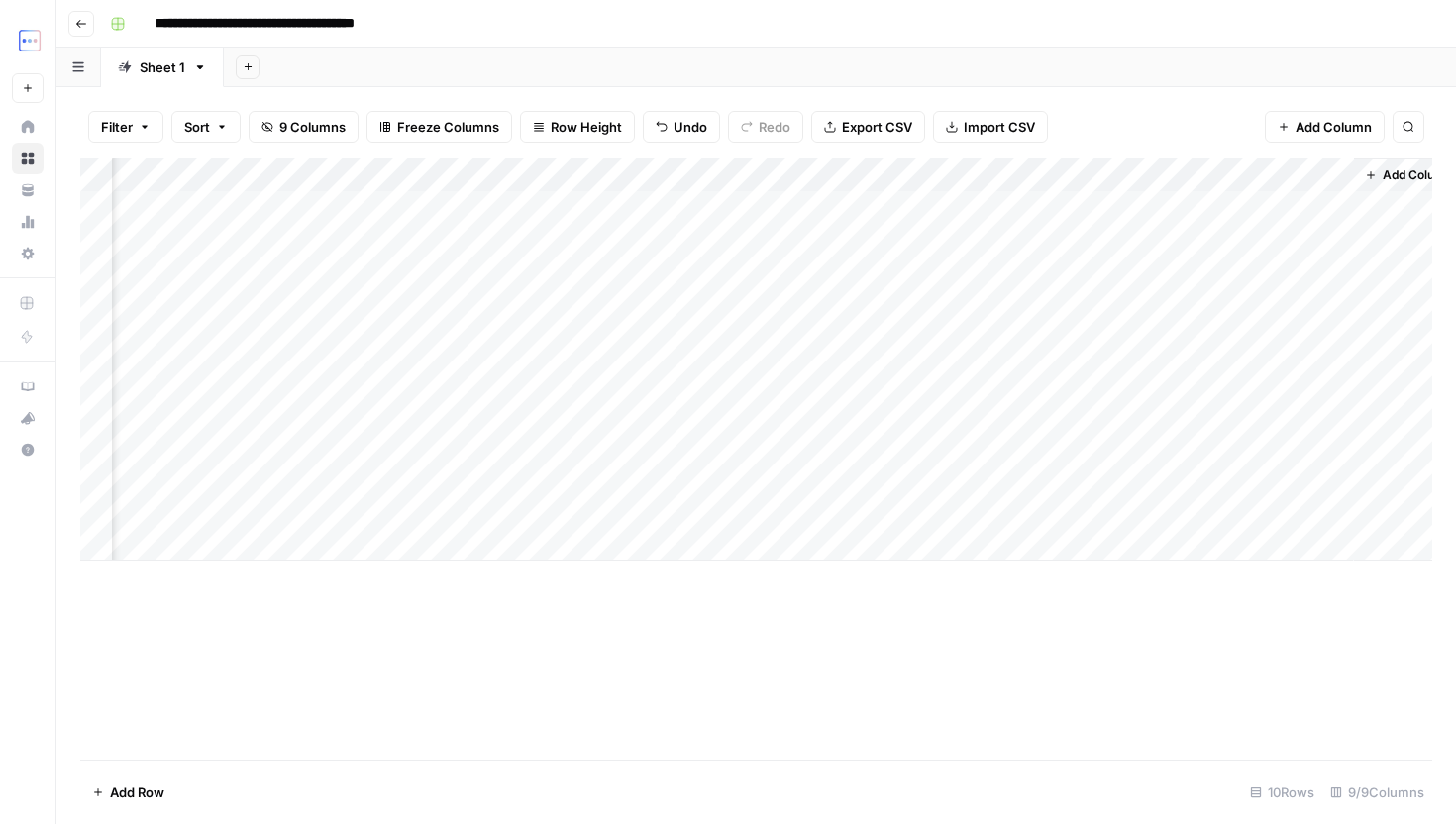 scroll, scrollTop: 0, scrollLeft: 395, axis: horizontal 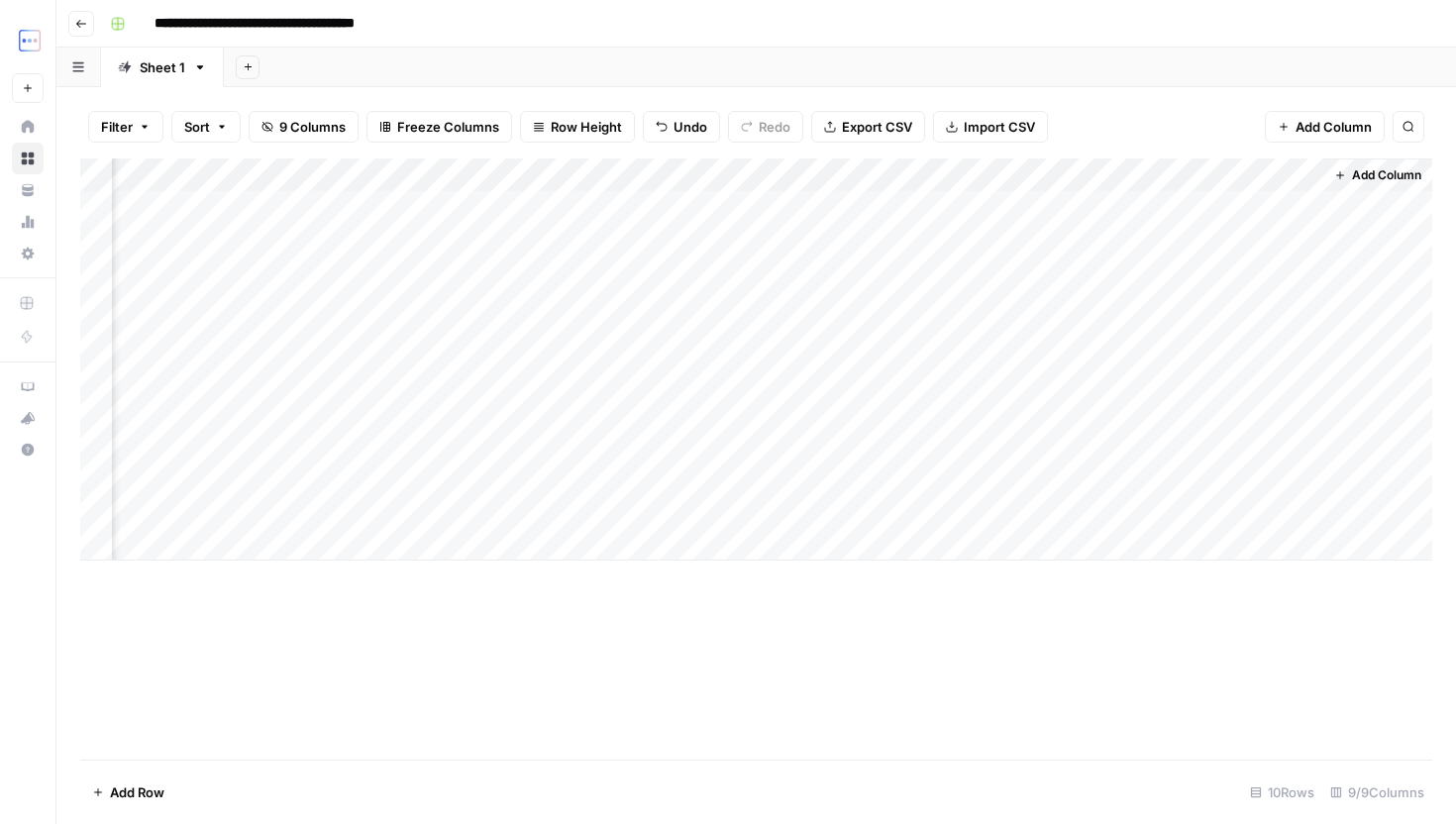 click on "Add Column" at bounding box center [756, 360] 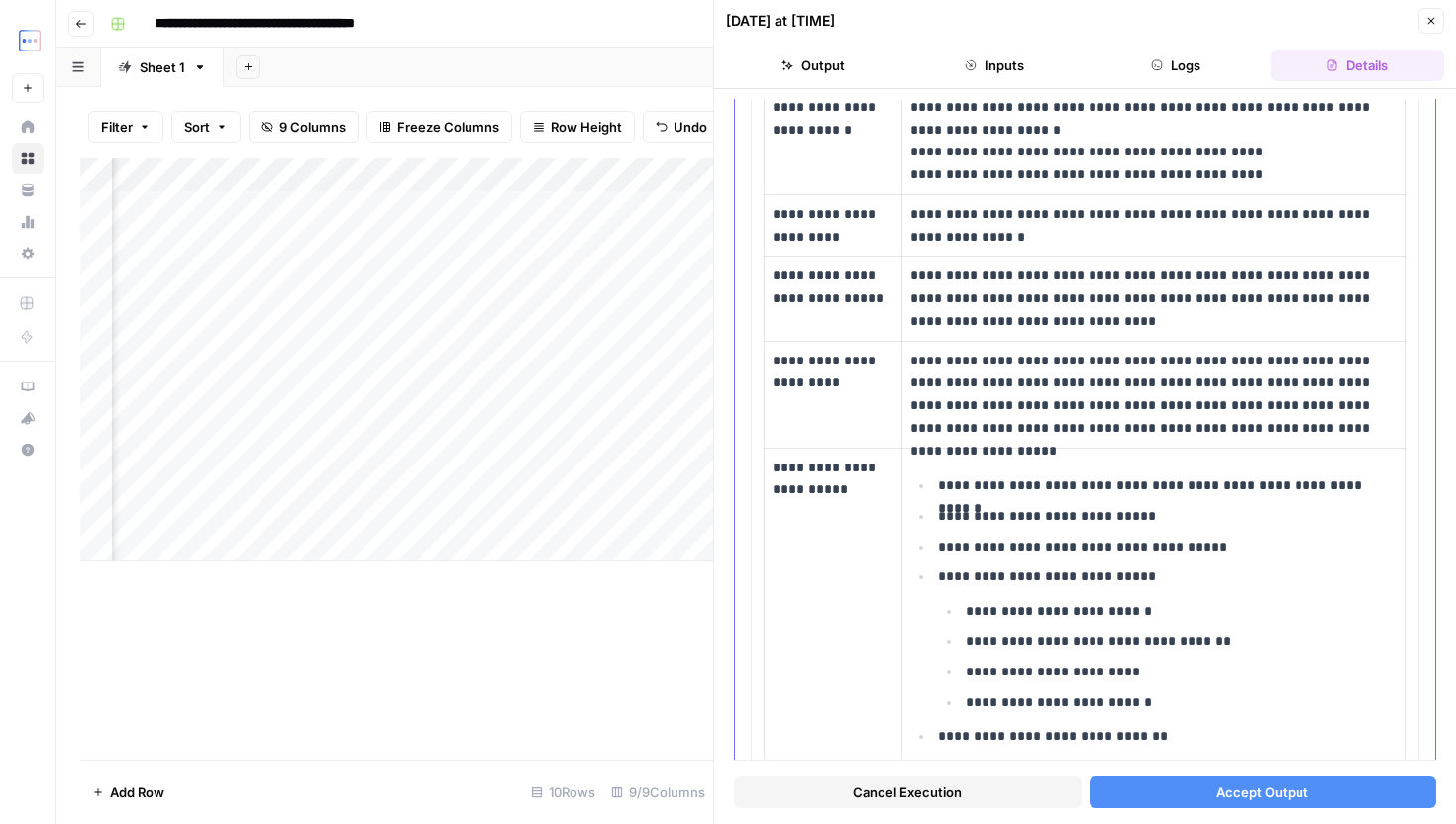 scroll, scrollTop: 452, scrollLeft: 0, axis: vertical 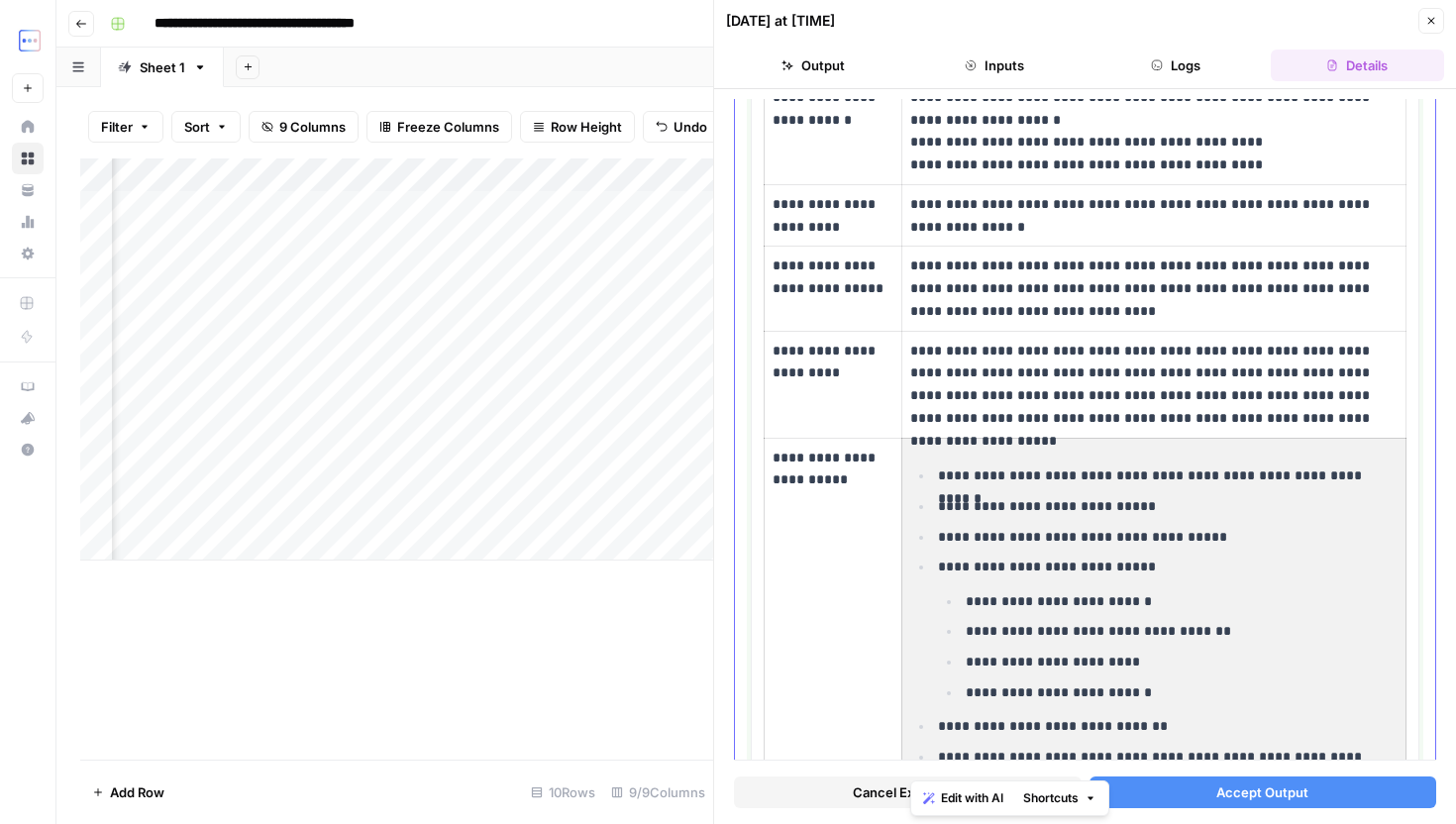 drag, startPoint x: 918, startPoint y: 469, endPoint x: 1145, endPoint y: 641, distance: 284.80344 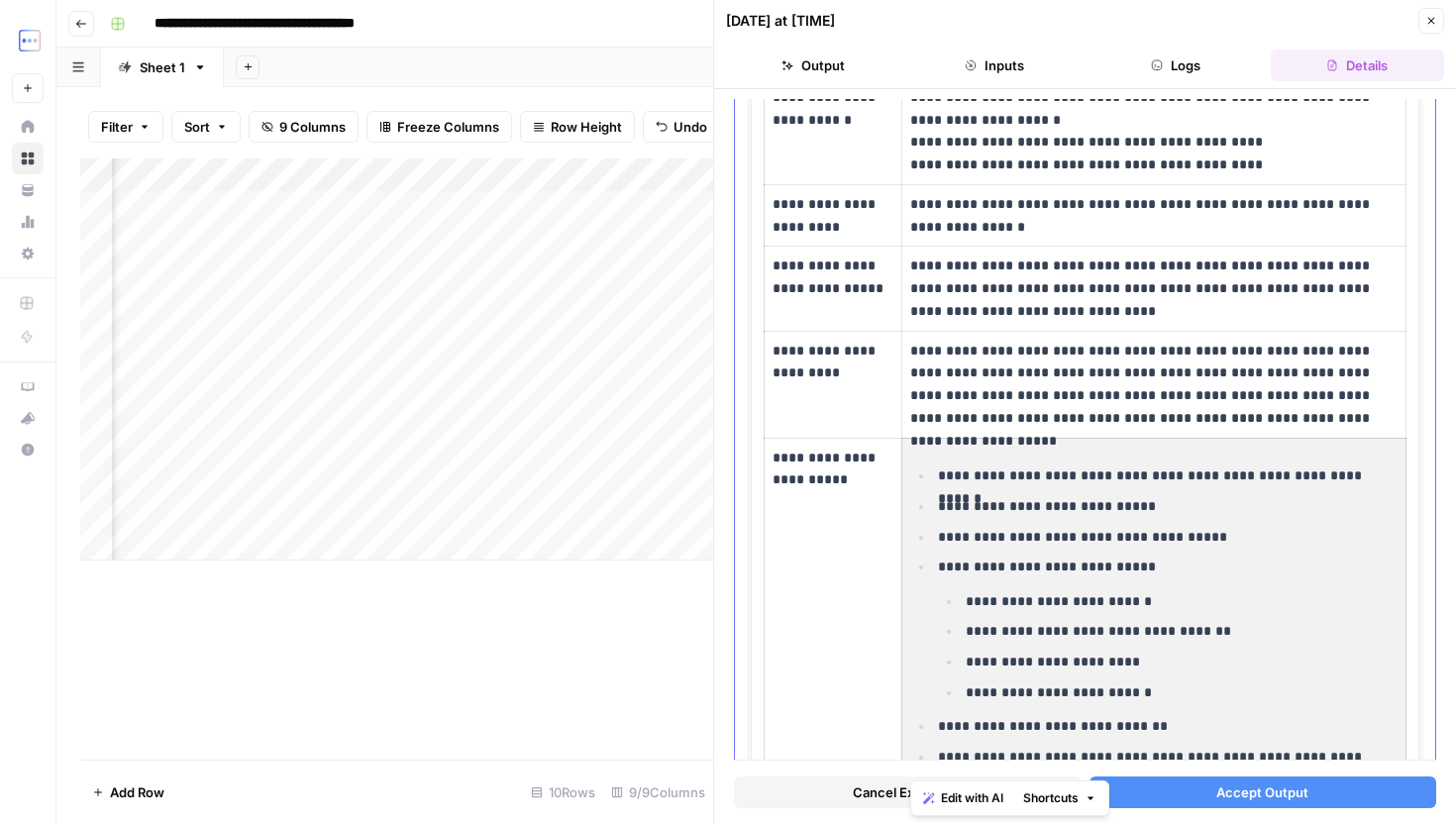 click on "**********" at bounding box center [1154, 633] 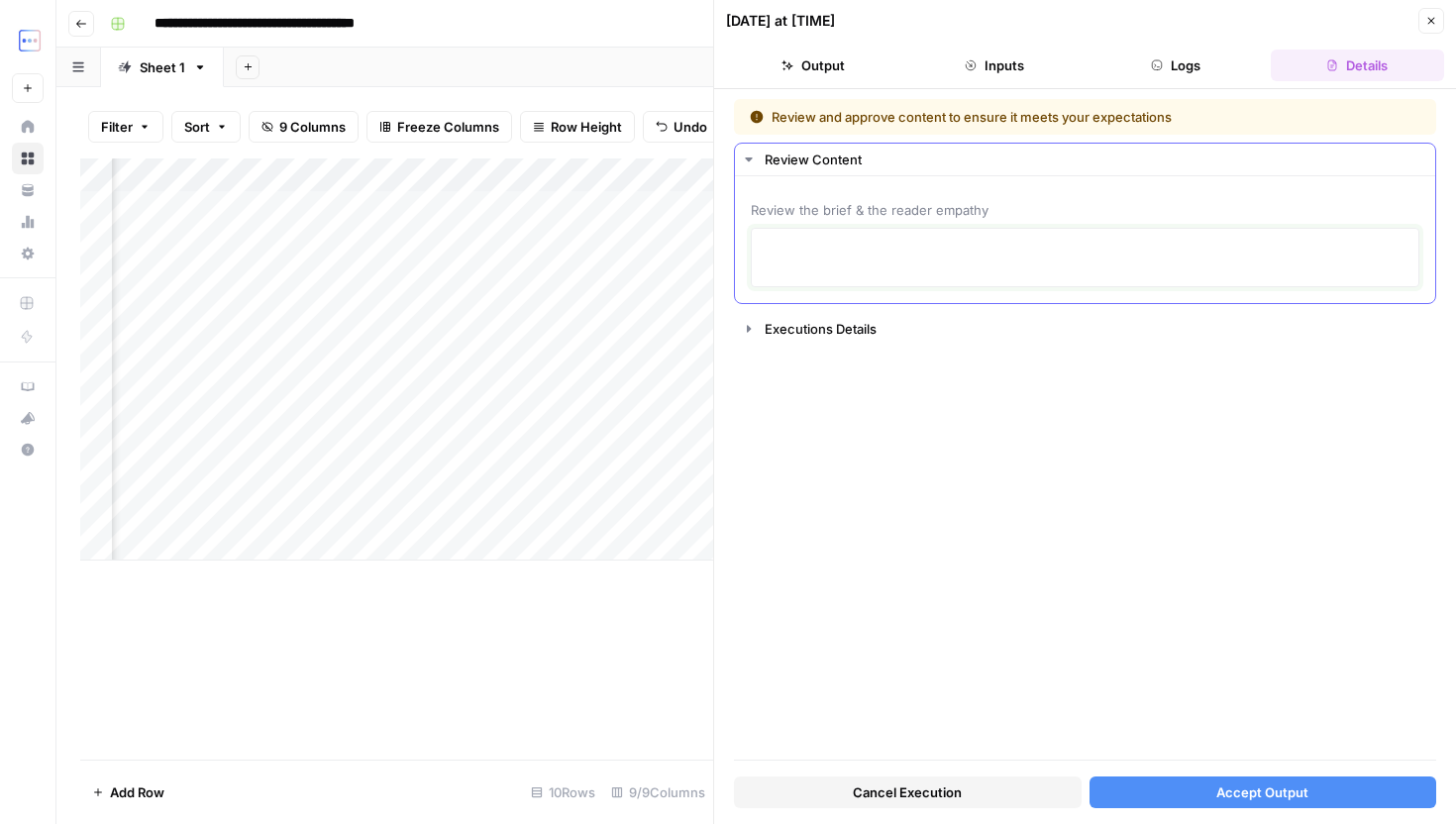 scroll, scrollTop: 445, scrollLeft: 0, axis: vertical 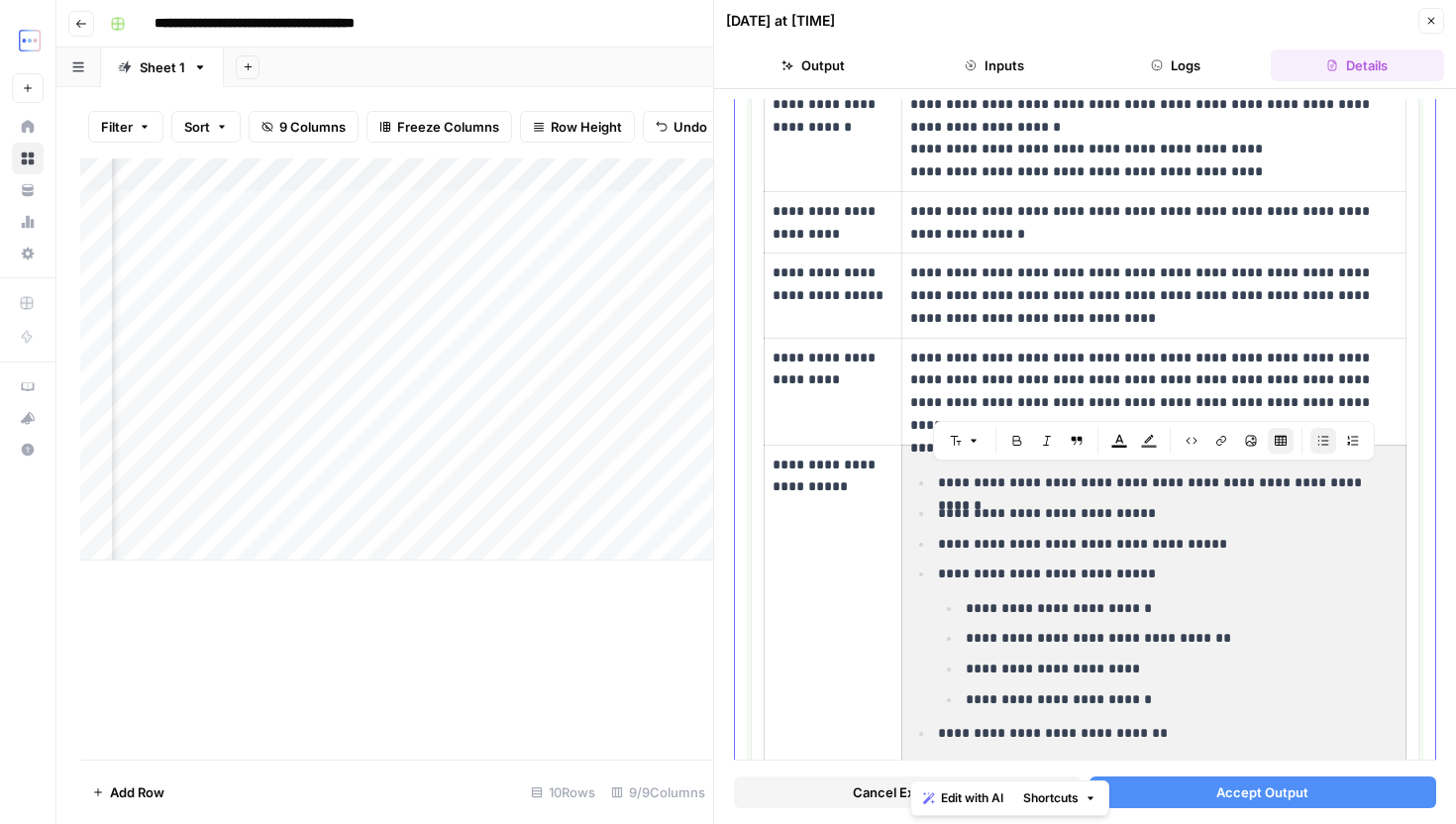 click on "**********" at bounding box center (1168, 544) 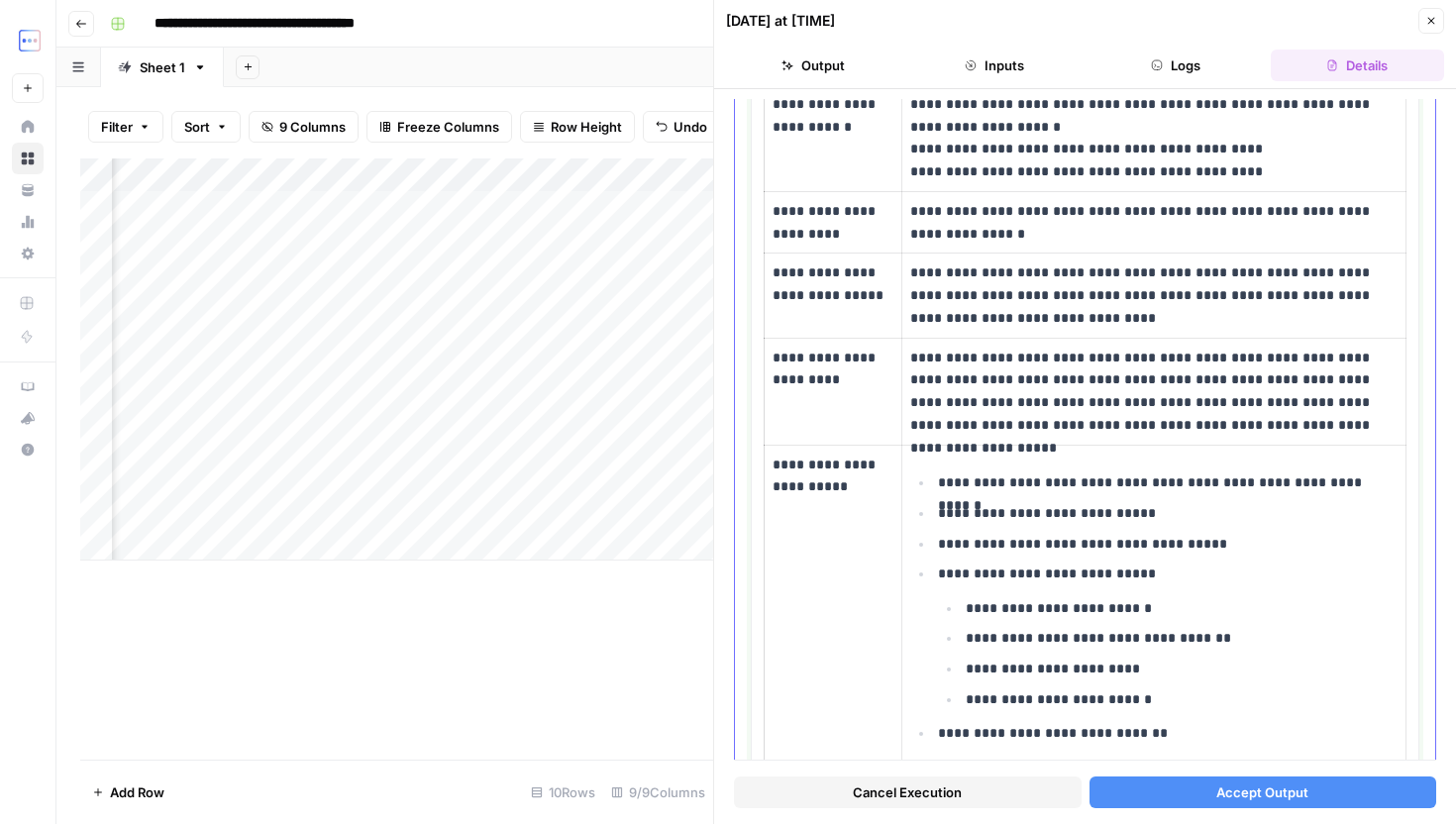 click on "**********" at bounding box center (1168, 482) 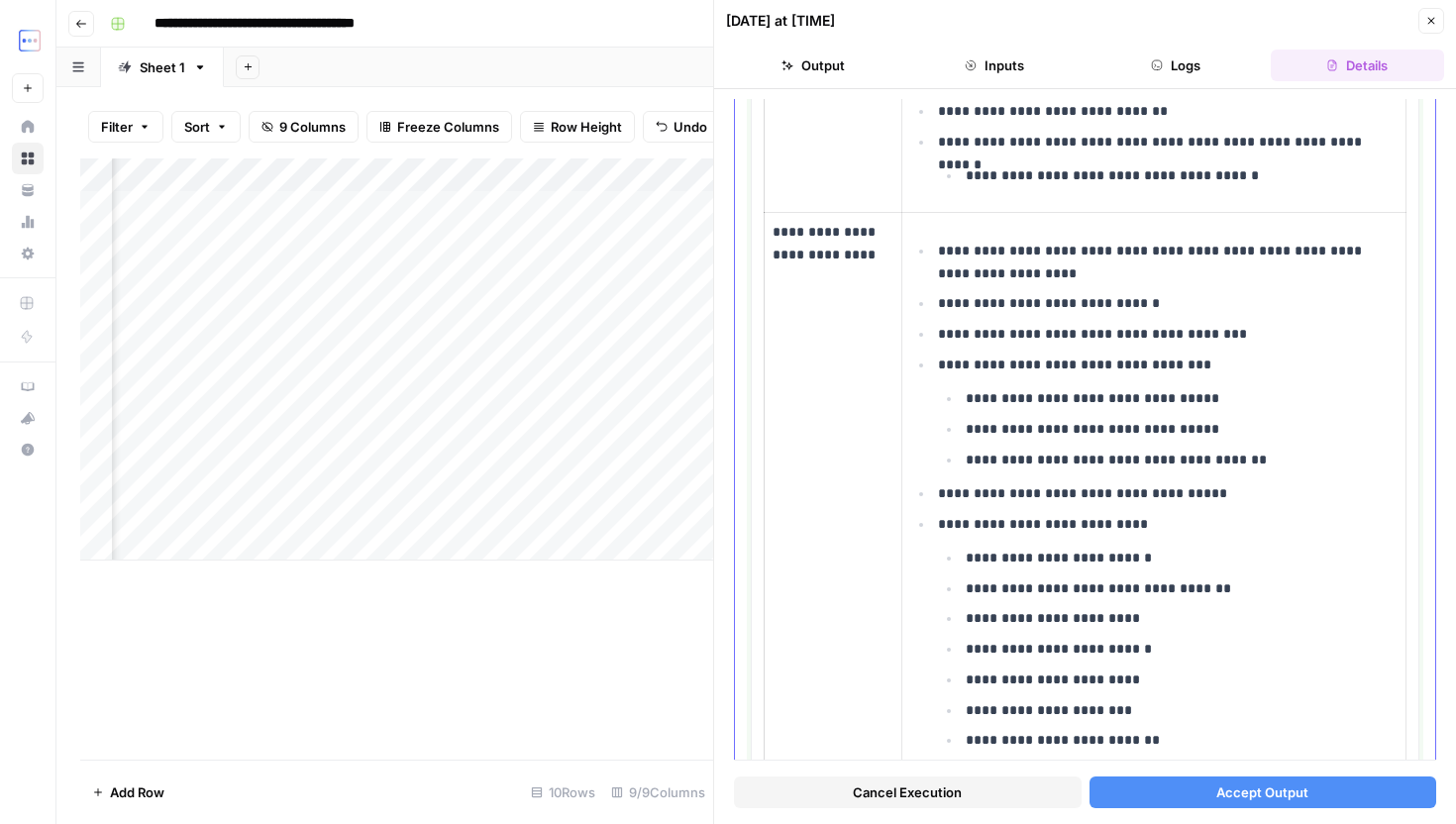 scroll, scrollTop: 1084, scrollLeft: 0, axis: vertical 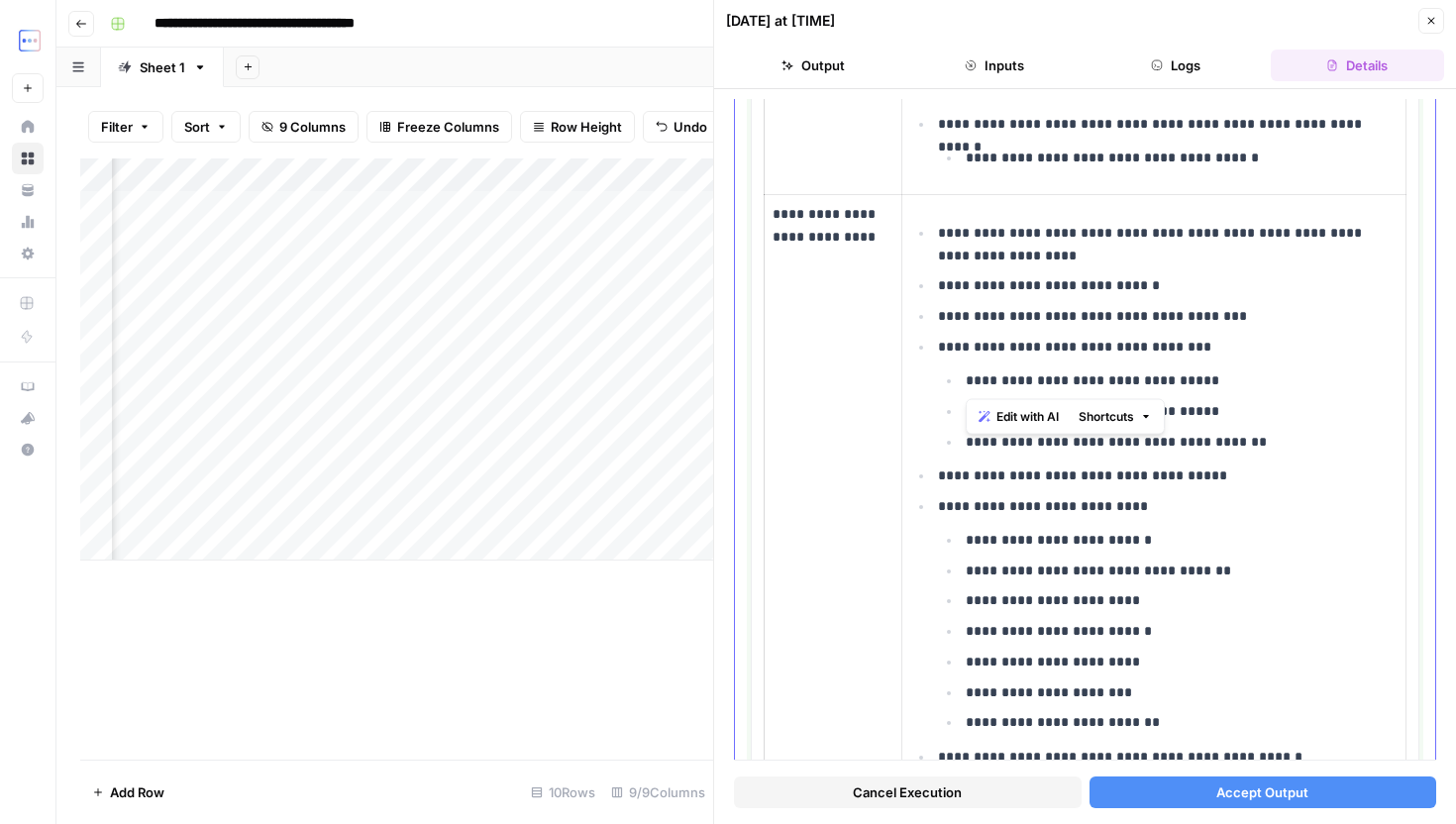 drag, startPoint x: 958, startPoint y: 380, endPoint x: 1193, endPoint y: 387, distance: 235.10423 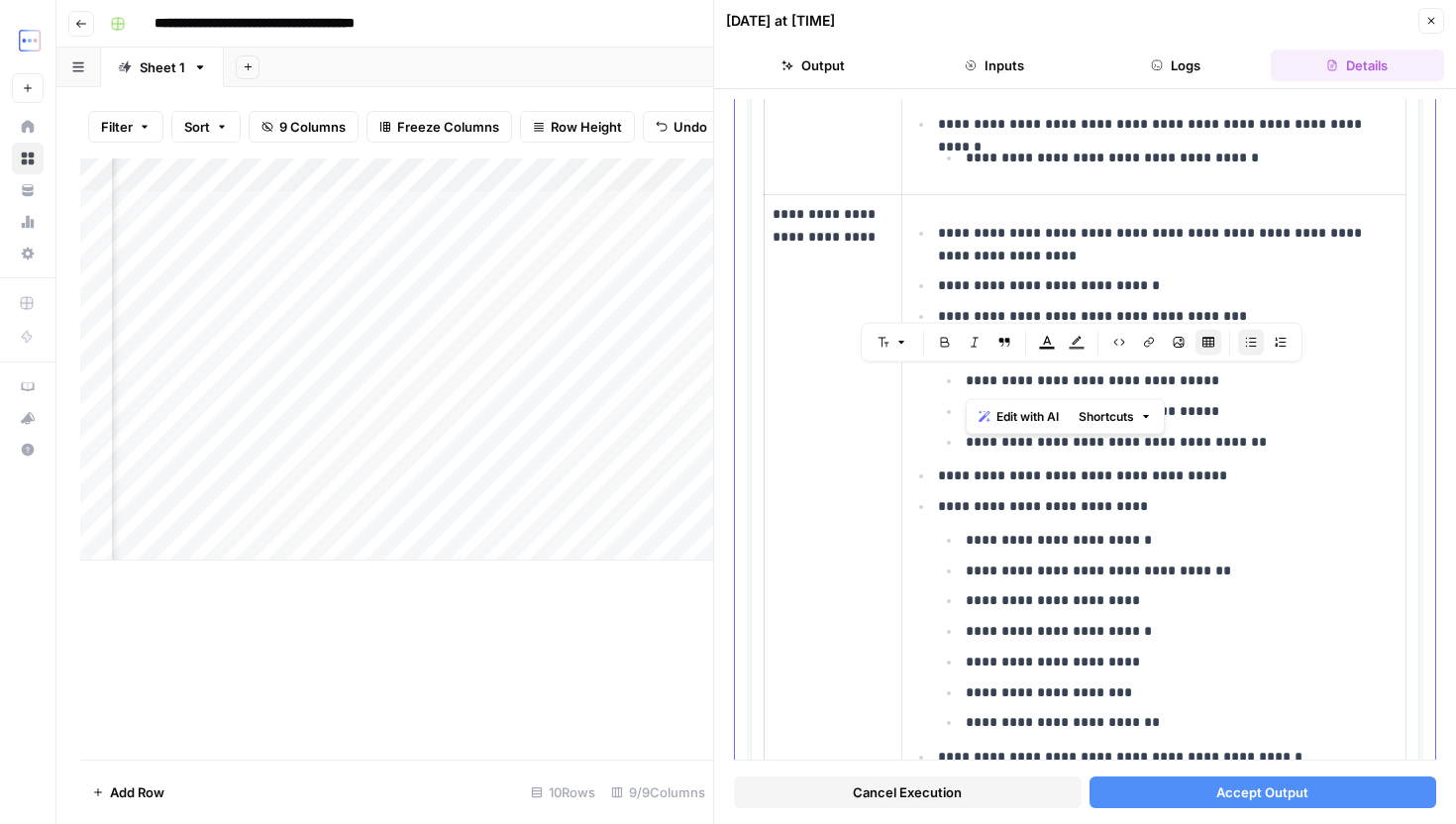 click on "**********" at bounding box center (1179, 411) 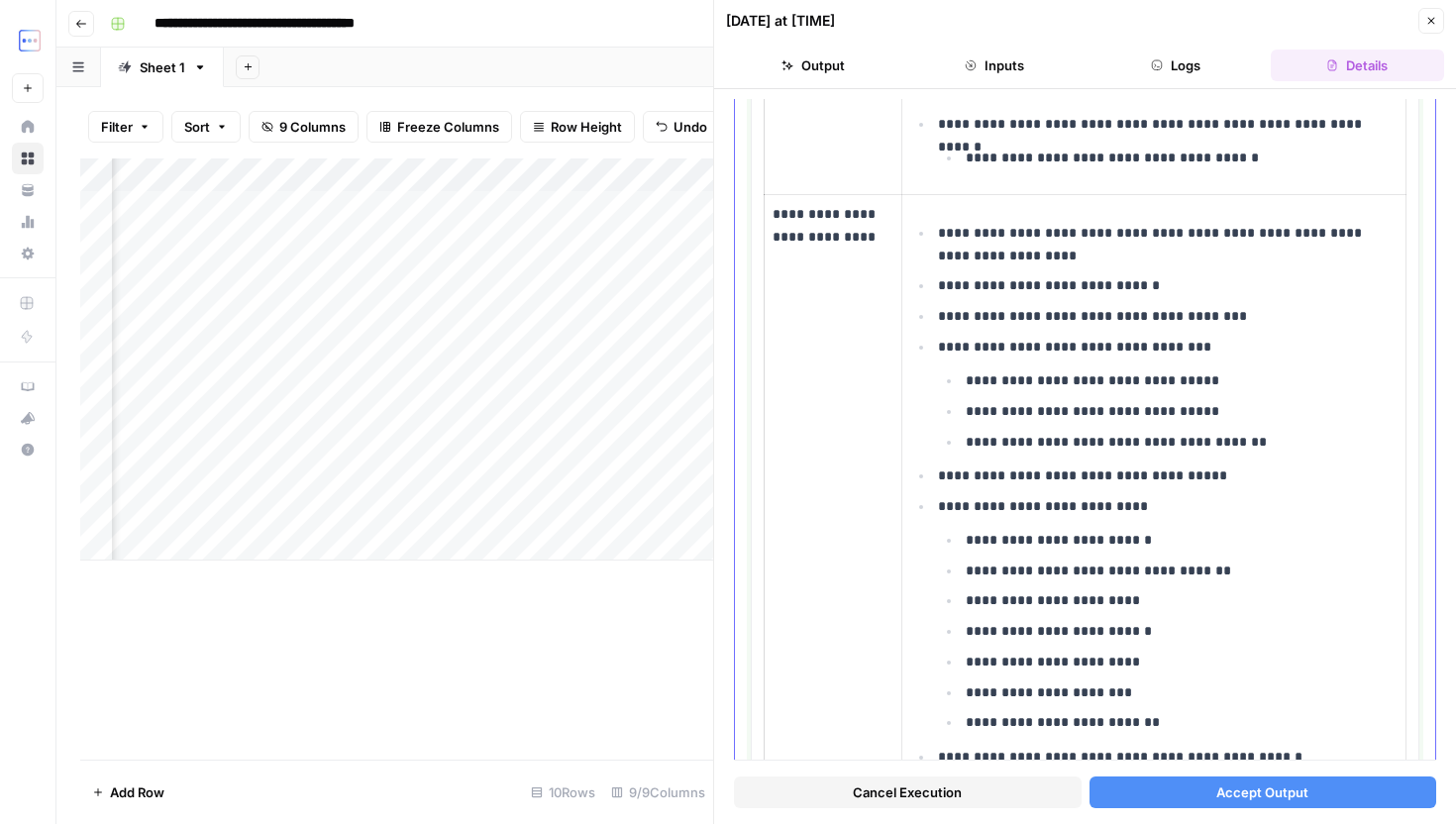 click on "**********" at bounding box center [1182, 411] 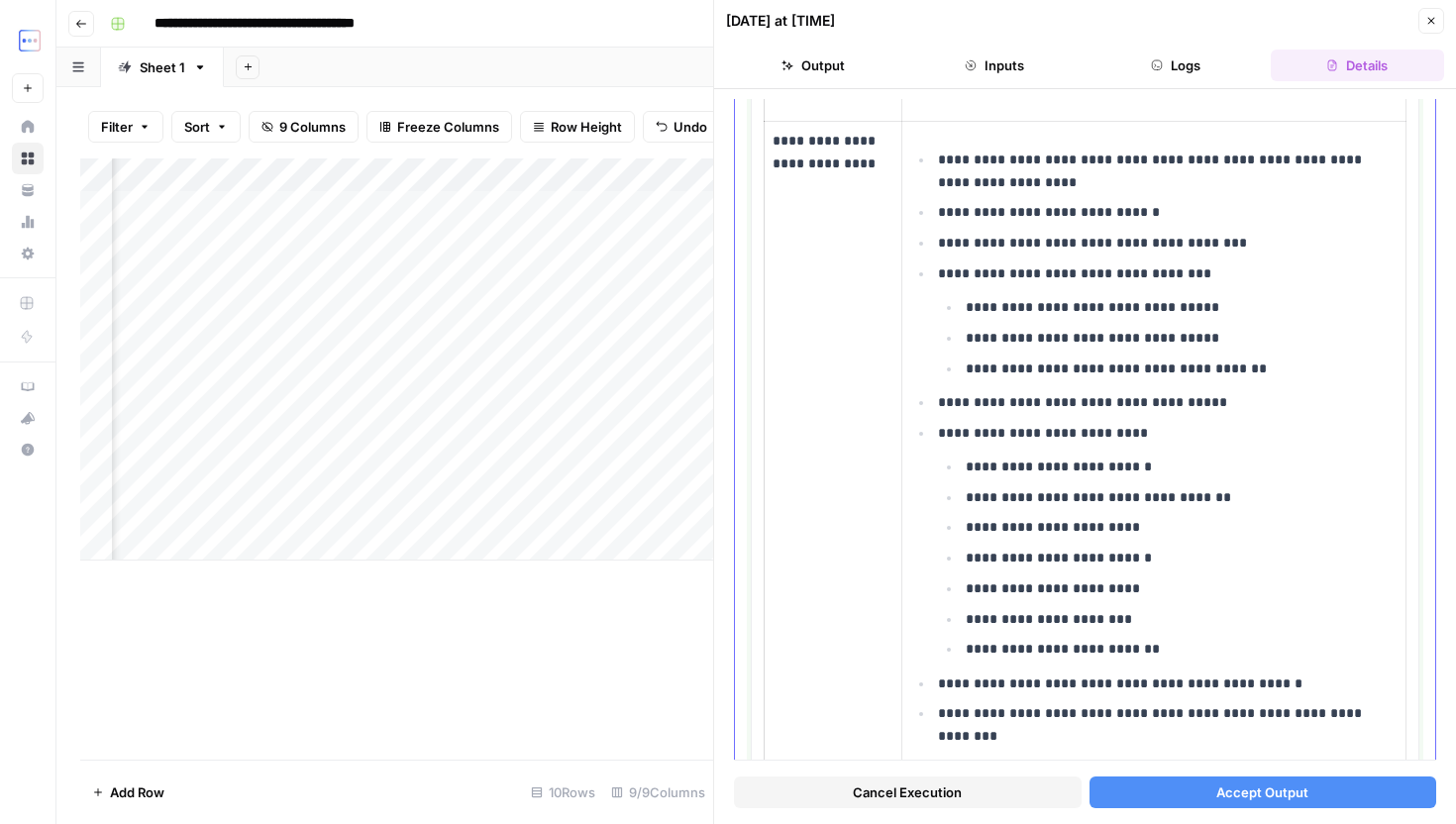 drag, startPoint x: 948, startPoint y: 414, endPoint x: 1240, endPoint y: 413, distance: 292.0017 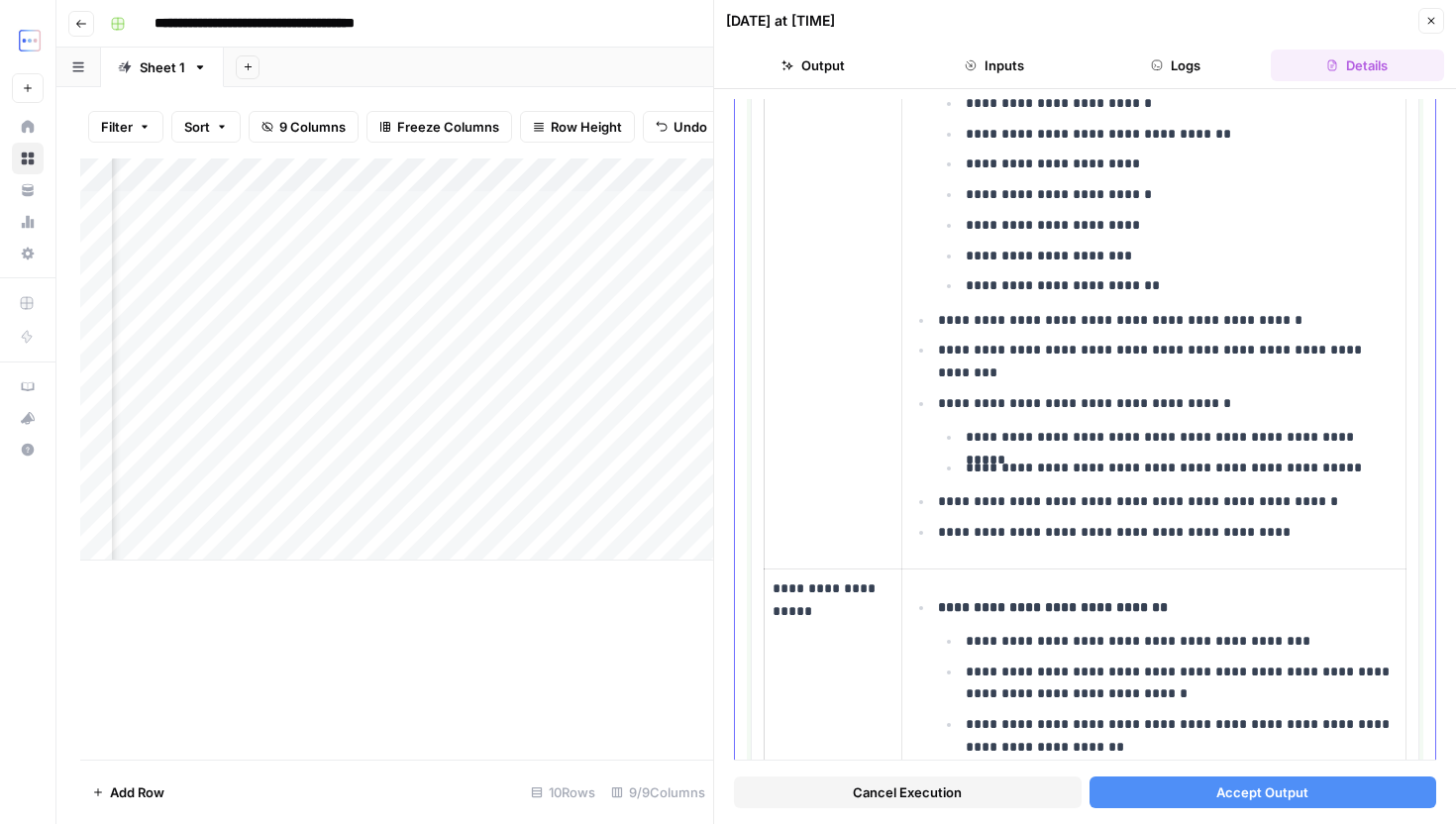 scroll, scrollTop: 1551, scrollLeft: 0, axis: vertical 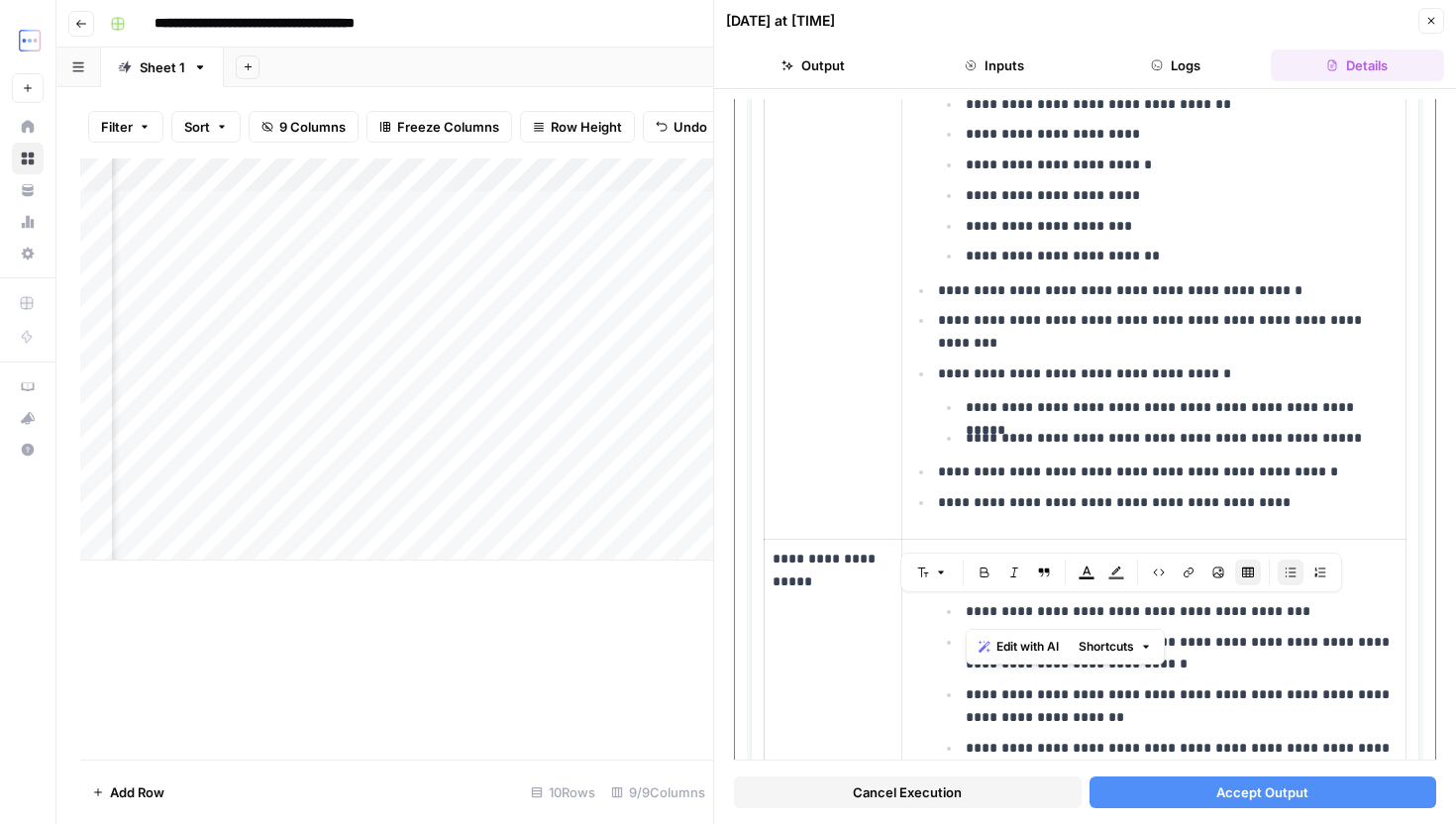 drag, startPoint x: 1278, startPoint y: 614, endPoint x: 963, endPoint y: 616, distance: 315.0063 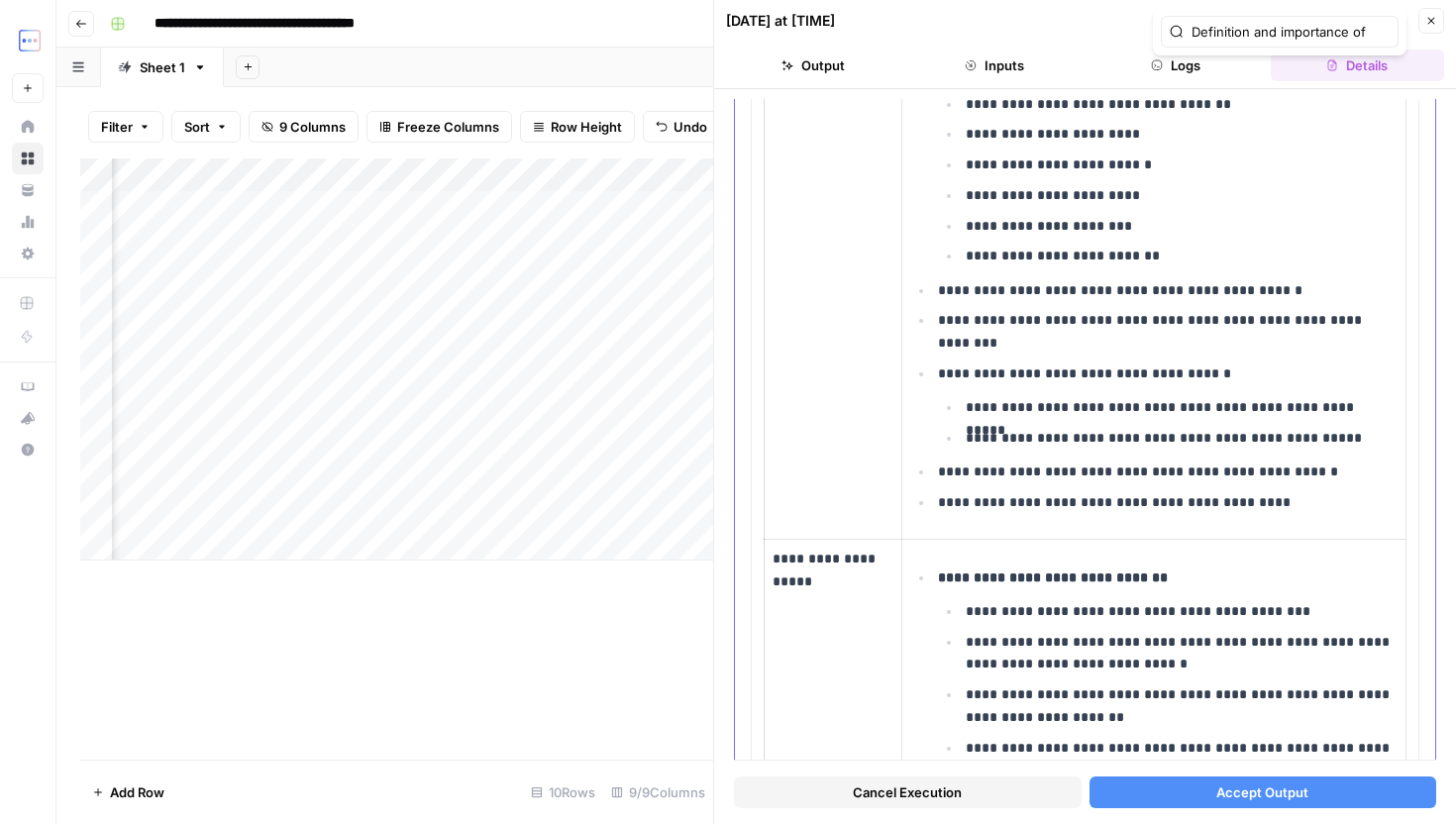 scroll, scrollTop: 0, scrollLeft: 183, axis: horizontal 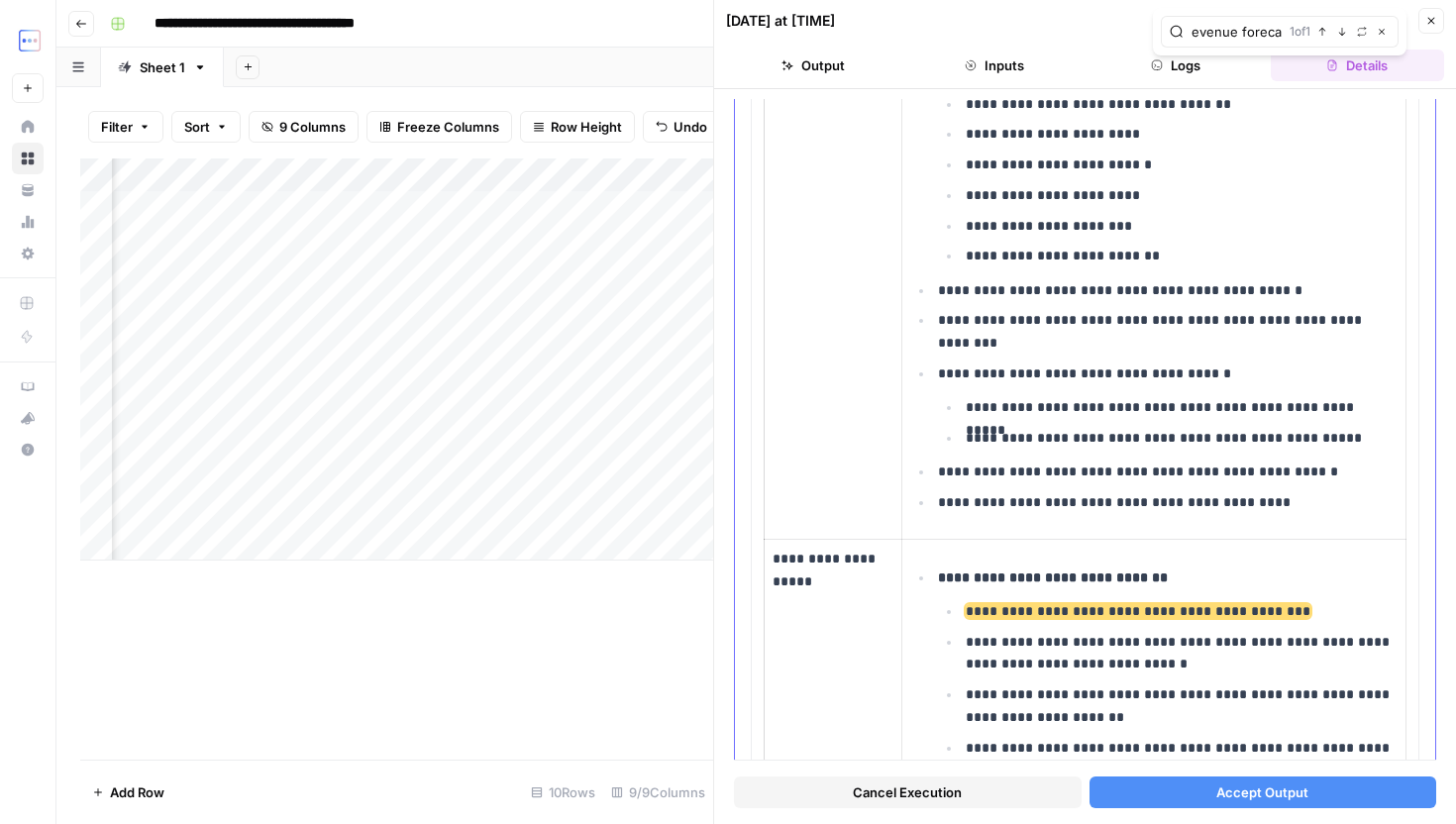 type on "Definition and importance of revenue forecasting" 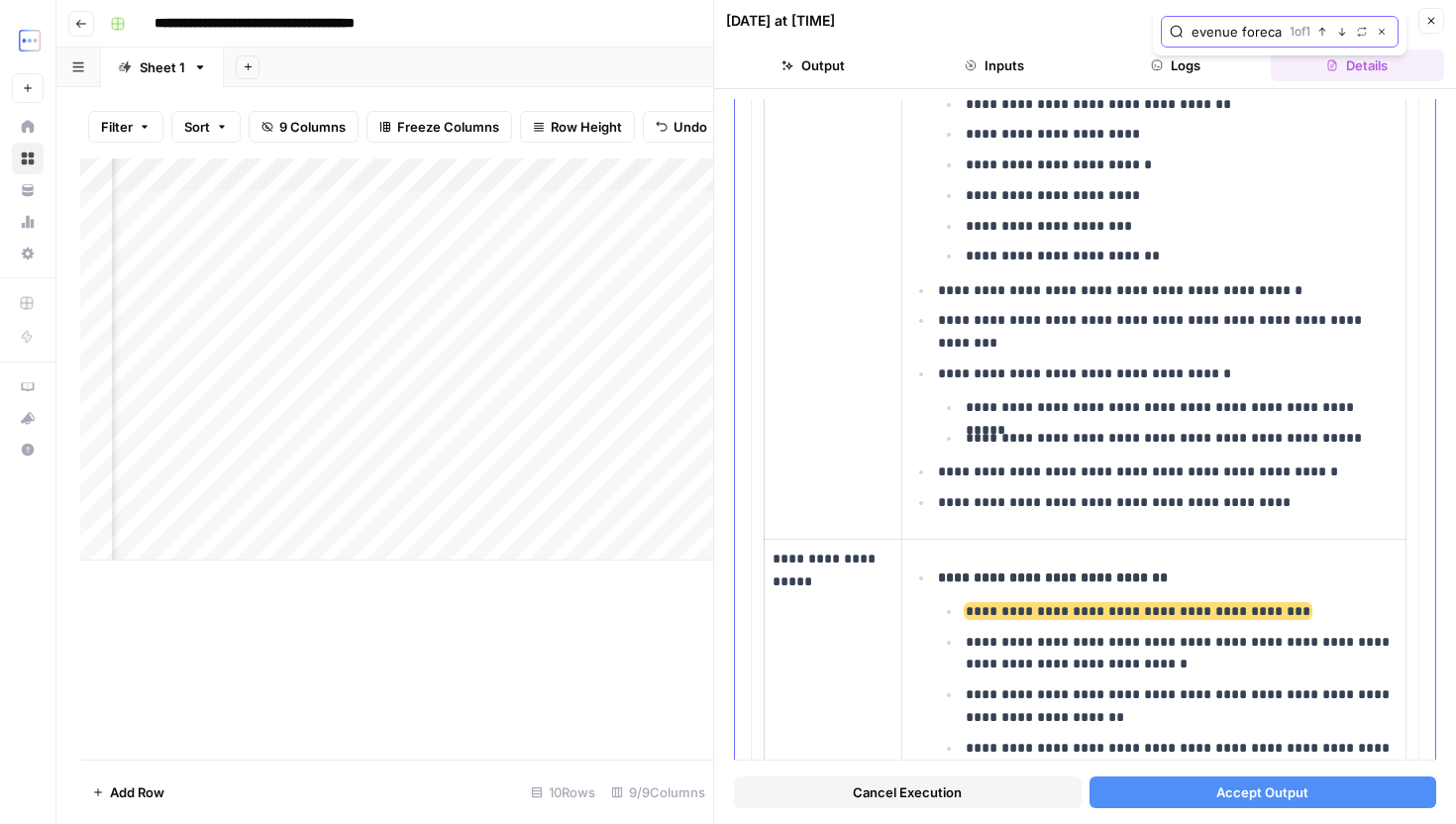 scroll, scrollTop: 0, scrollLeft: 0, axis: both 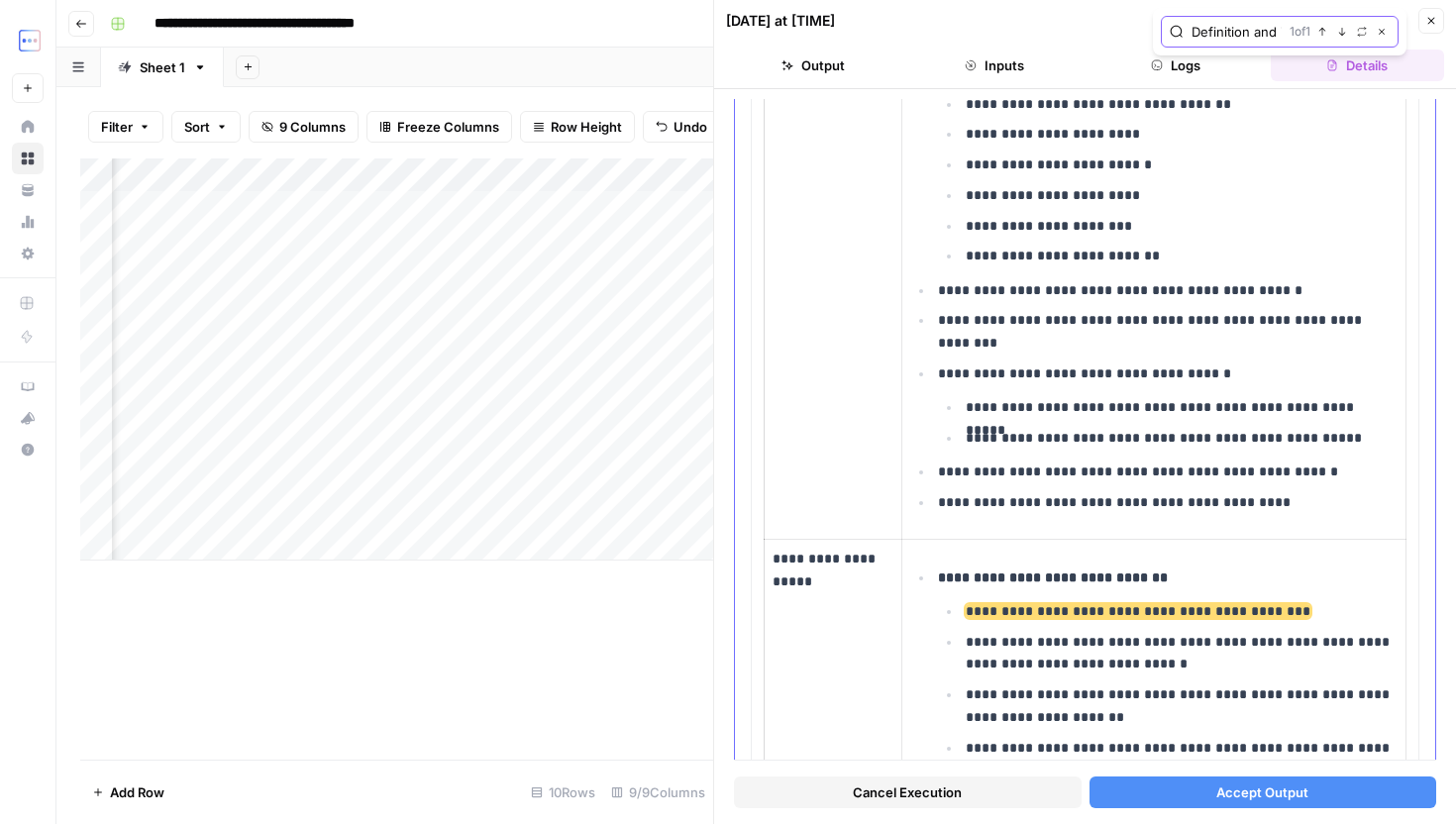 click 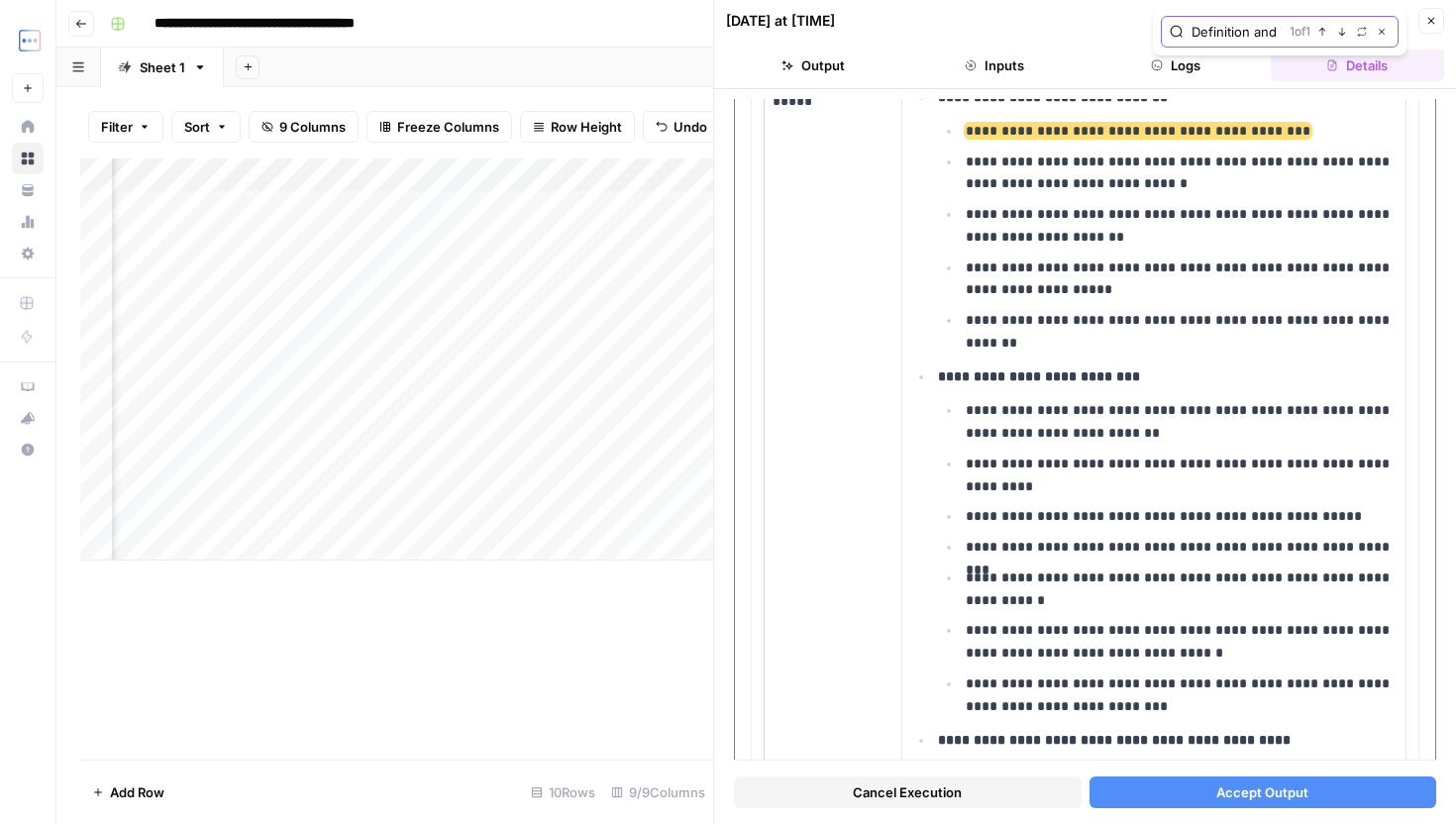 scroll, scrollTop: 2034, scrollLeft: 0, axis: vertical 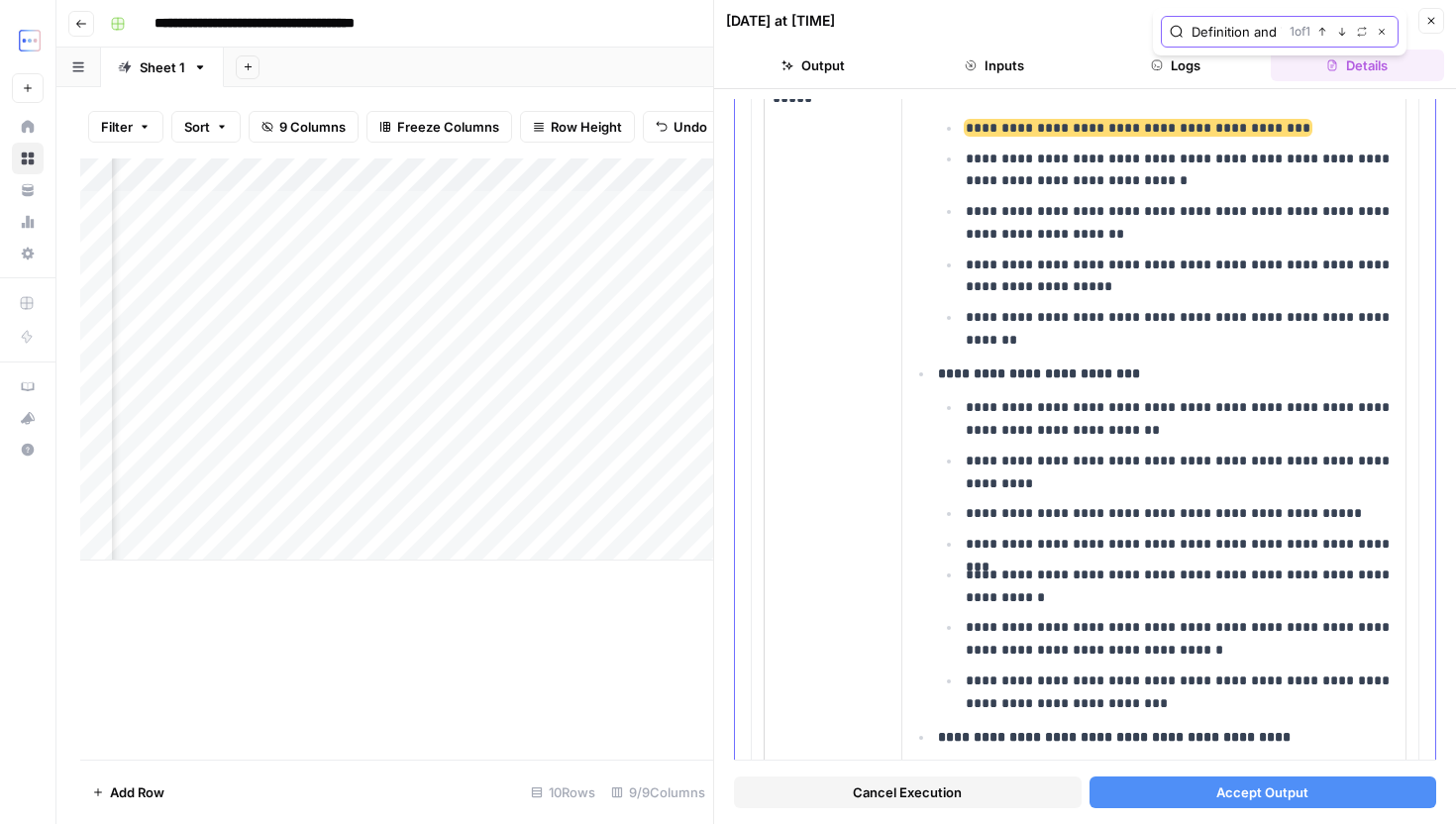 click 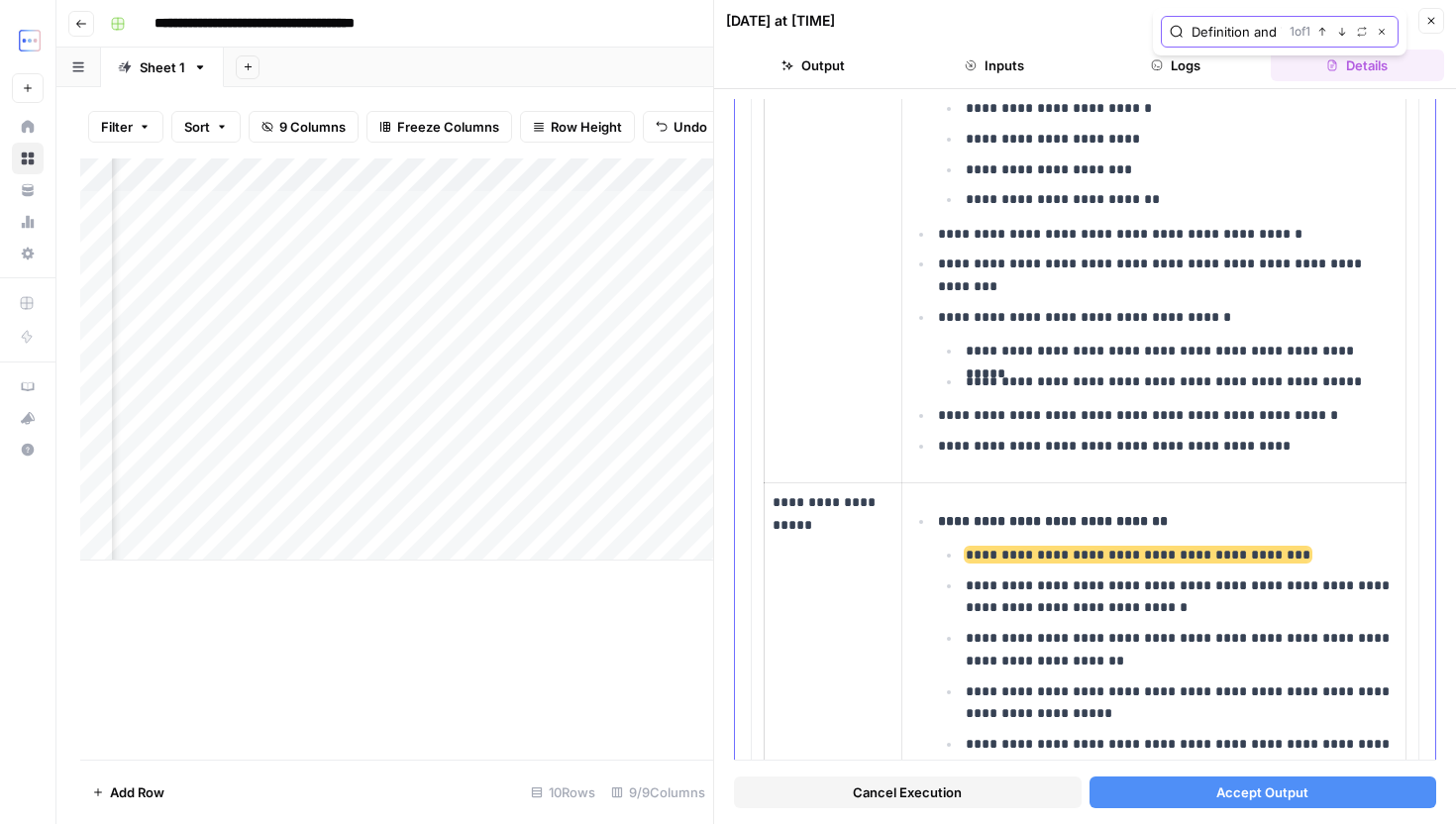 scroll, scrollTop: 1606, scrollLeft: 0, axis: vertical 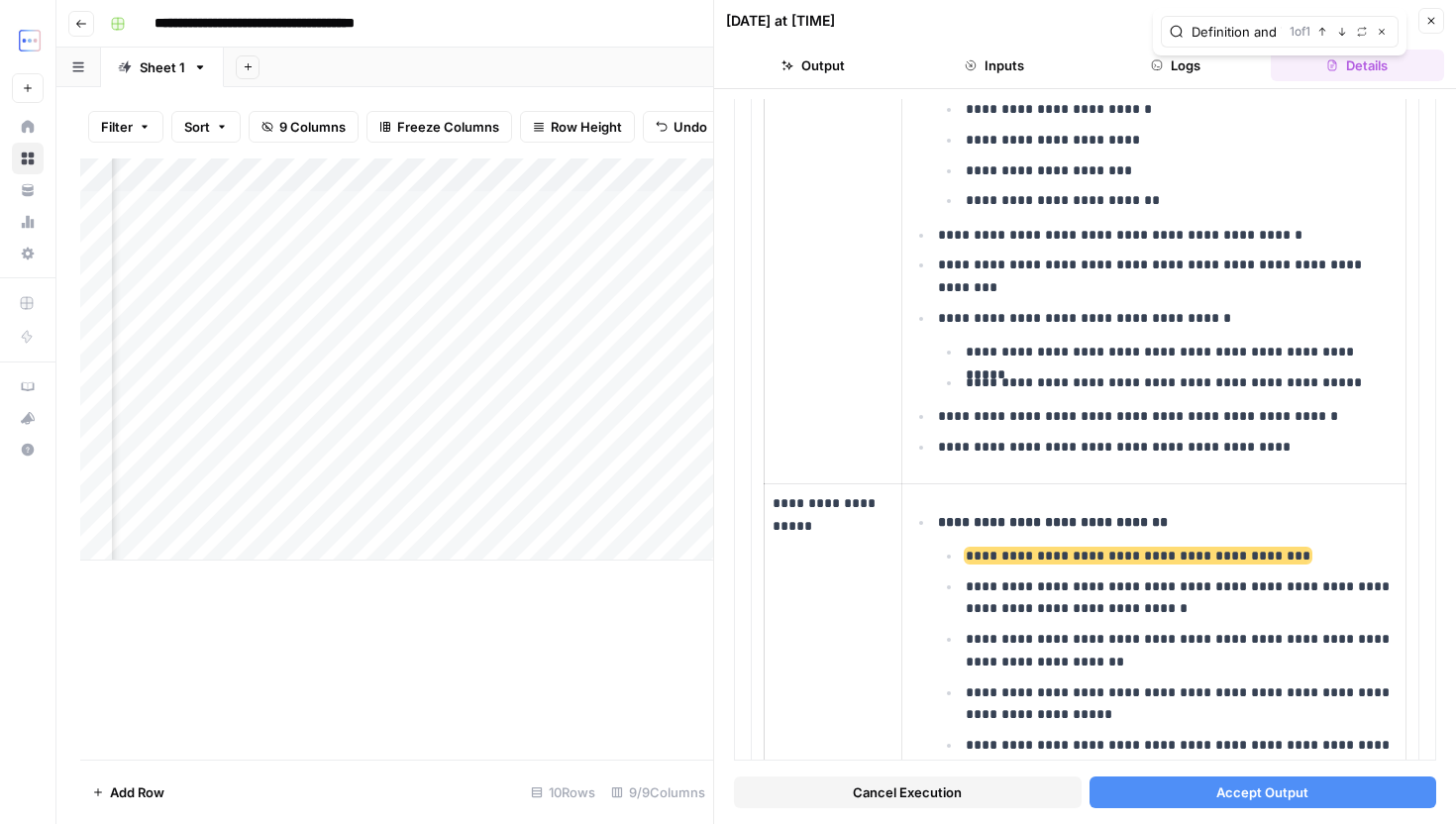 click on "Accept Output" at bounding box center (1262, 792) 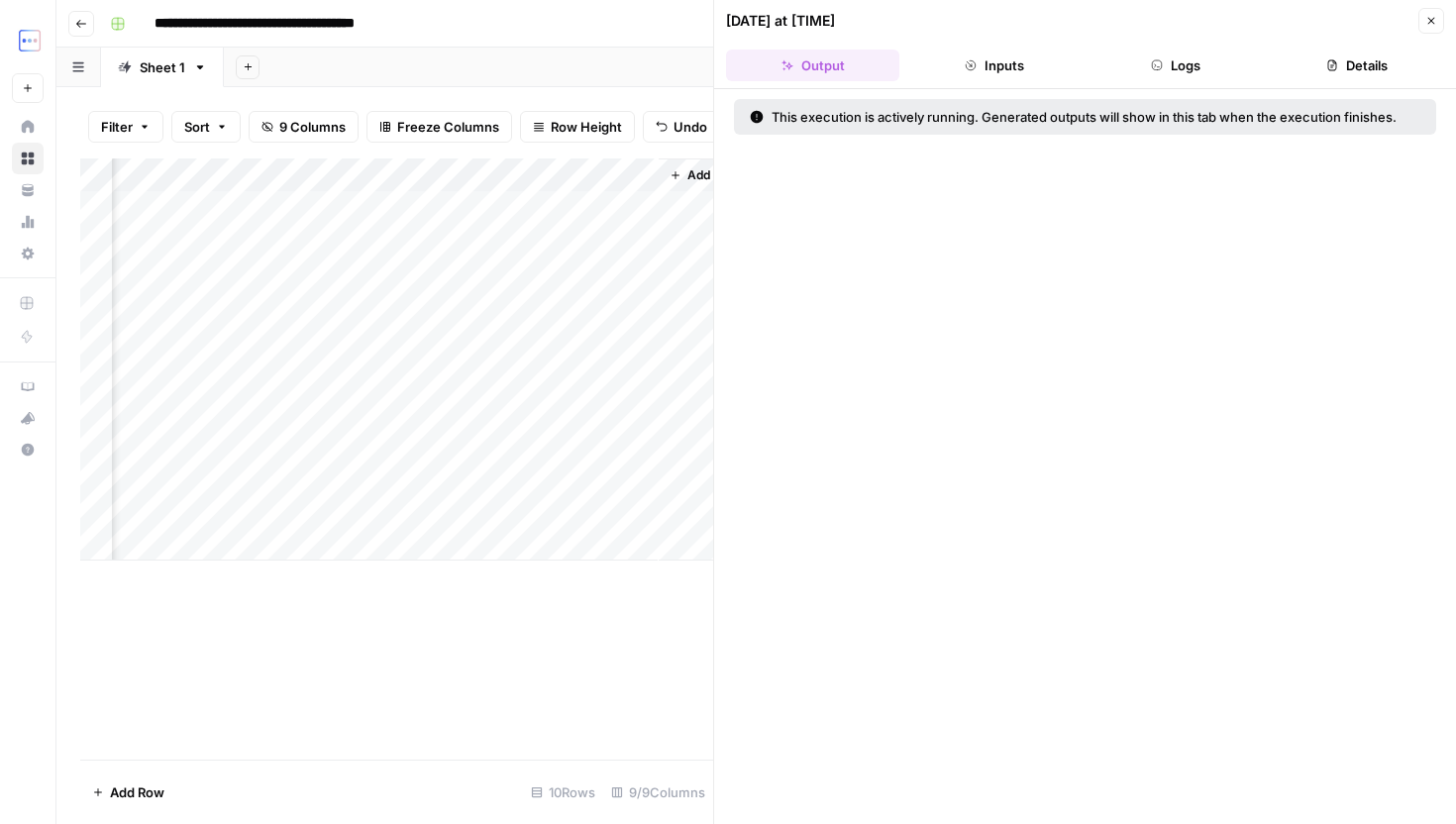 scroll, scrollTop: 0, scrollLeft: 1033, axis: horizontal 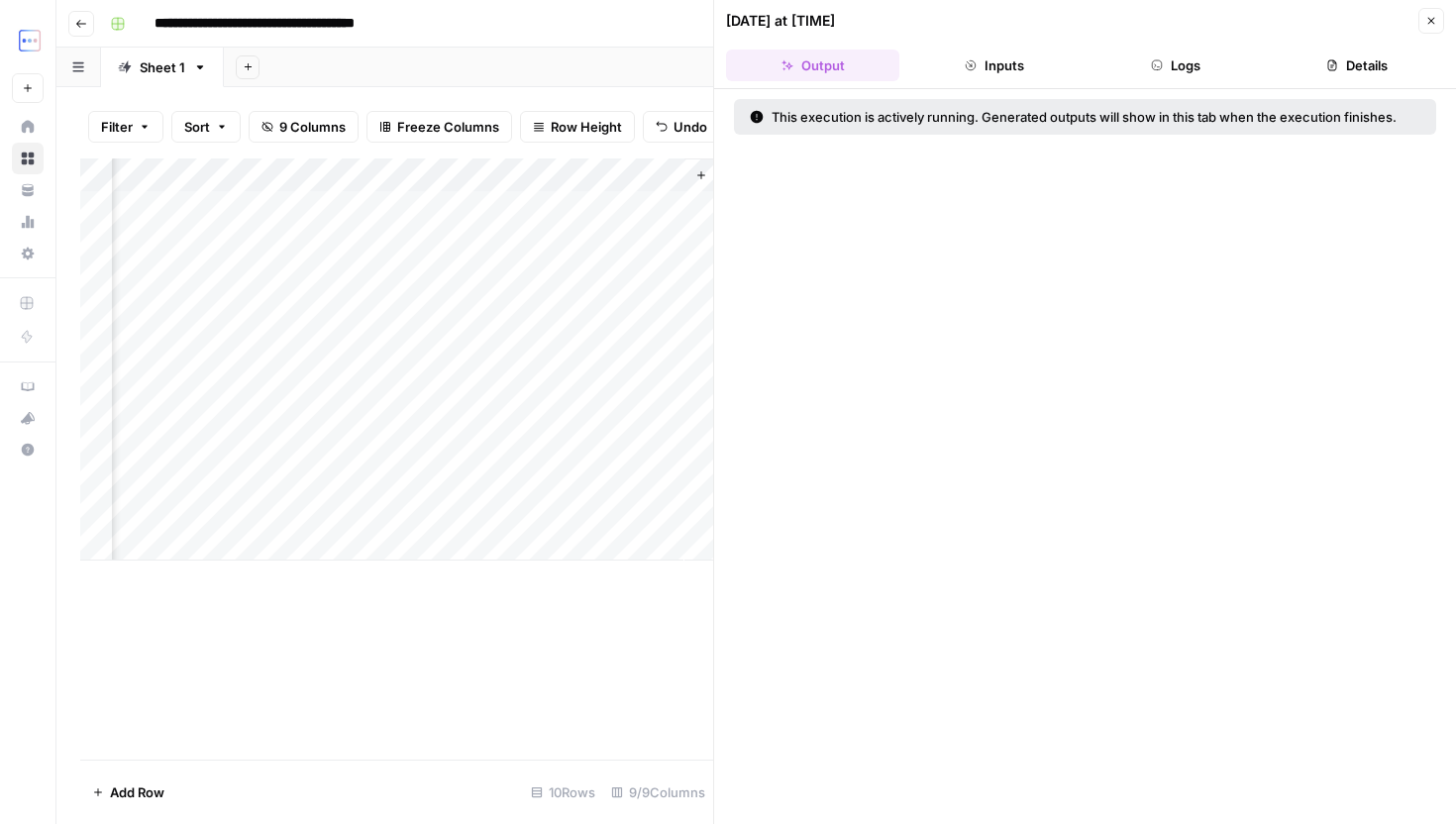 click on "08/06/25 at 7:01 PM Close Output Inputs Logs Details" at bounding box center [1085, 45] 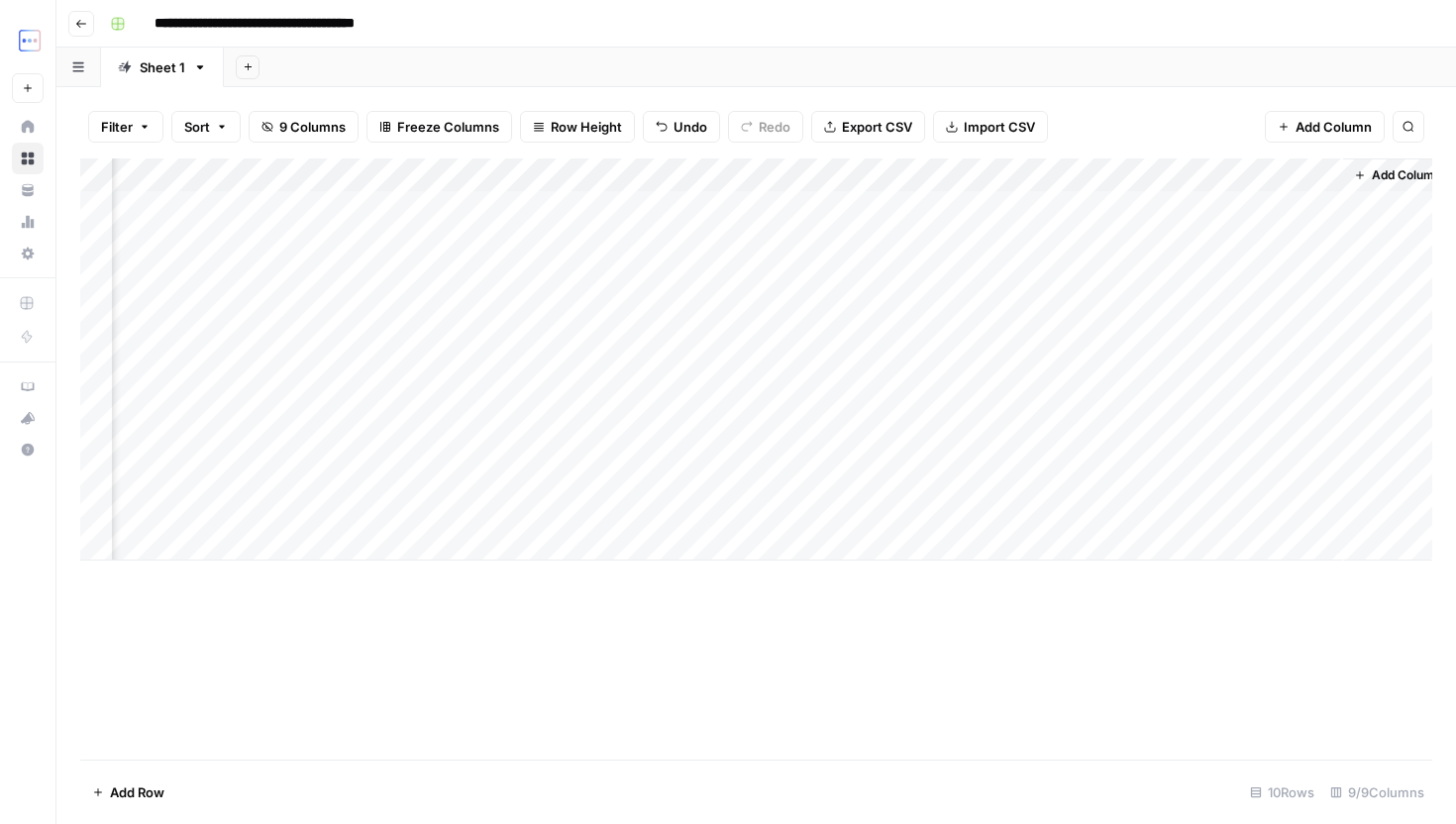 scroll, scrollTop: 0, scrollLeft: 371, axis: horizontal 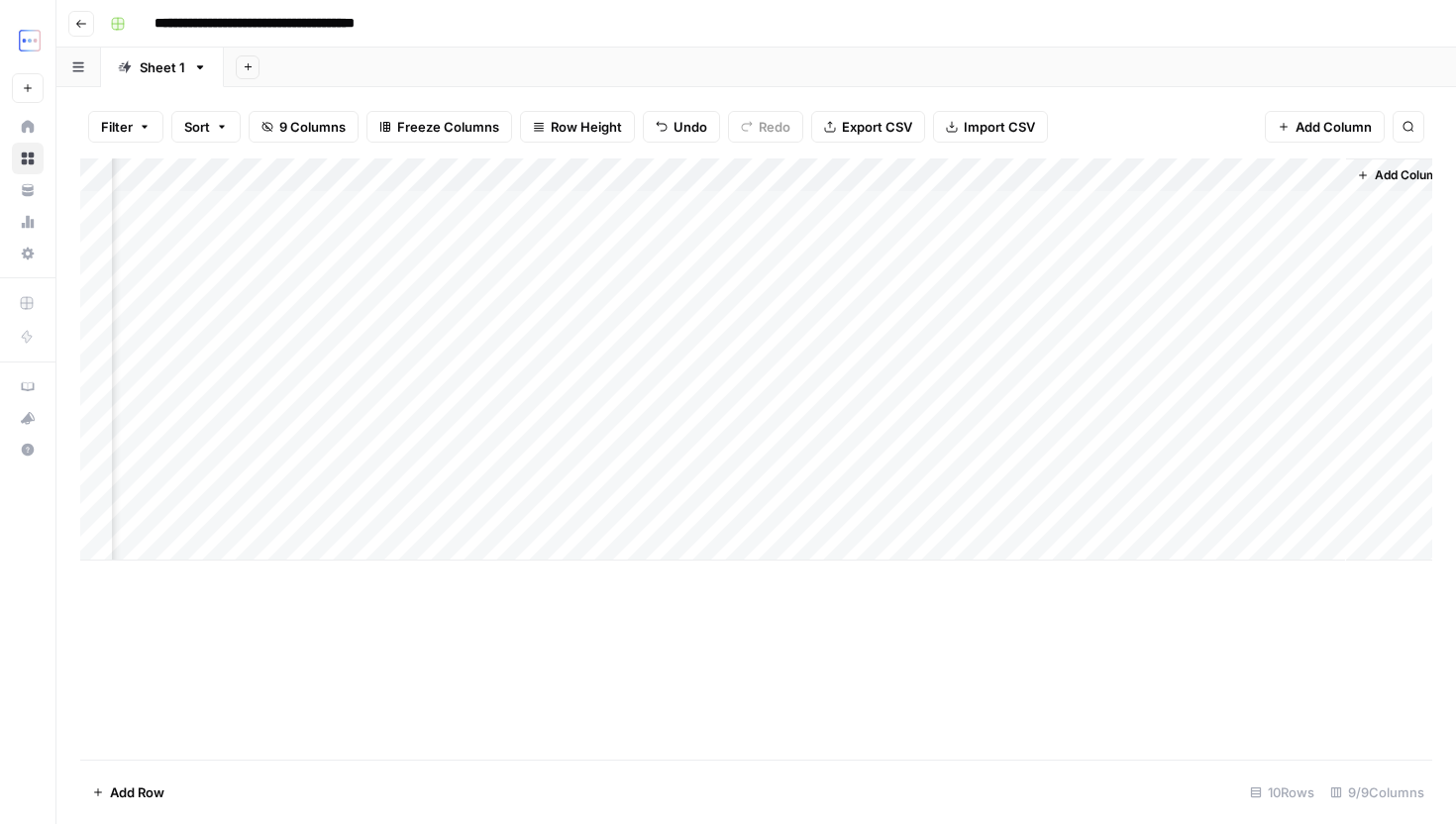 click on "Add Column" at bounding box center [756, 360] 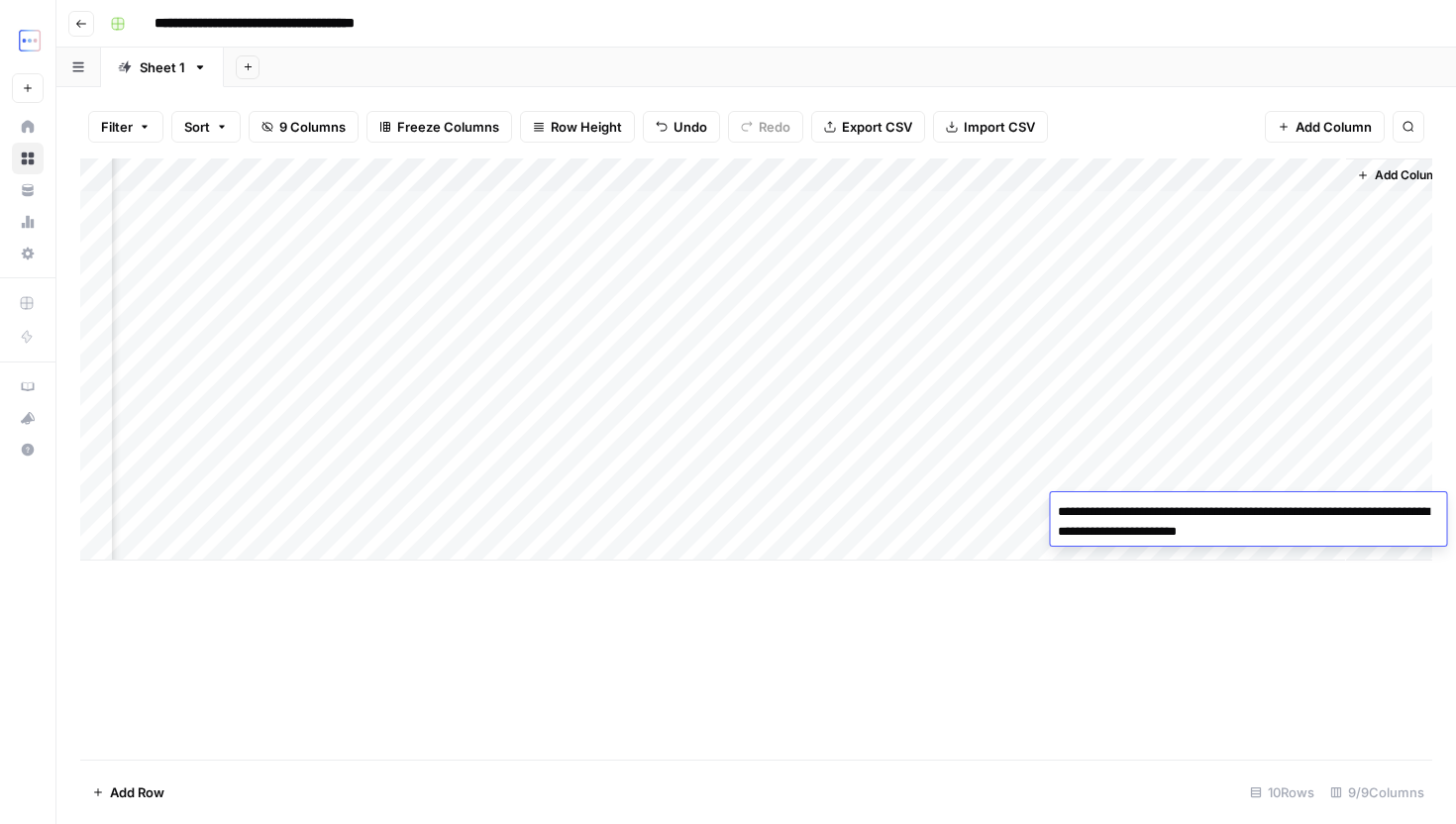 click on "**********" at bounding box center [1248, 522] 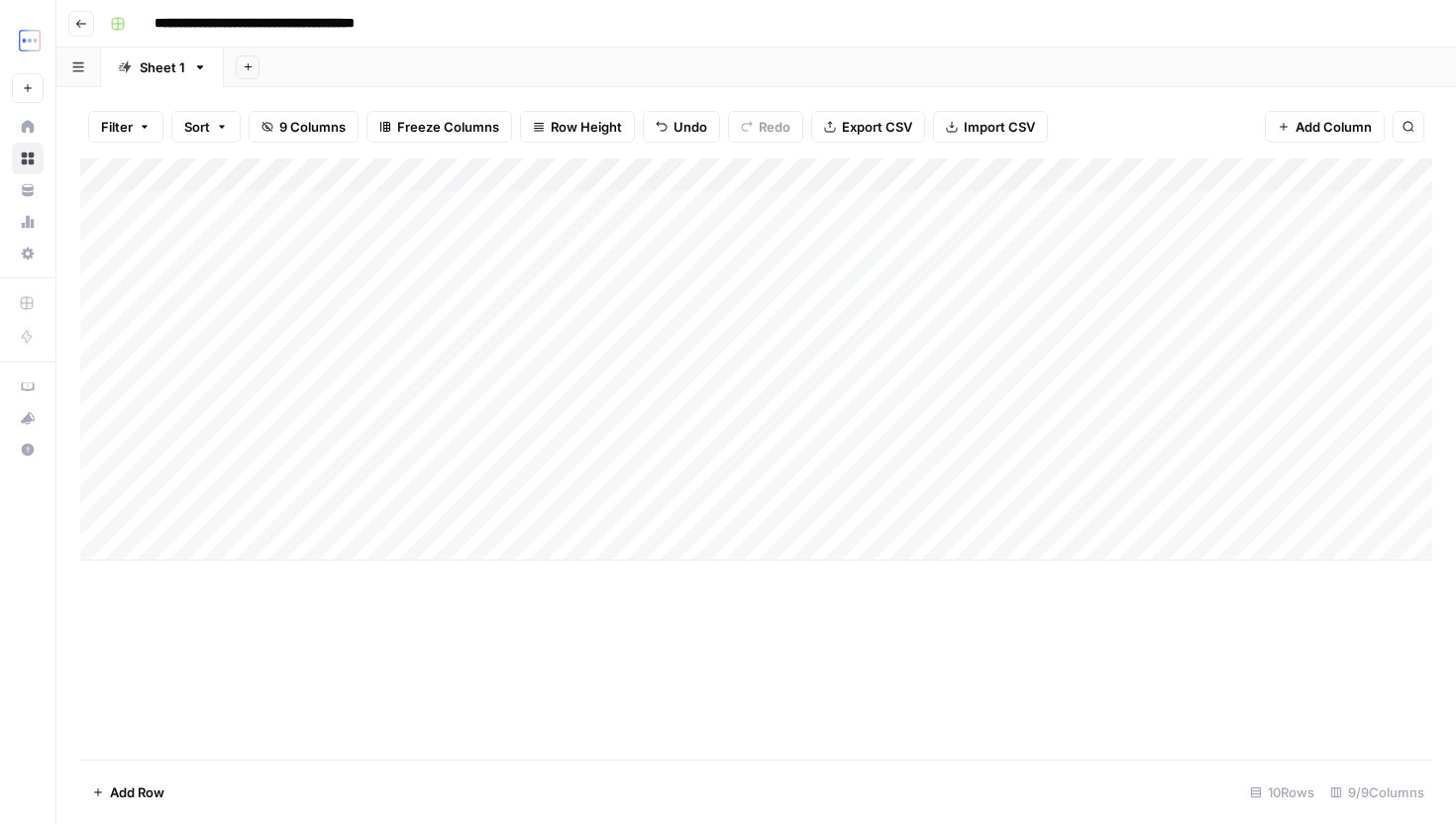 click on "Add Column" at bounding box center (756, 360) 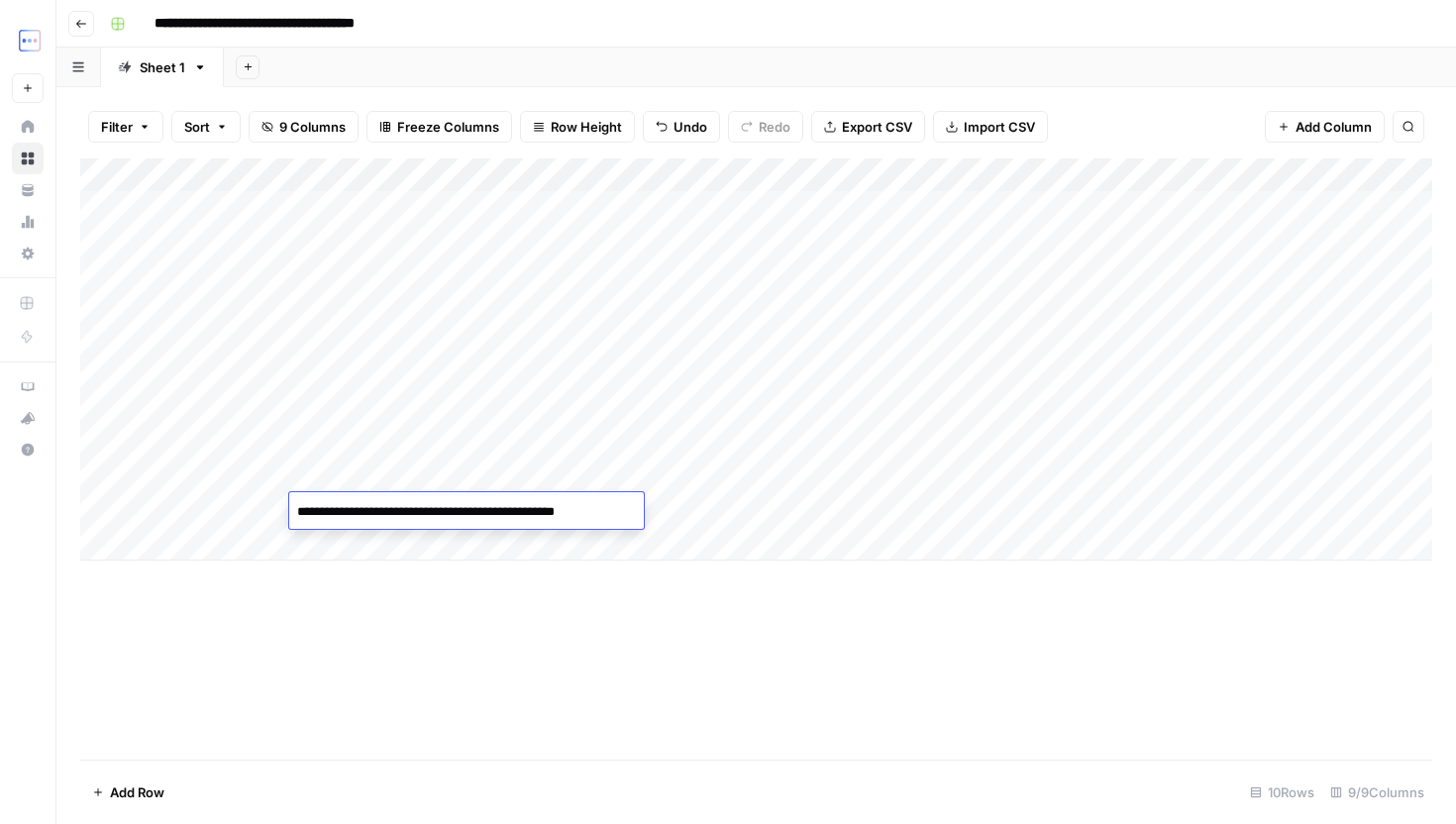 click on "Add Column" at bounding box center [756, 360] 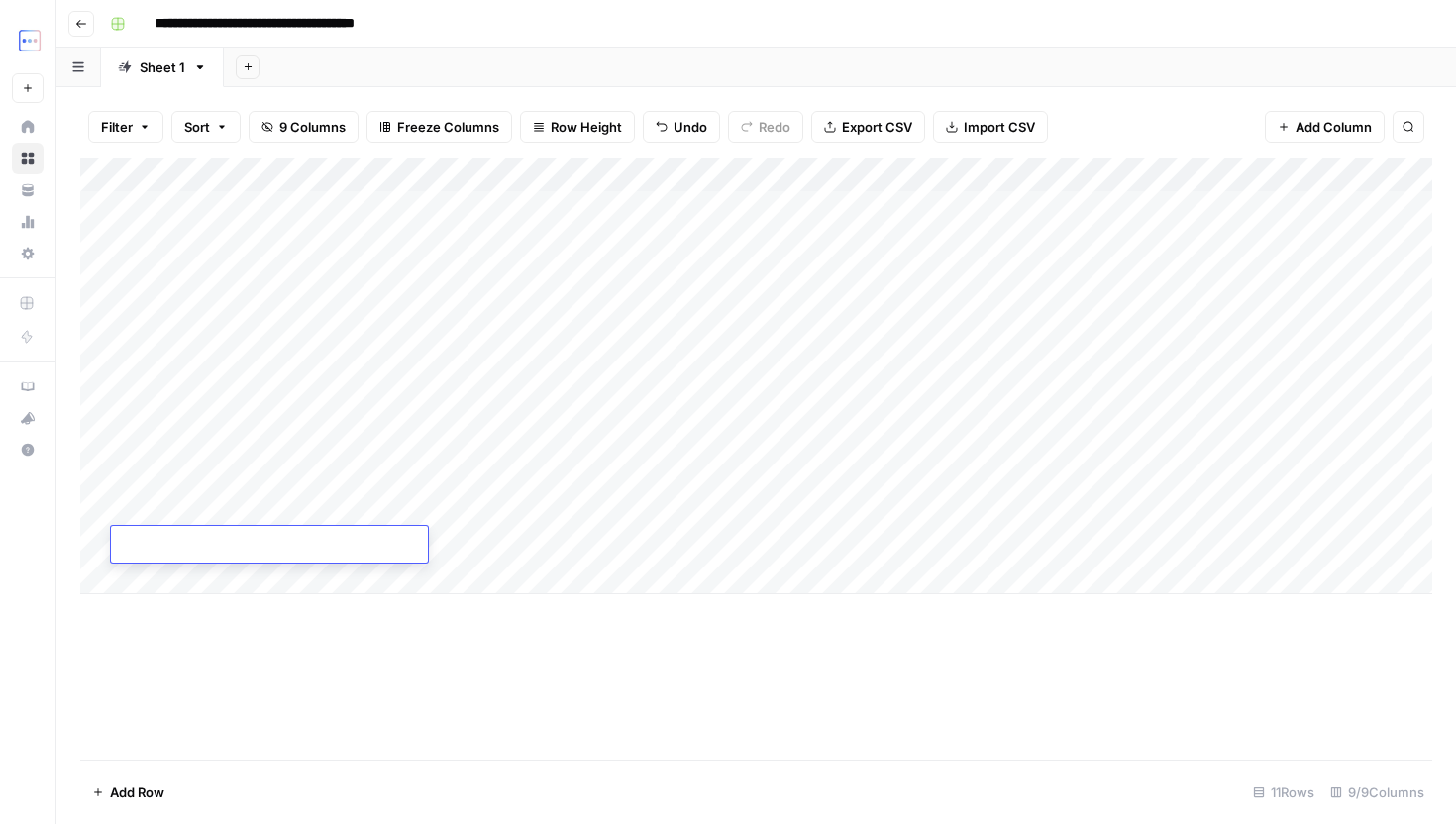 click at bounding box center (269, 546) 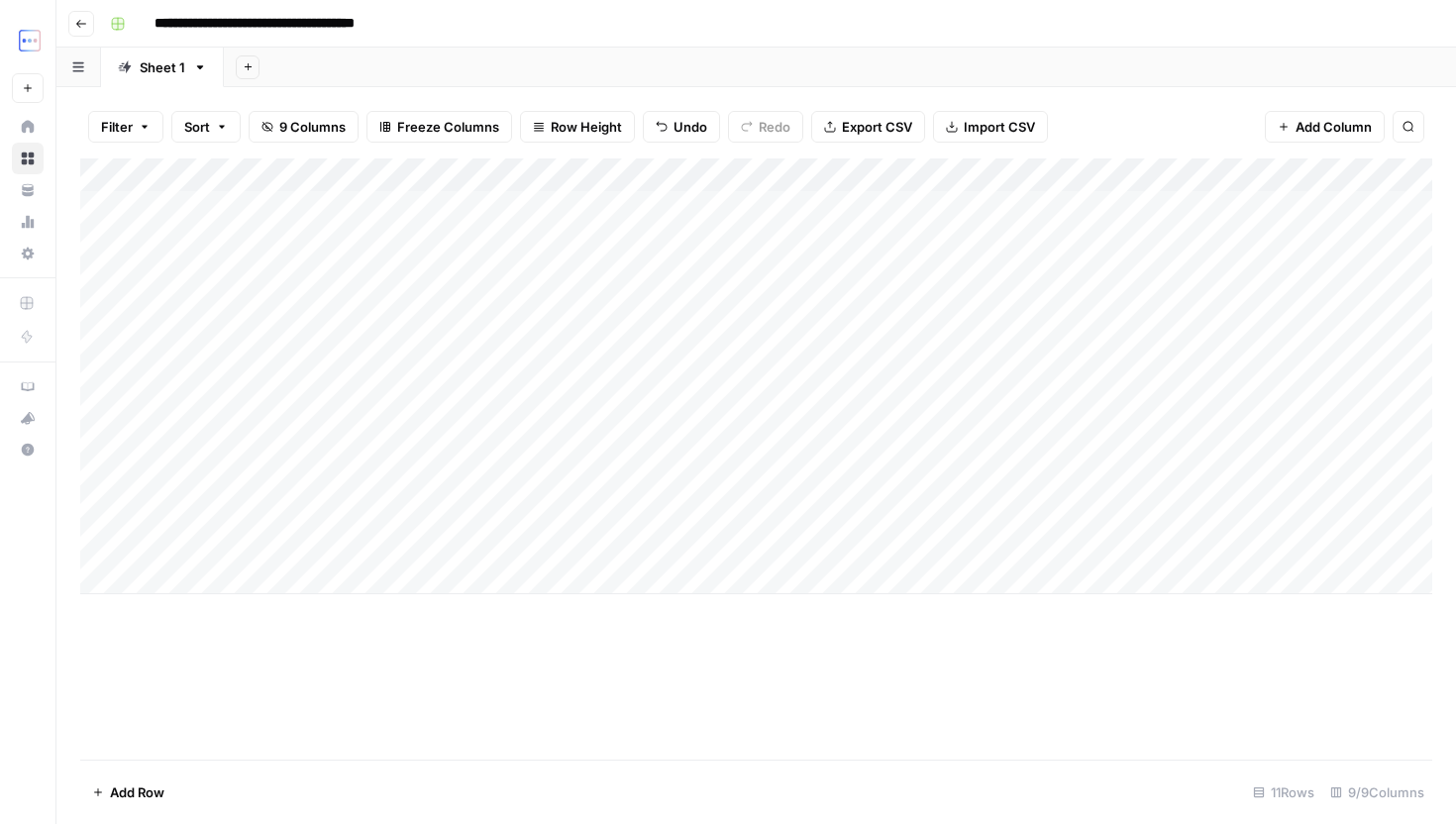 click on "Add Column" at bounding box center (756, 376) 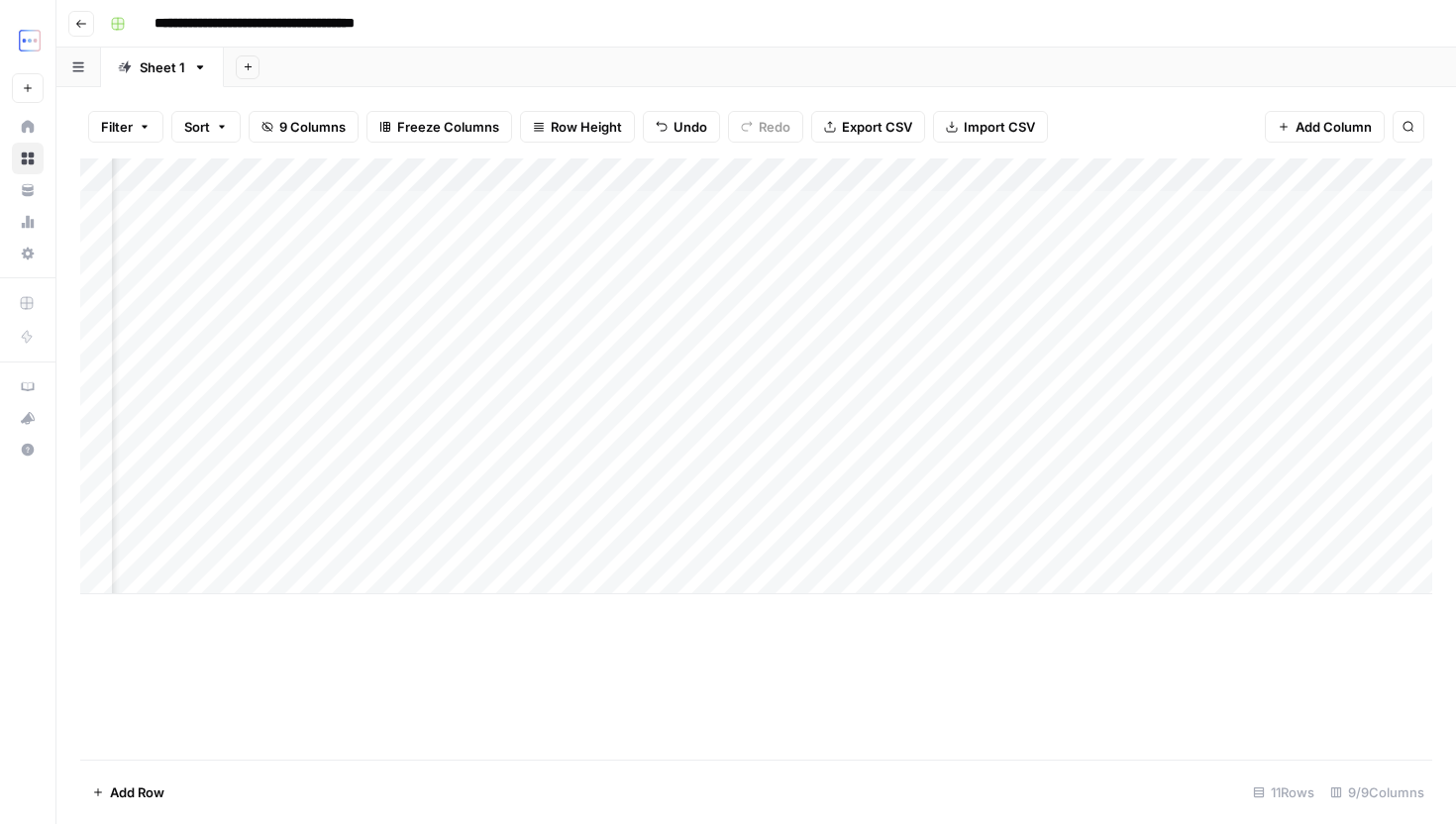 scroll, scrollTop: 0, scrollLeft: 269, axis: horizontal 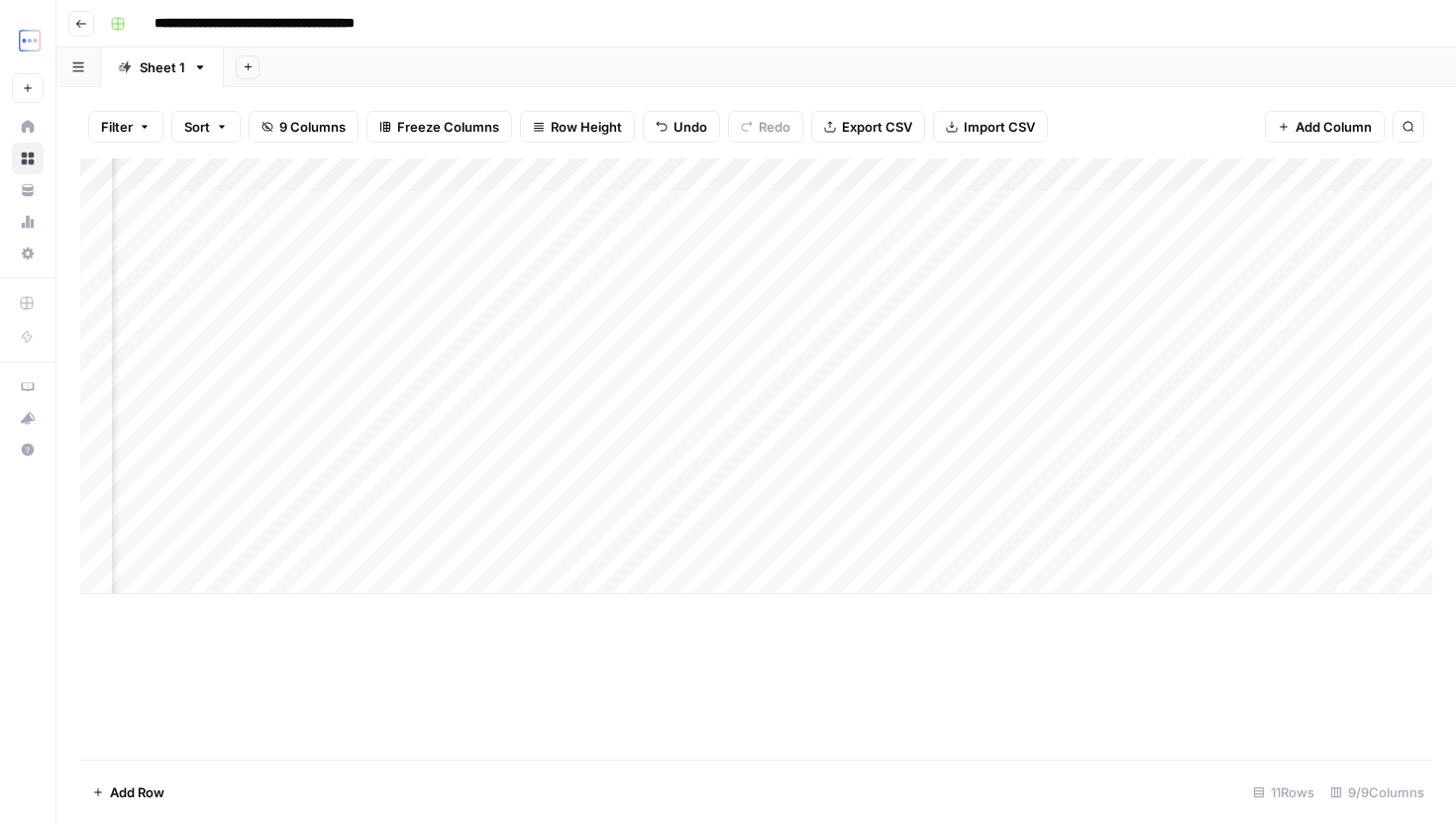 click on "Add Column" at bounding box center (756, 376) 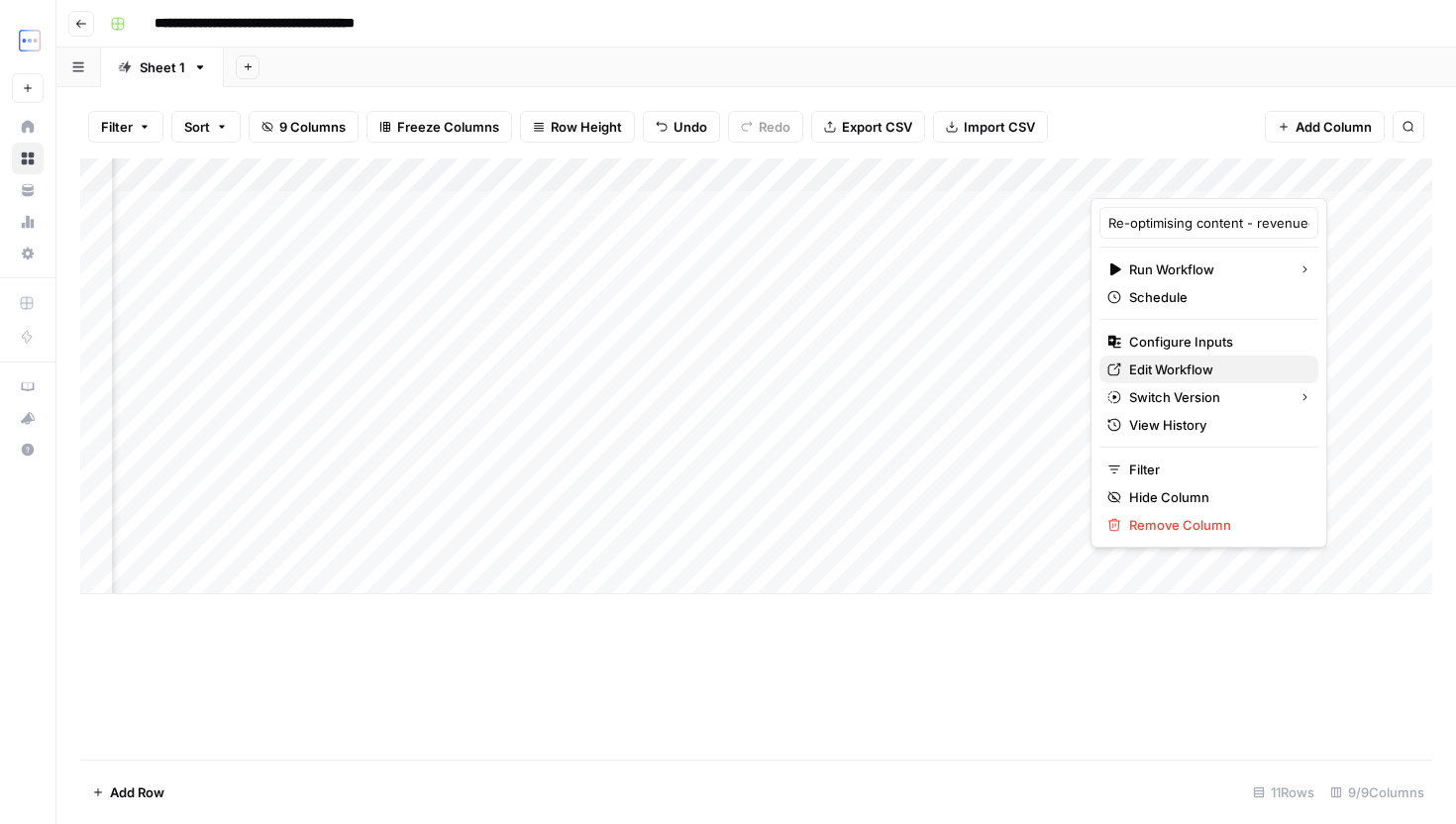 click on "Edit Workflow" at bounding box center [1215, 369] 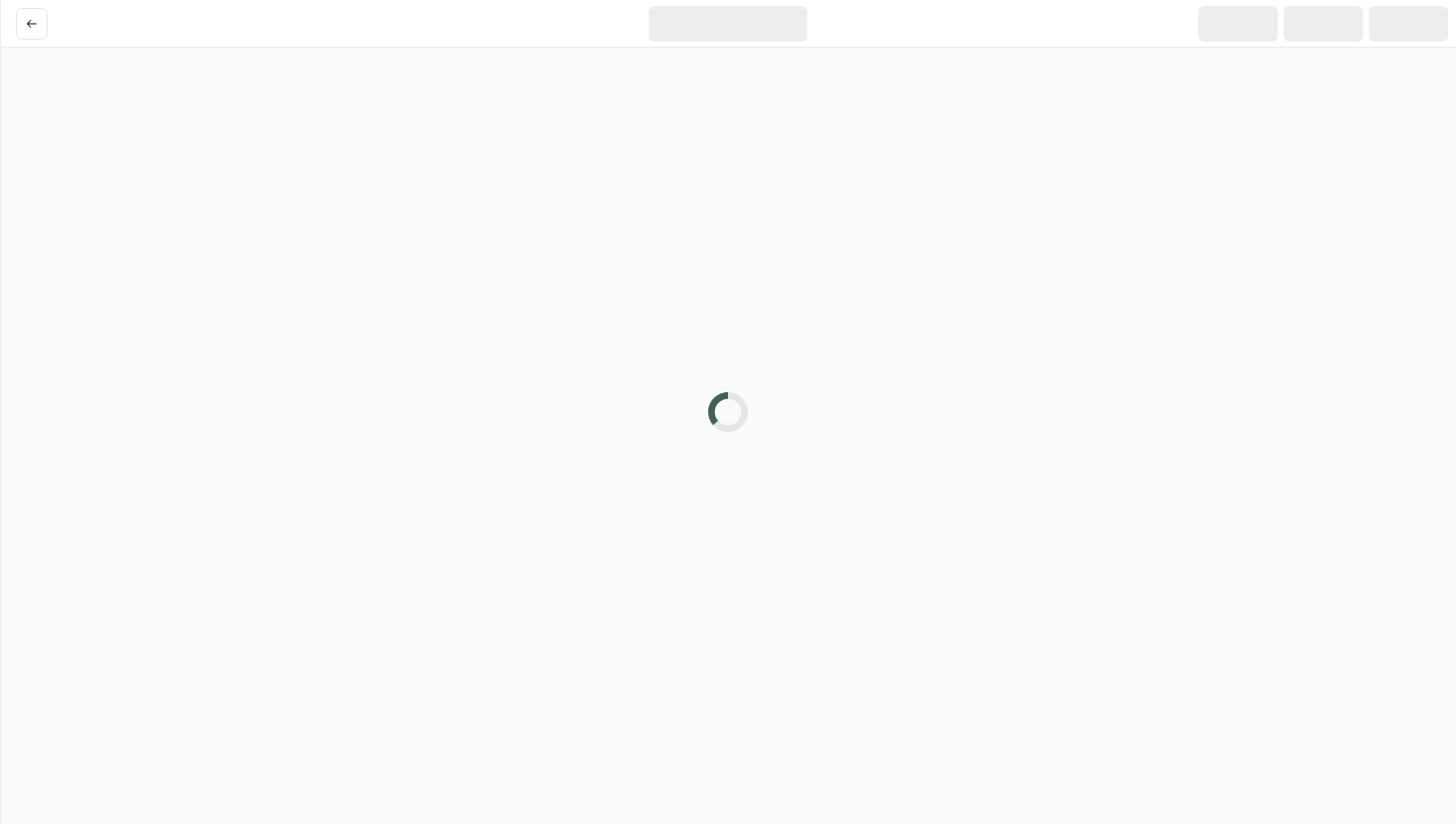 scroll, scrollTop: 0, scrollLeft: 0, axis: both 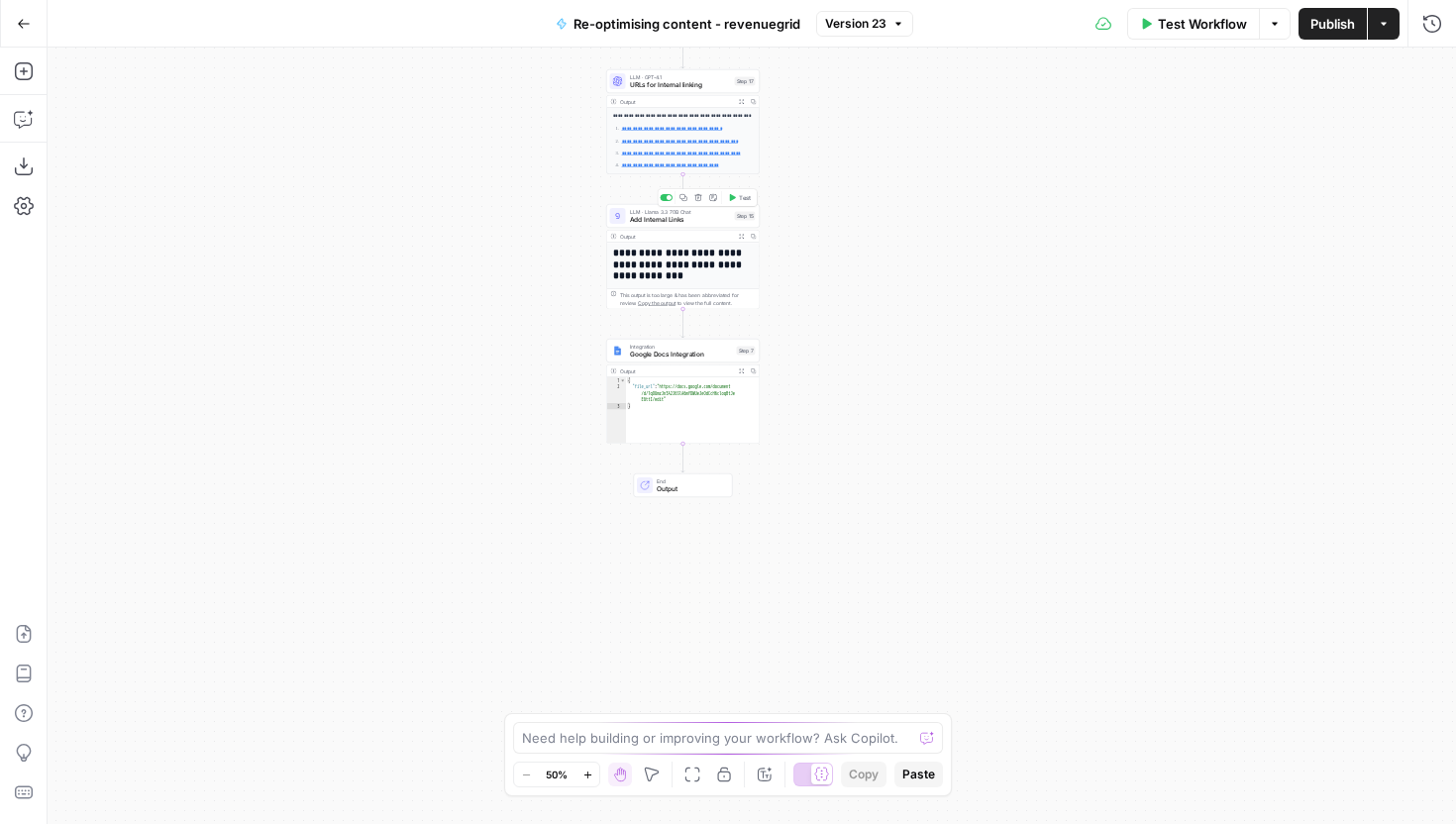 click on "LLM · Llama 3.3 70B Chat Add Internal Links Step 15 Copy step Delete step Add Note Test" at bounding box center (682, 216) 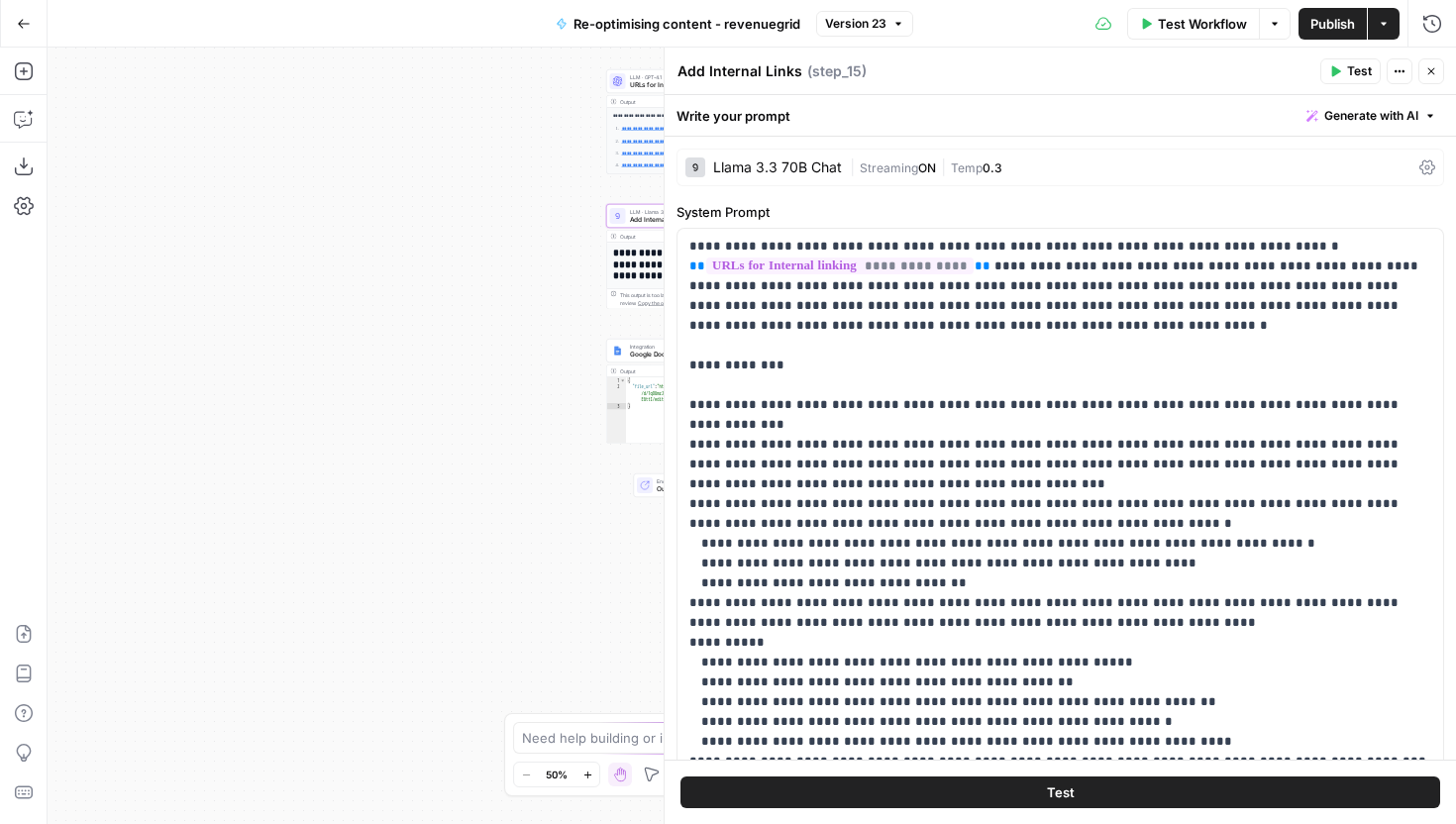 scroll, scrollTop: 199, scrollLeft: 0, axis: vertical 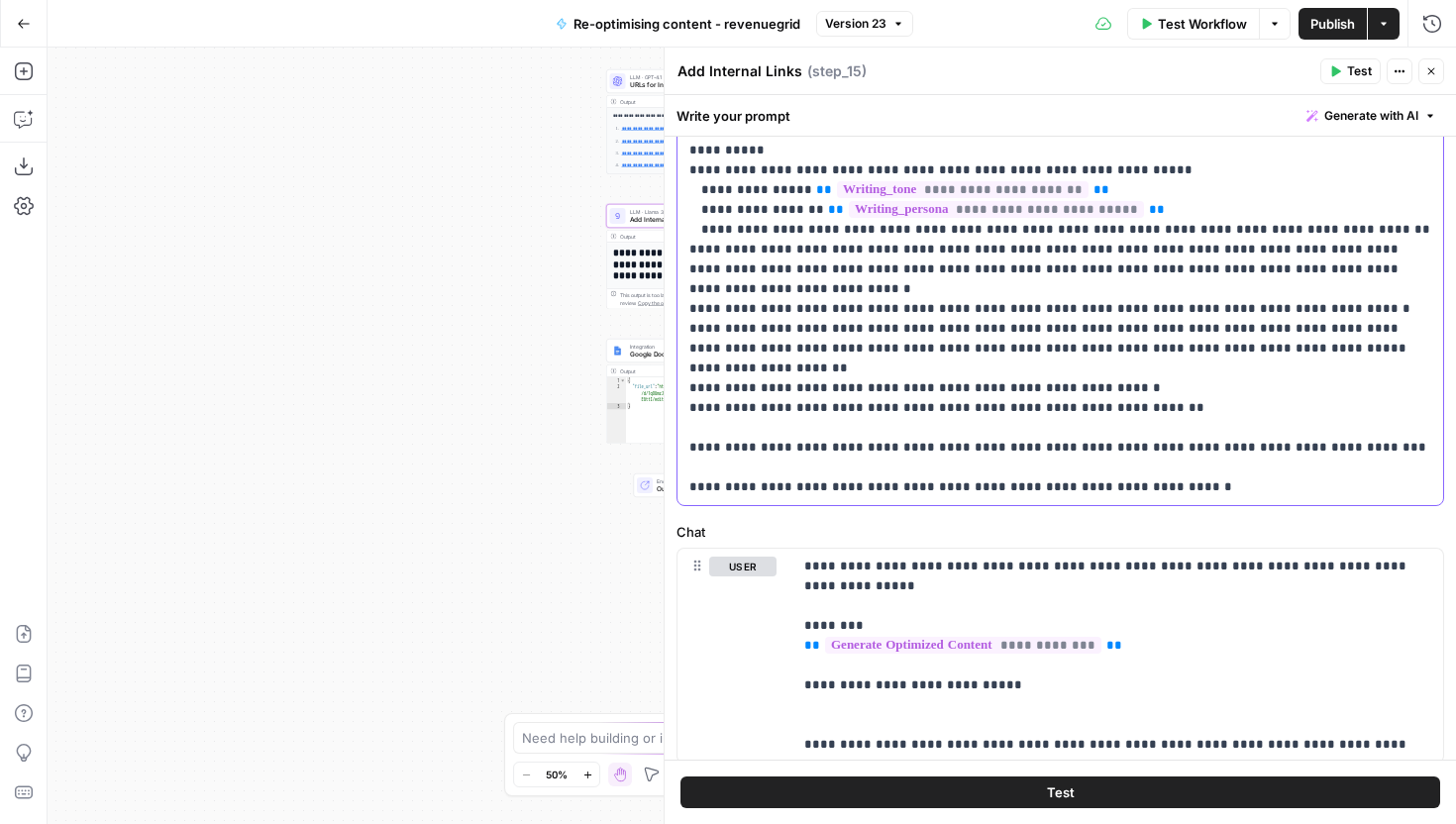 click on "**********" at bounding box center [1060, 2] 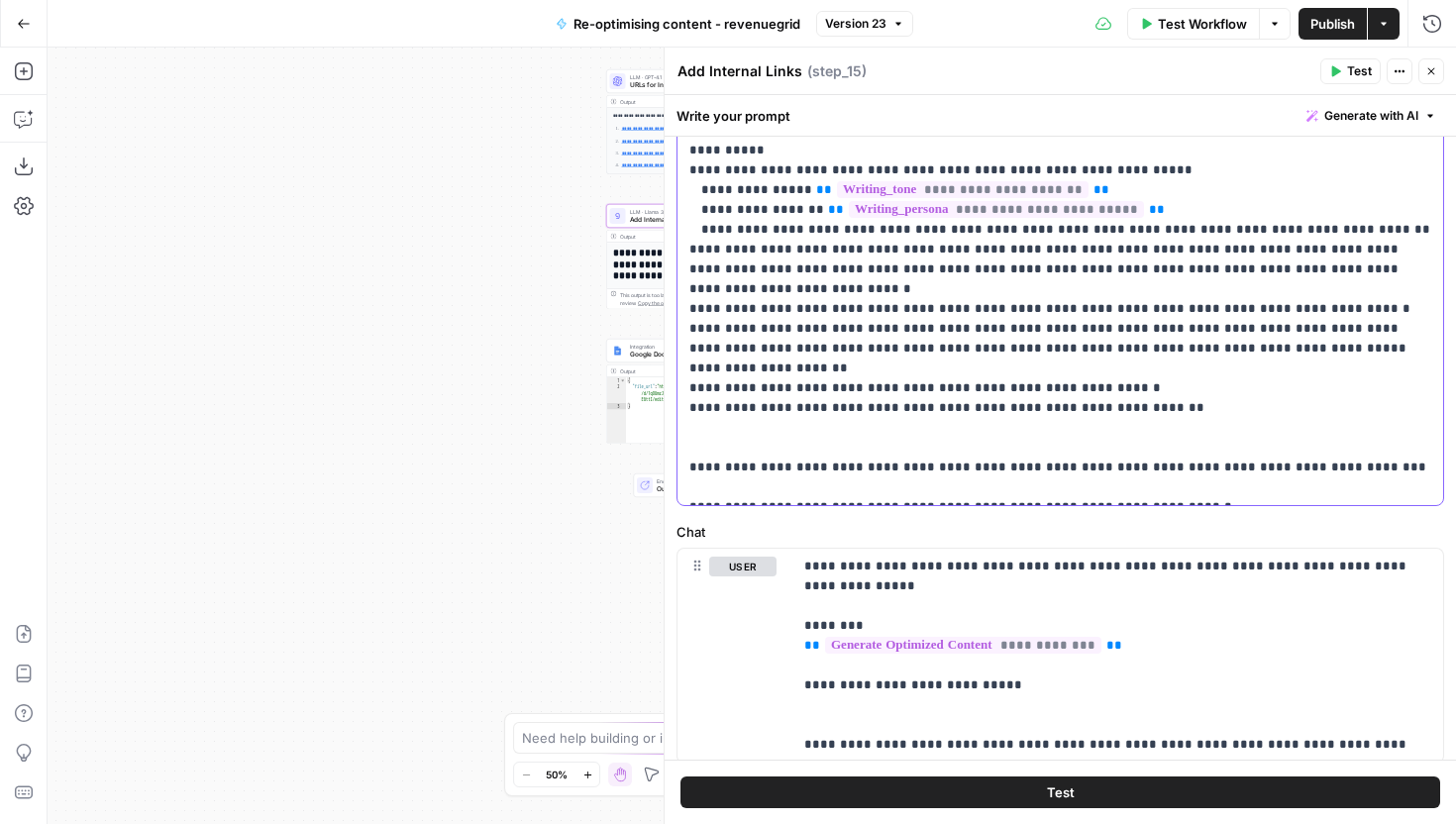 type 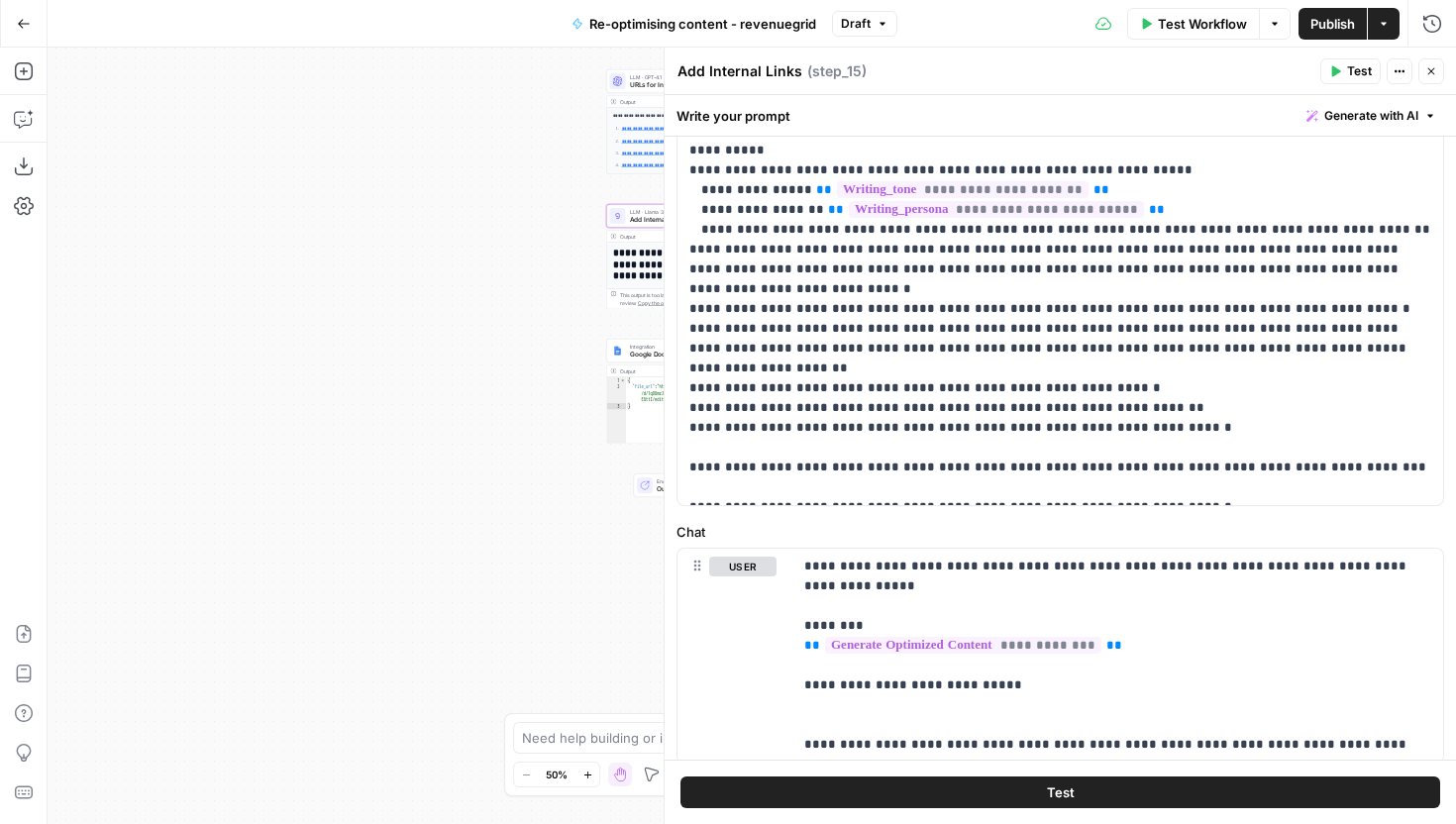 click on "Publish" at bounding box center [1332, 24] 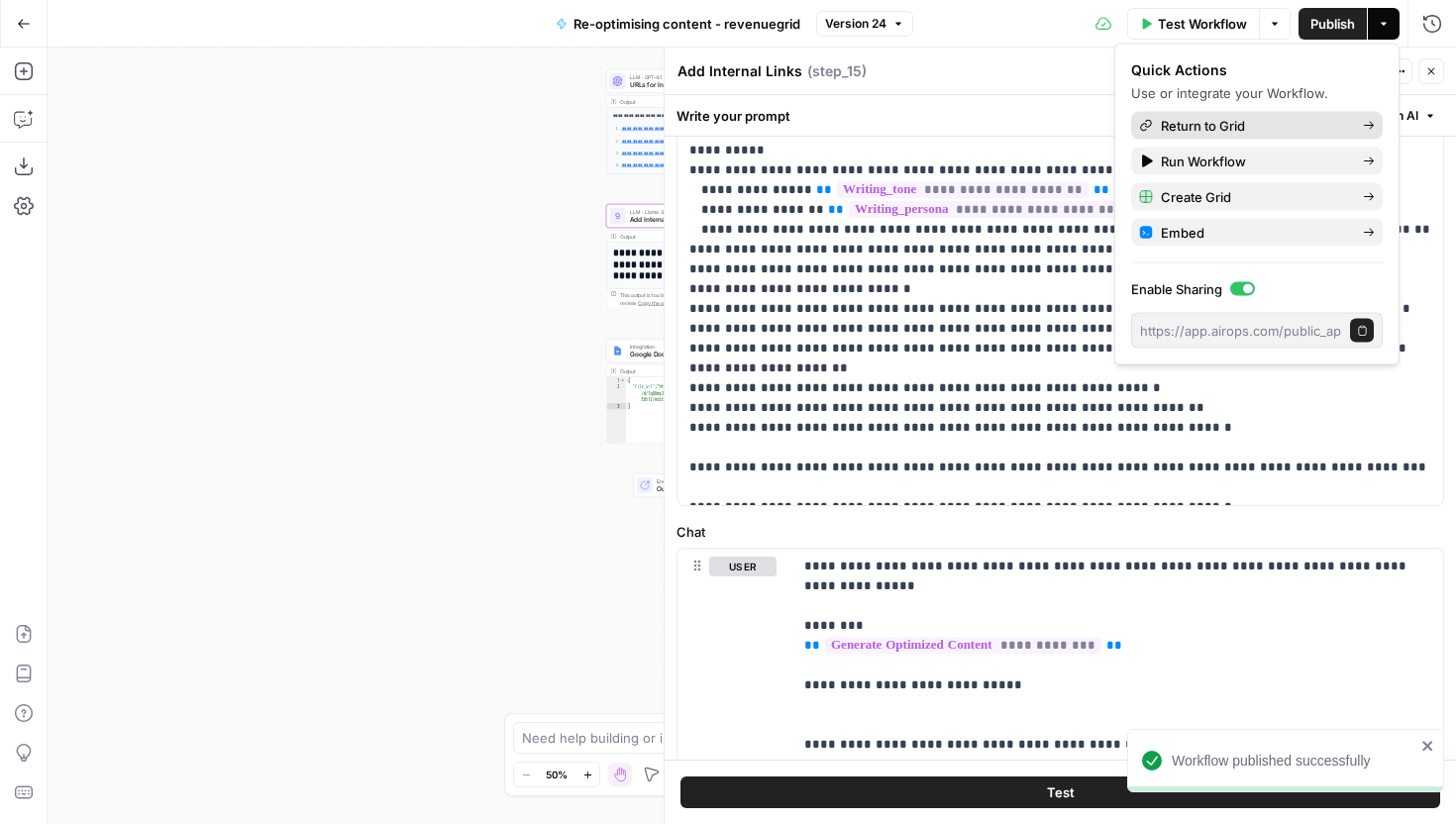 click on "Return to Grid" at bounding box center [1254, 126] 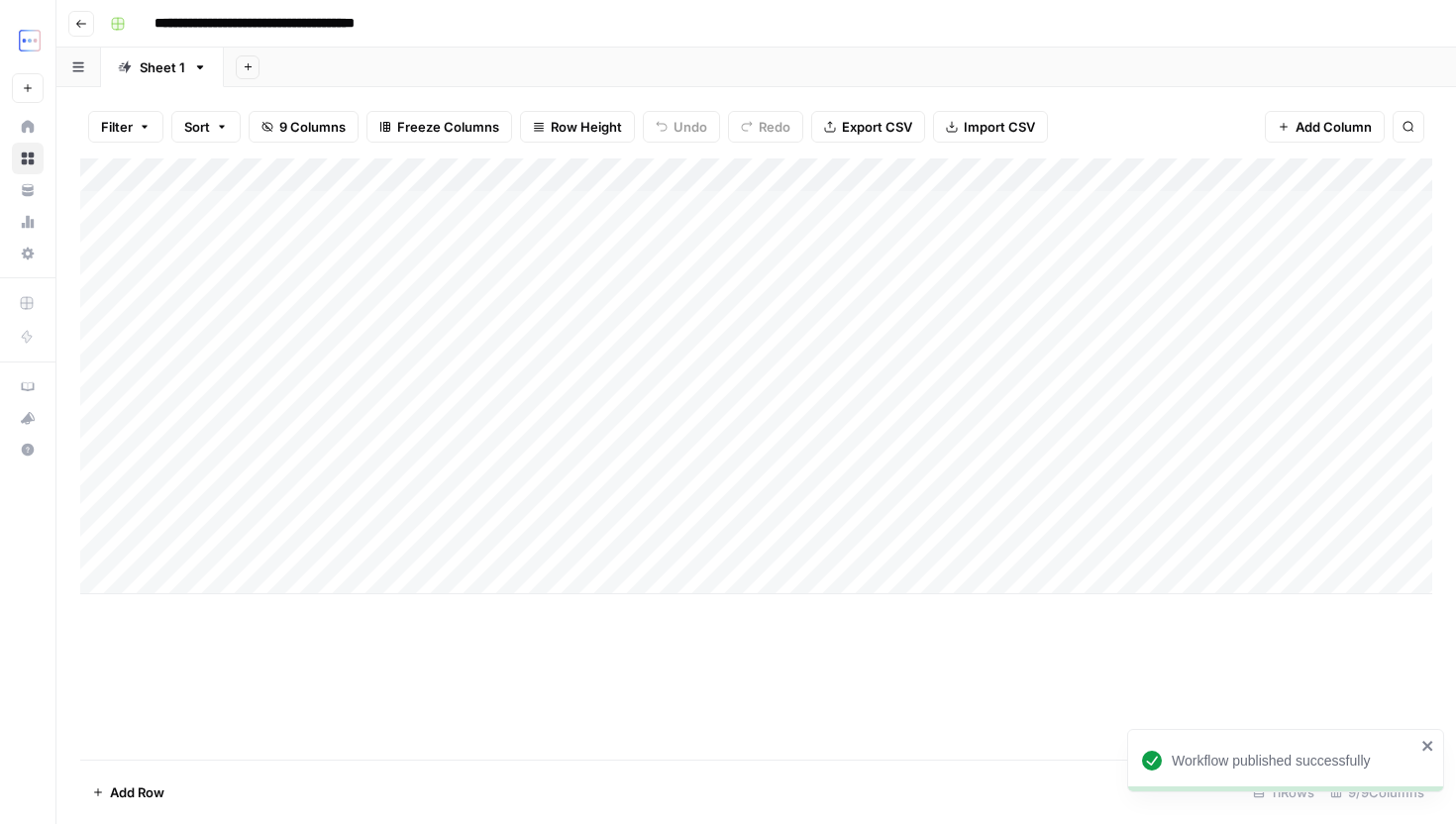 click on "Add Column" at bounding box center (756, 376) 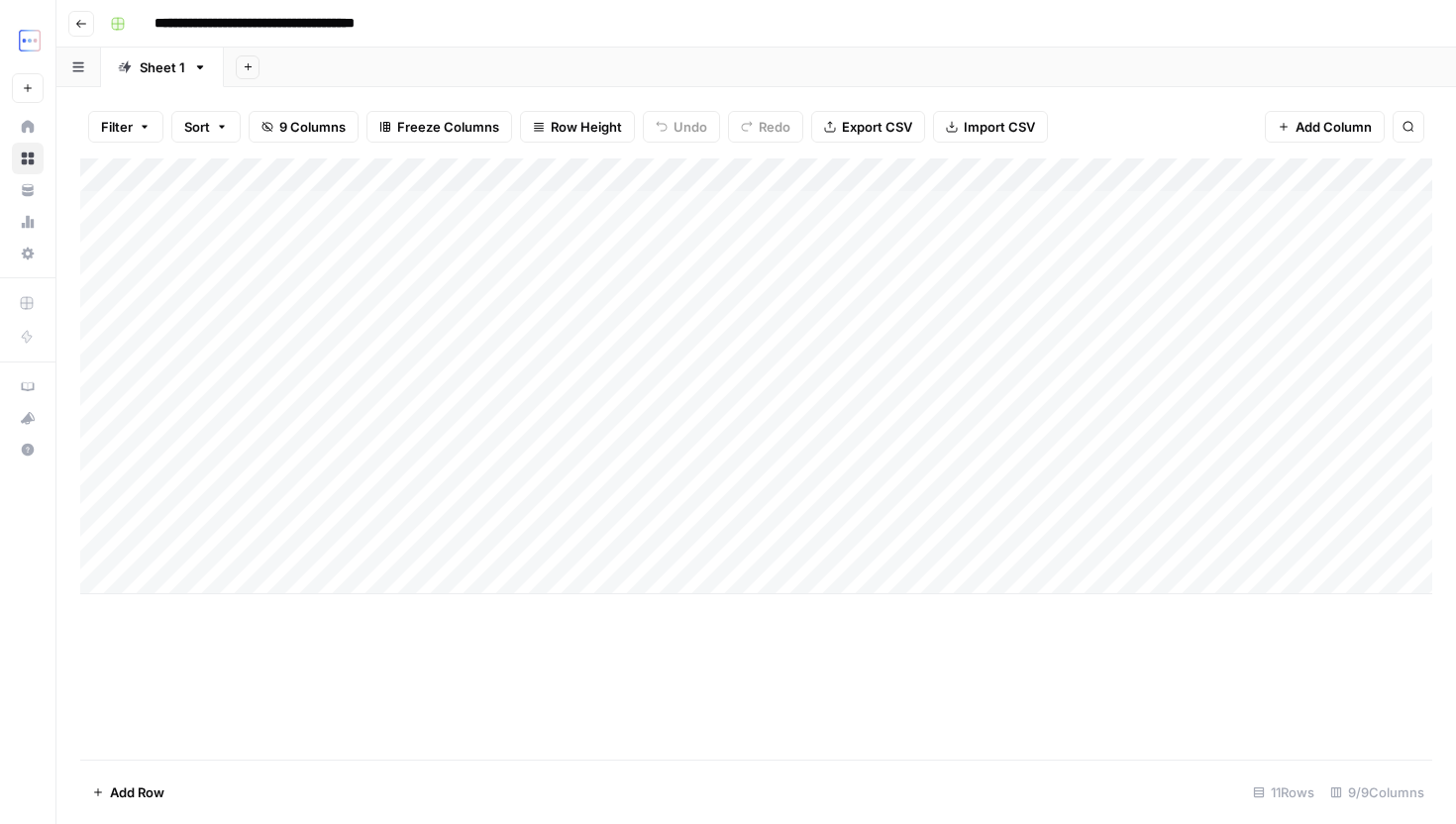 click on "Add Column" at bounding box center (756, 376) 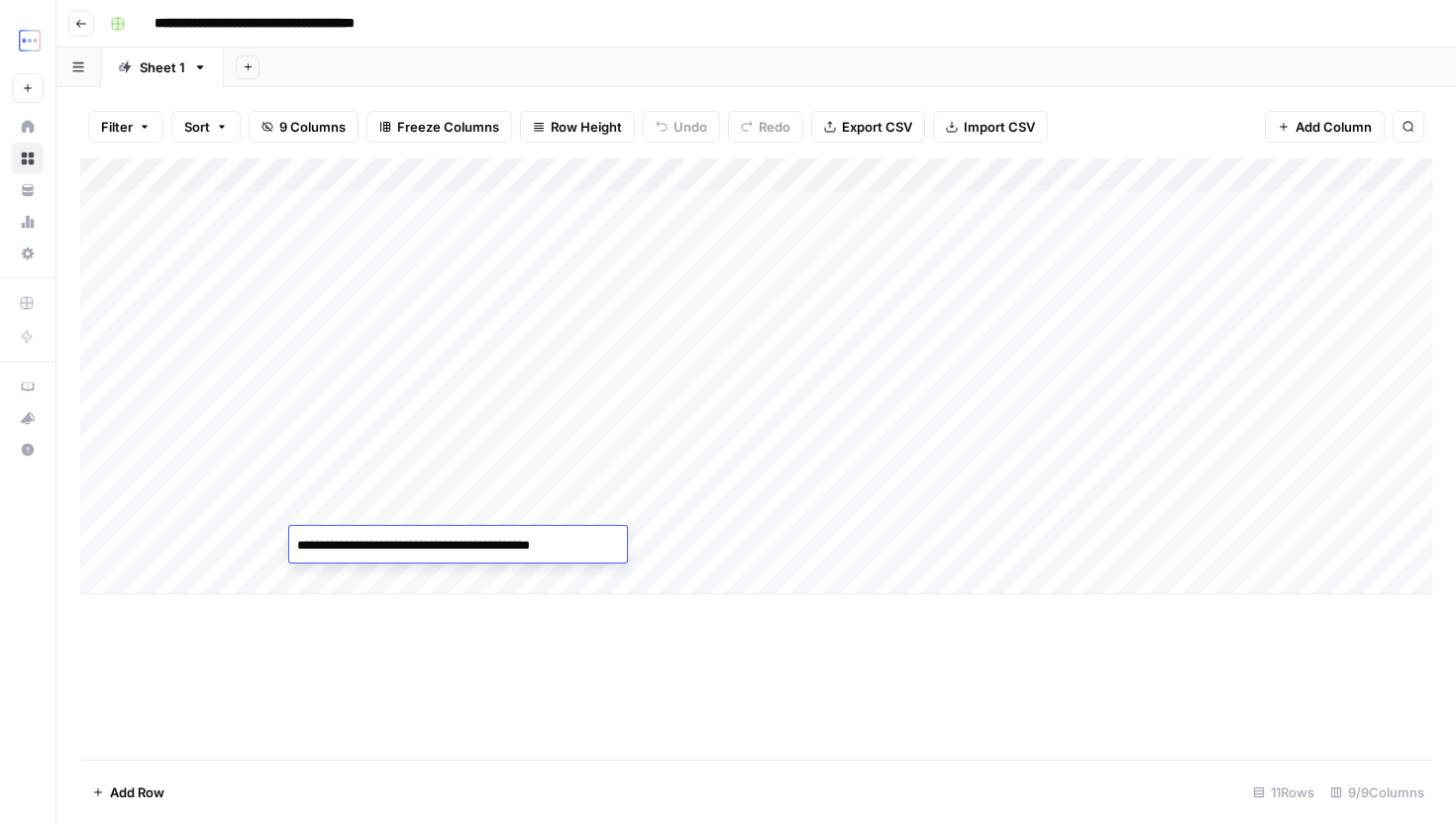 type on "**********" 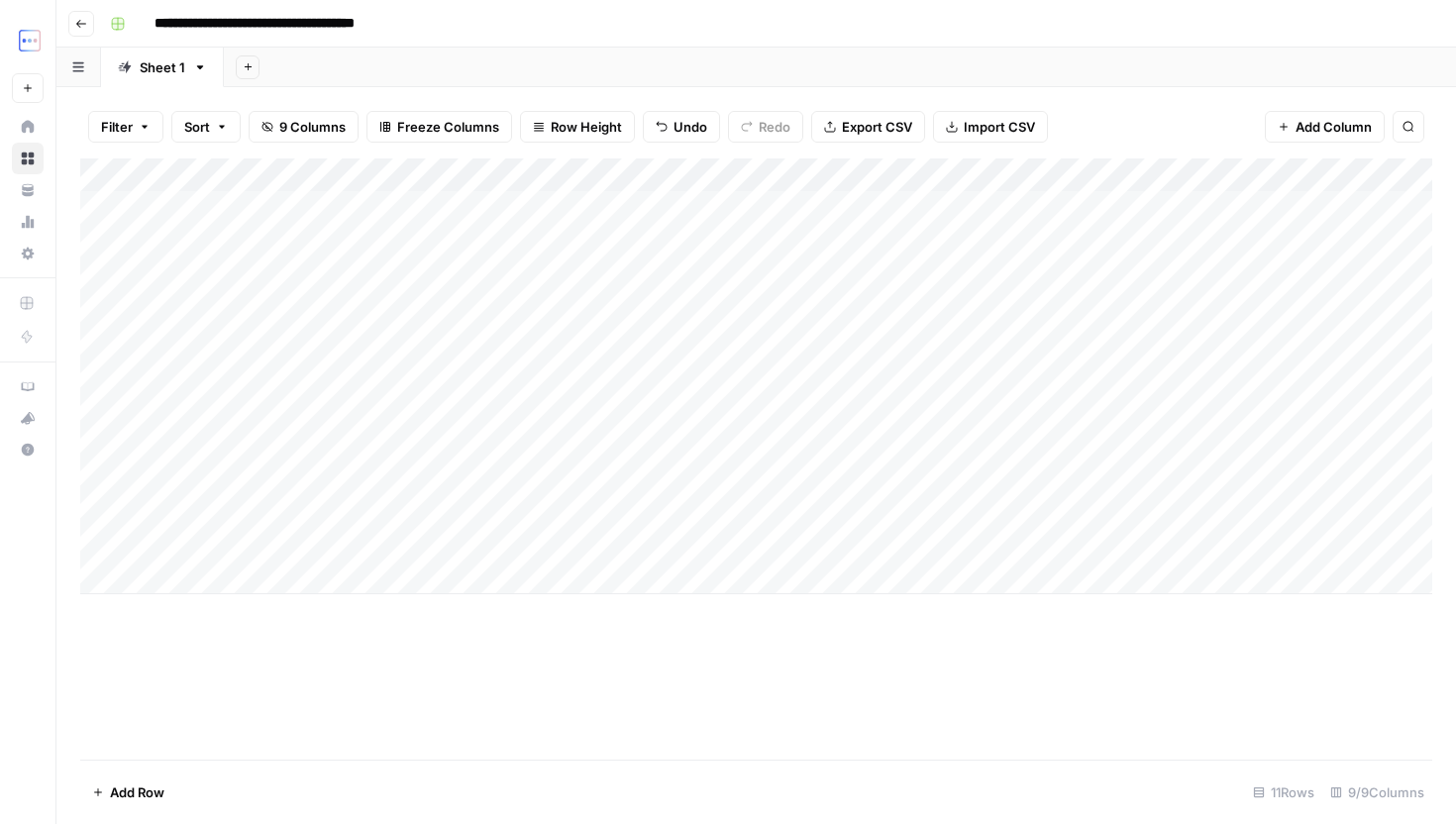 click on "Add Column" at bounding box center (756, 376) 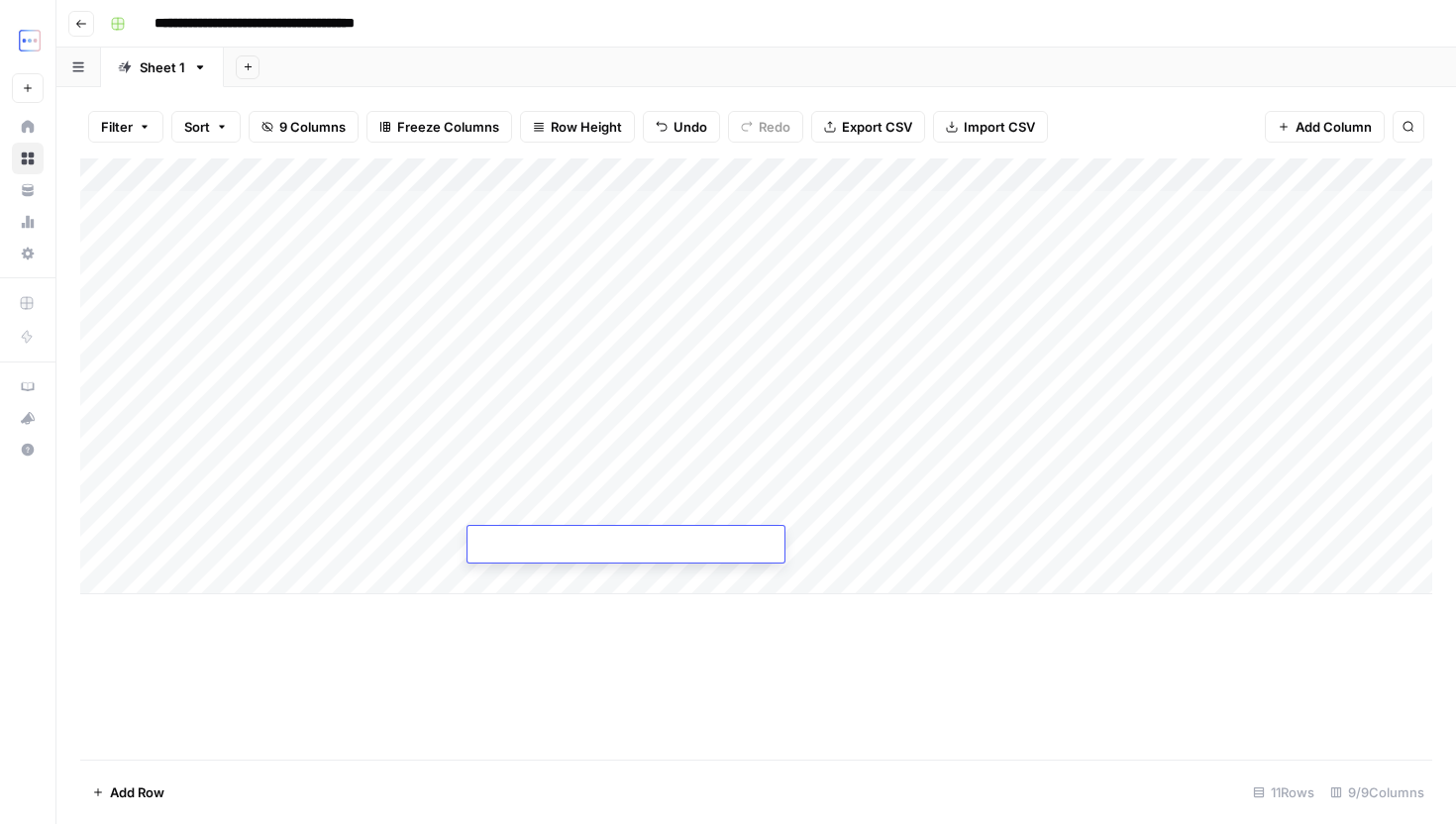 type on "**********" 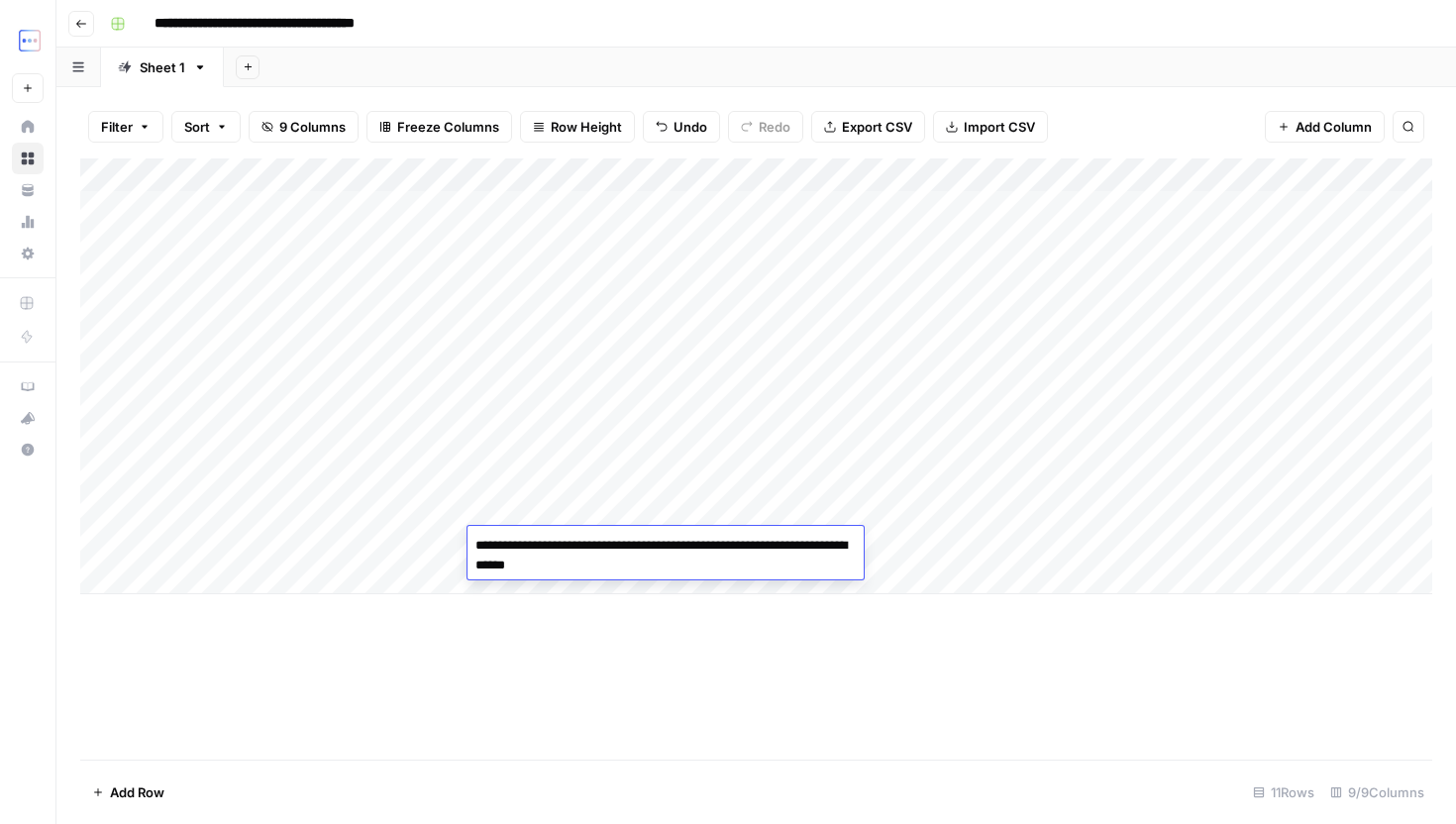 click on "Add Column" at bounding box center [756, 376] 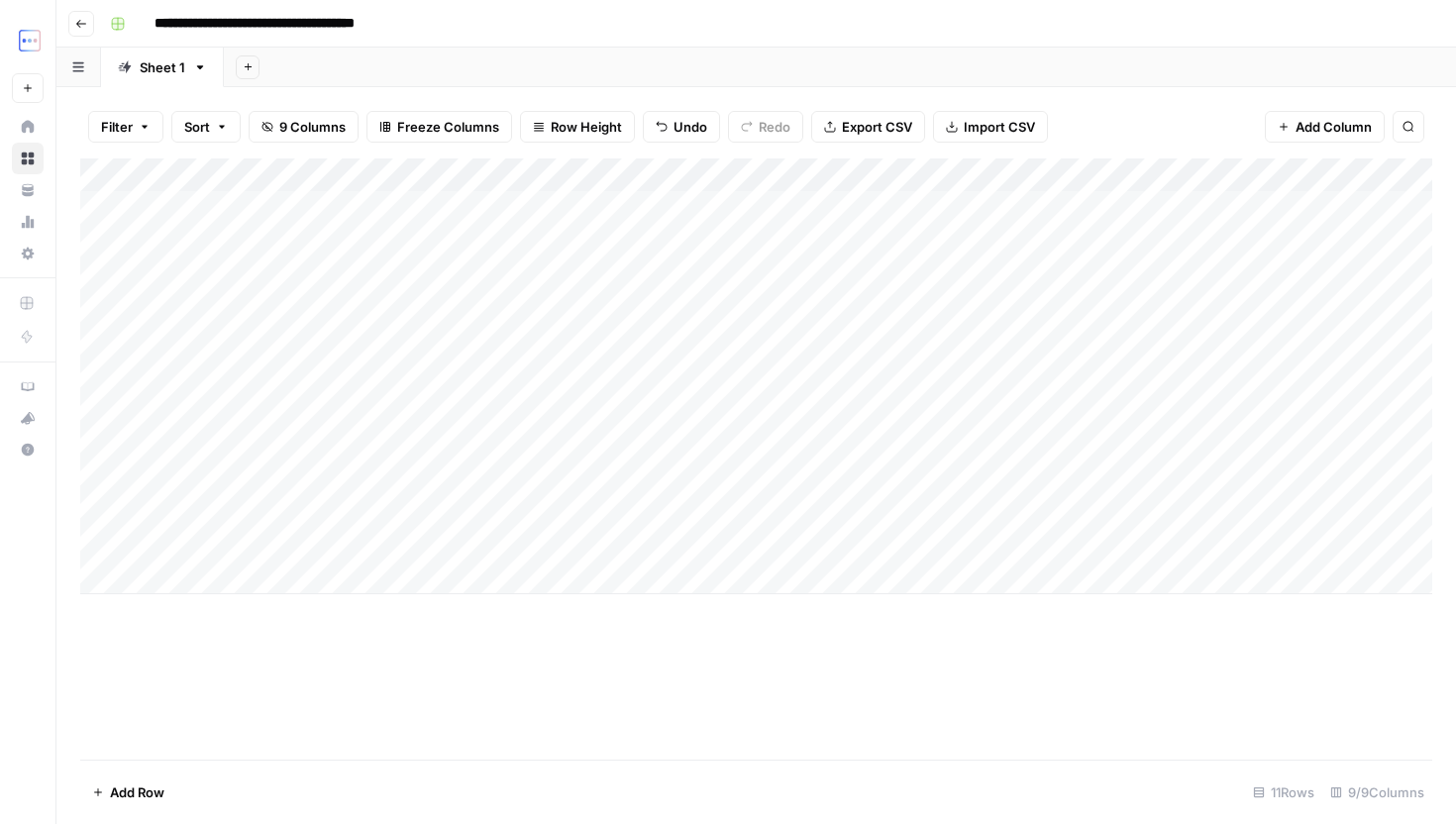 click on "Add Column" at bounding box center (756, 376) 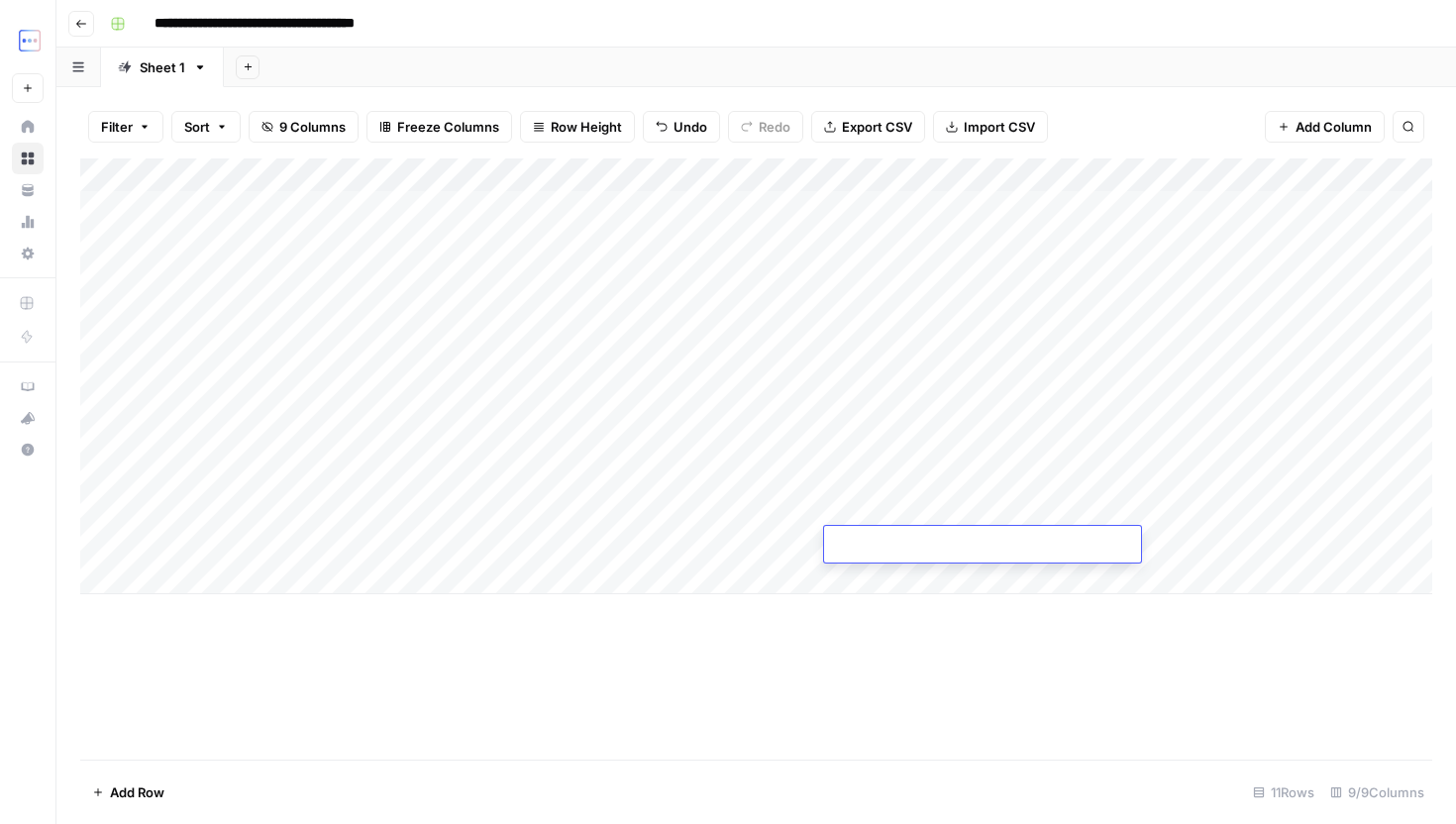 click at bounding box center (983, 546) 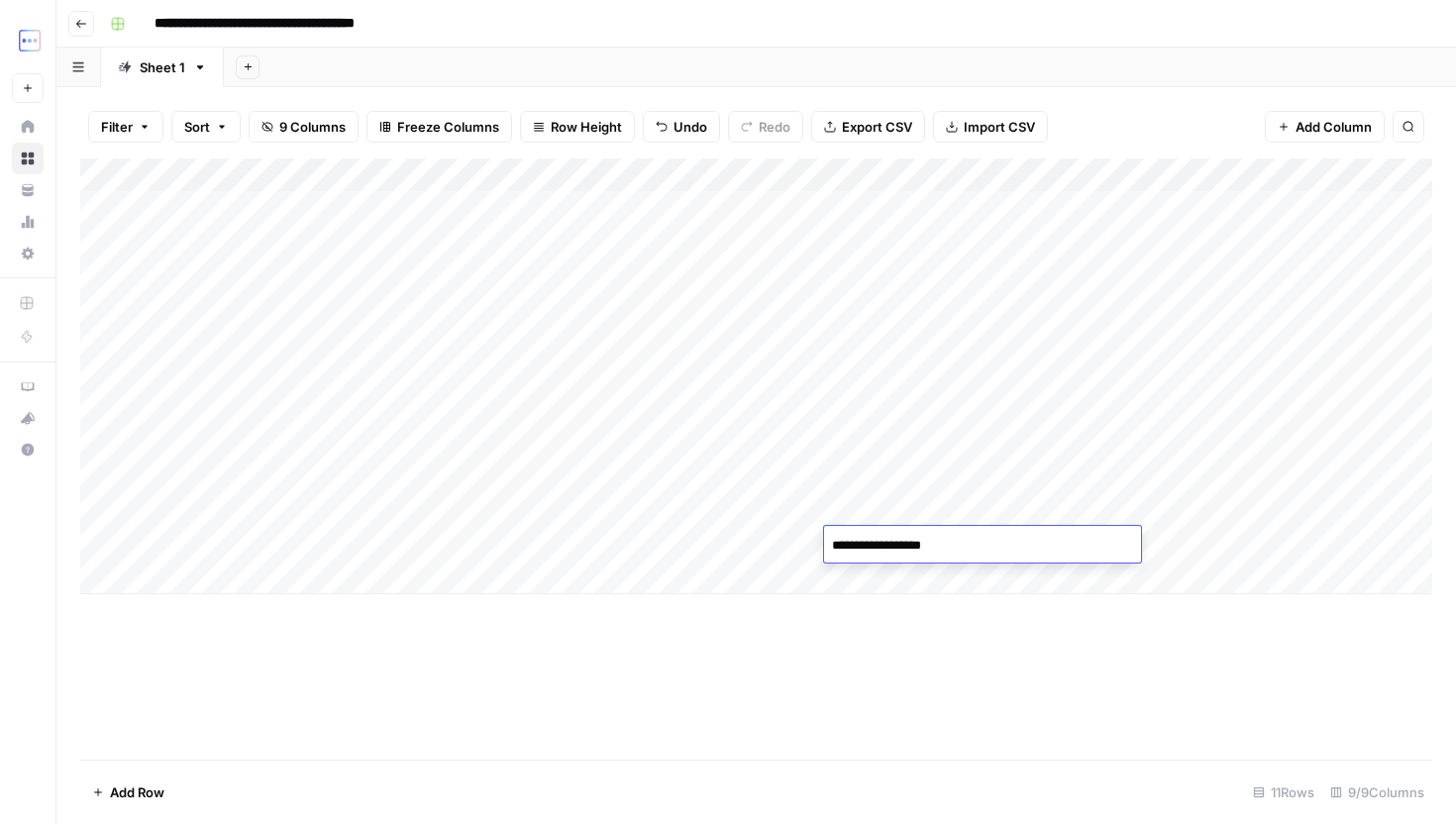 type on "**********" 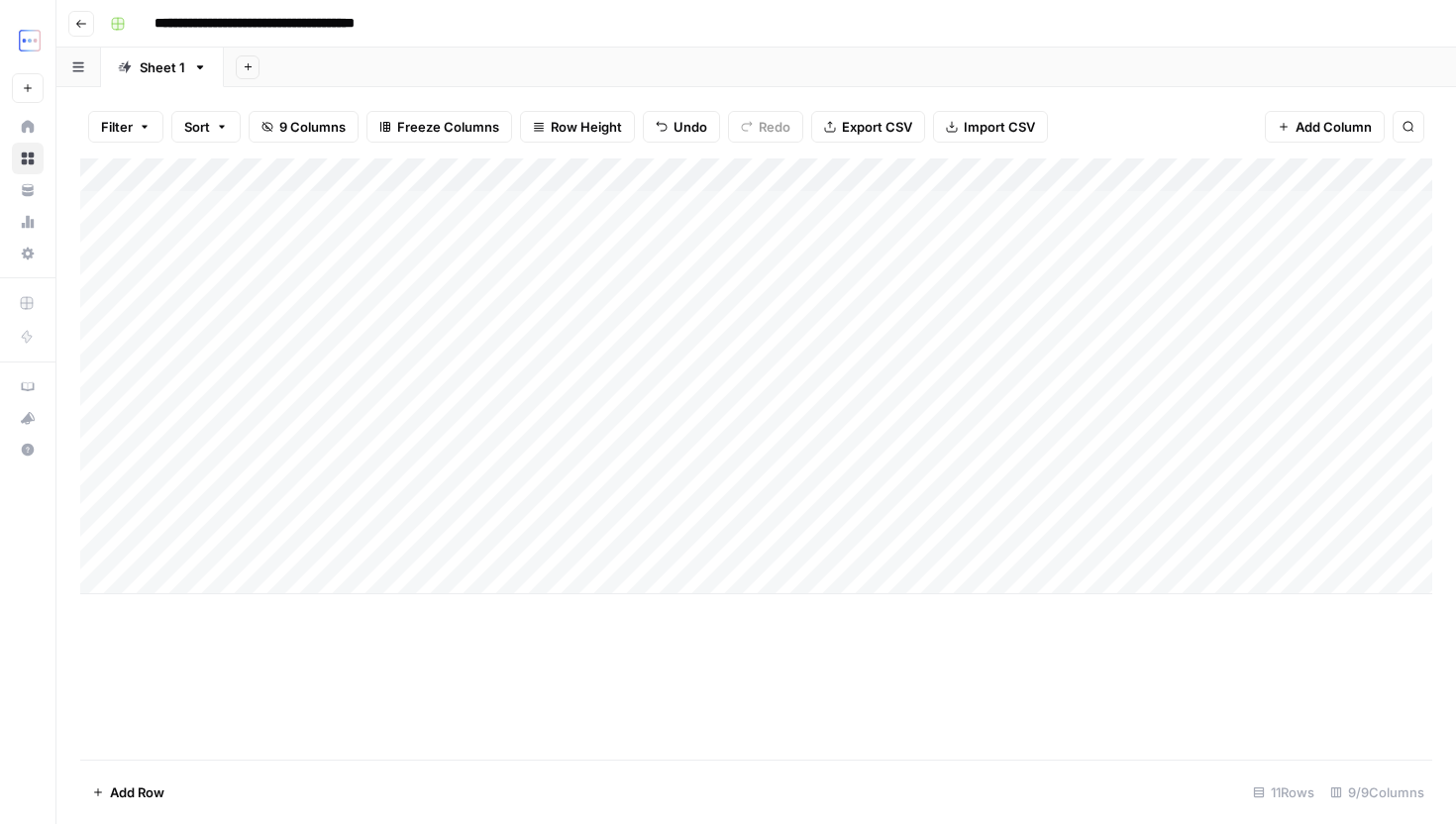 click on "Add Column" at bounding box center (756, 376) 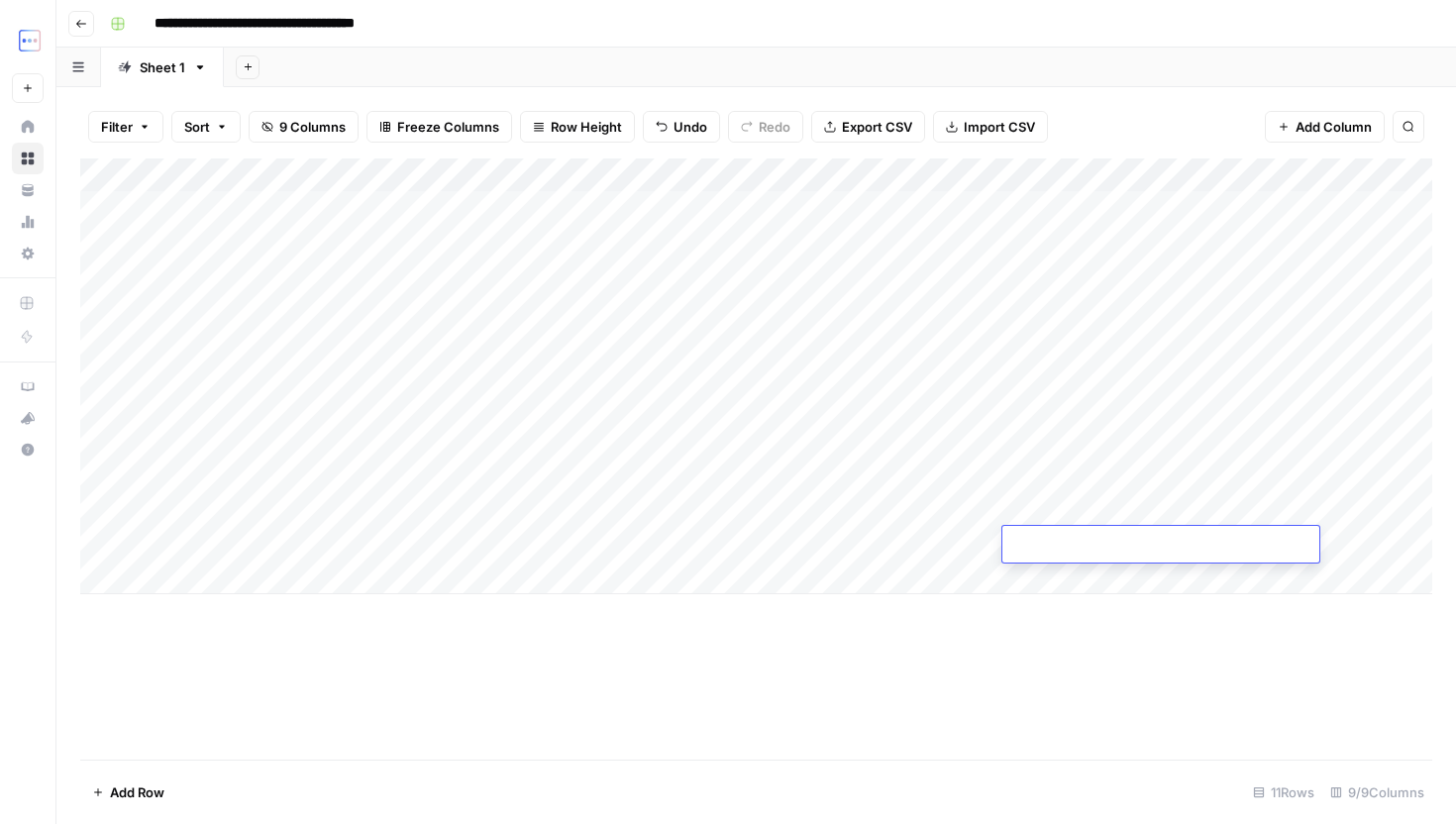 type on "**********" 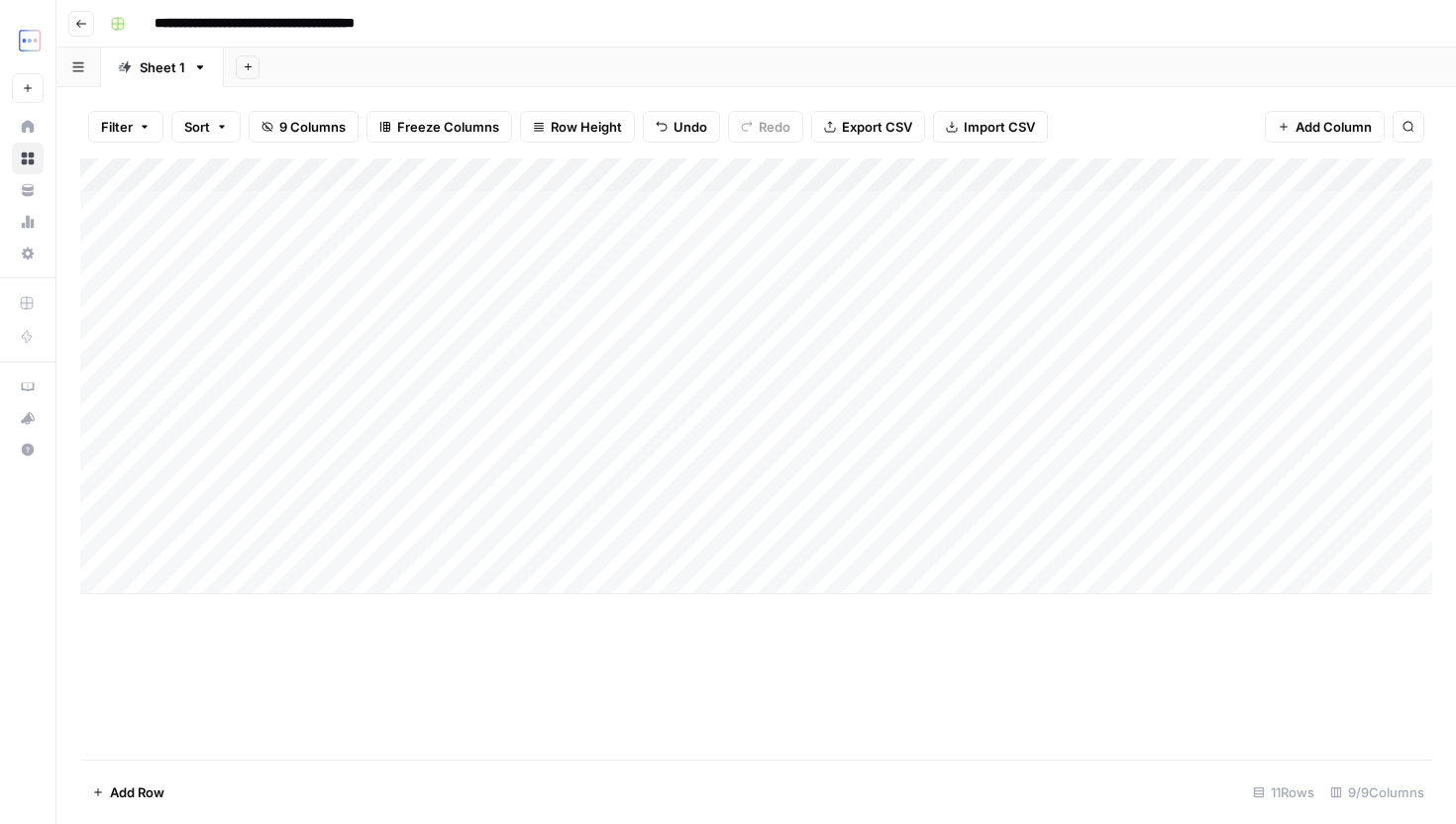 click on "Add Column" at bounding box center [756, 376] 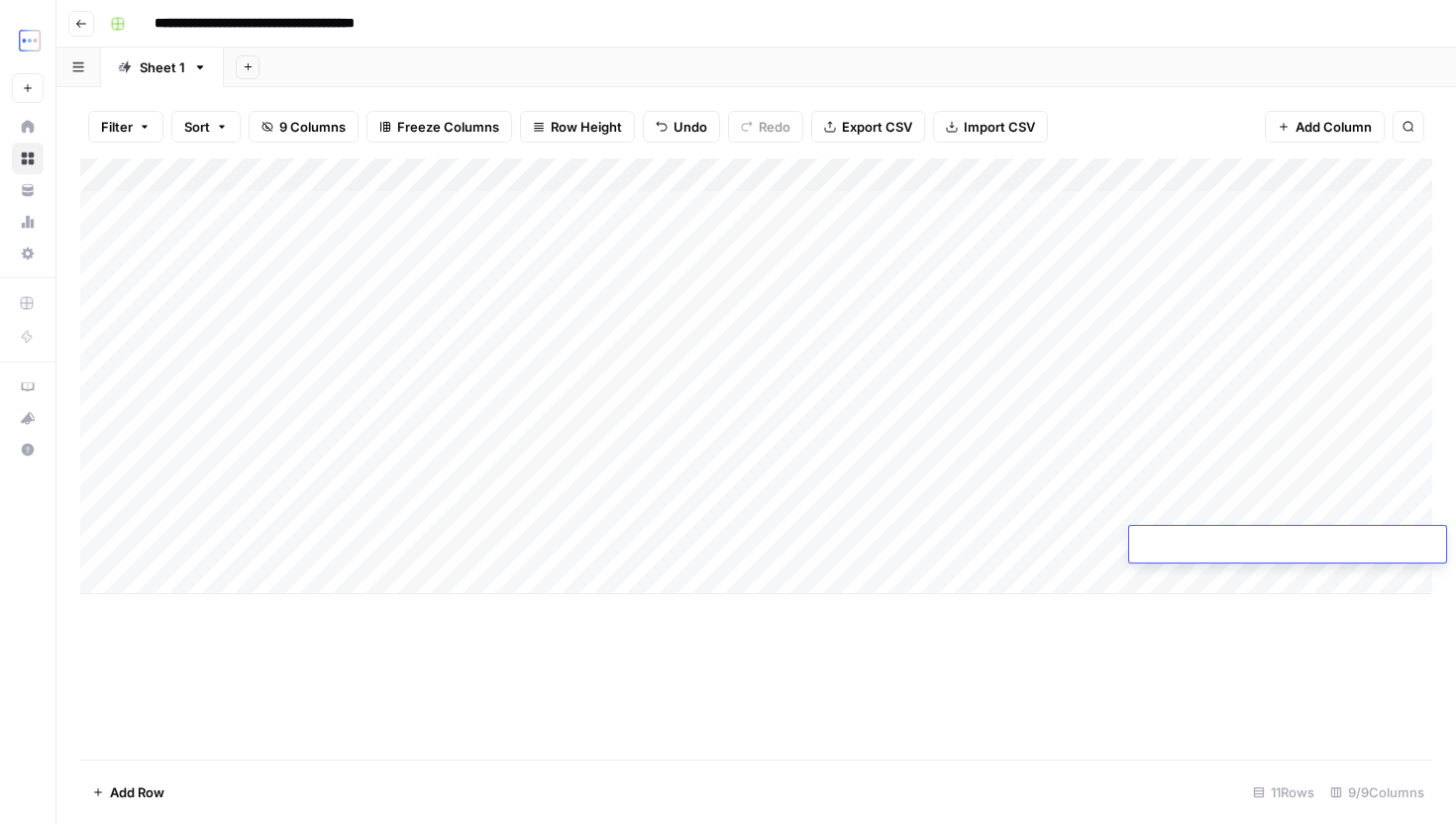 paste on "**********" 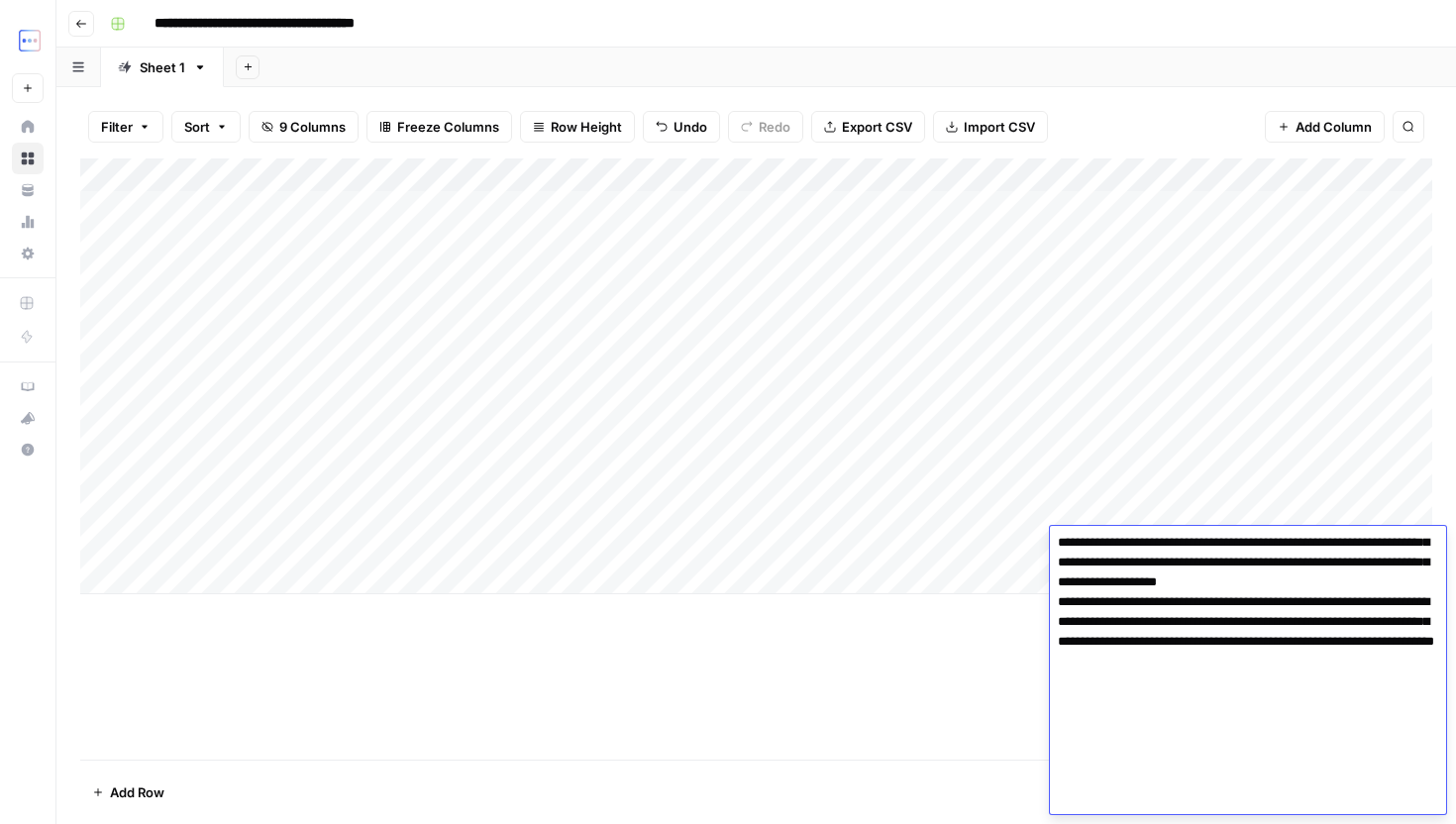 scroll, scrollTop: 0, scrollLeft: 0, axis: both 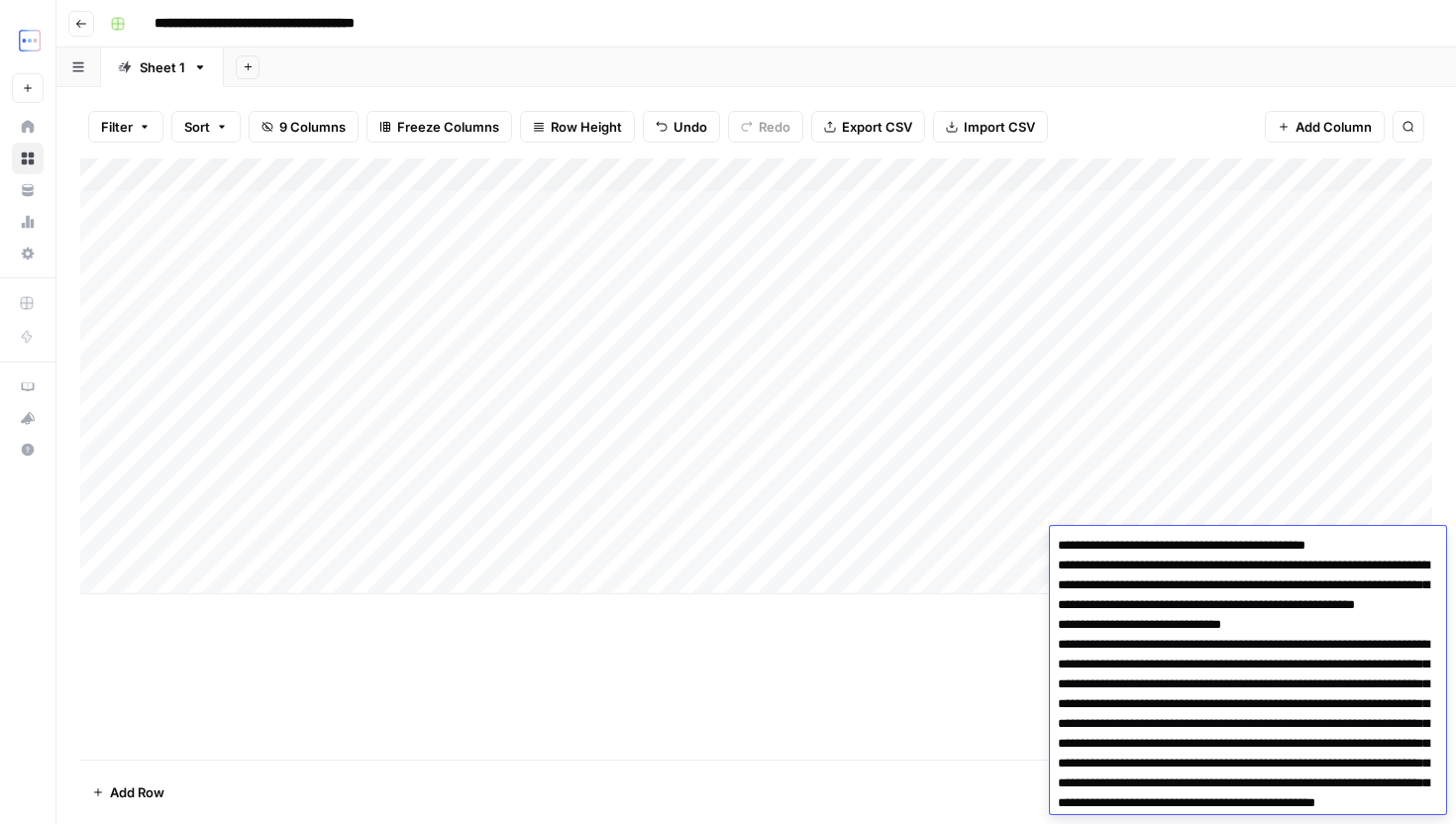 click on "Add Column" at bounding box center (756, 459) 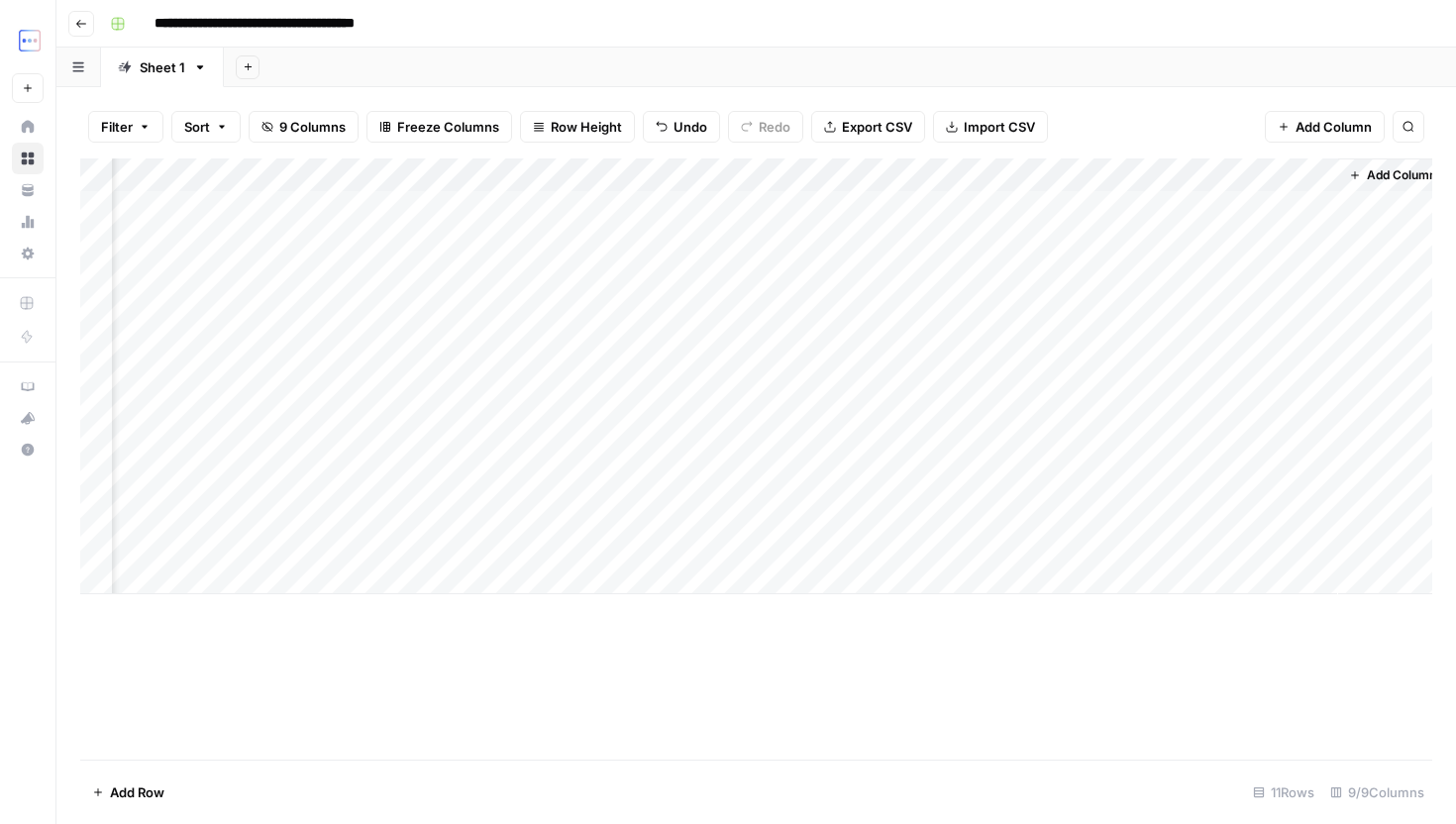 scroll, scrollTop: 0, scrollLeft: 395, axis: horizontal 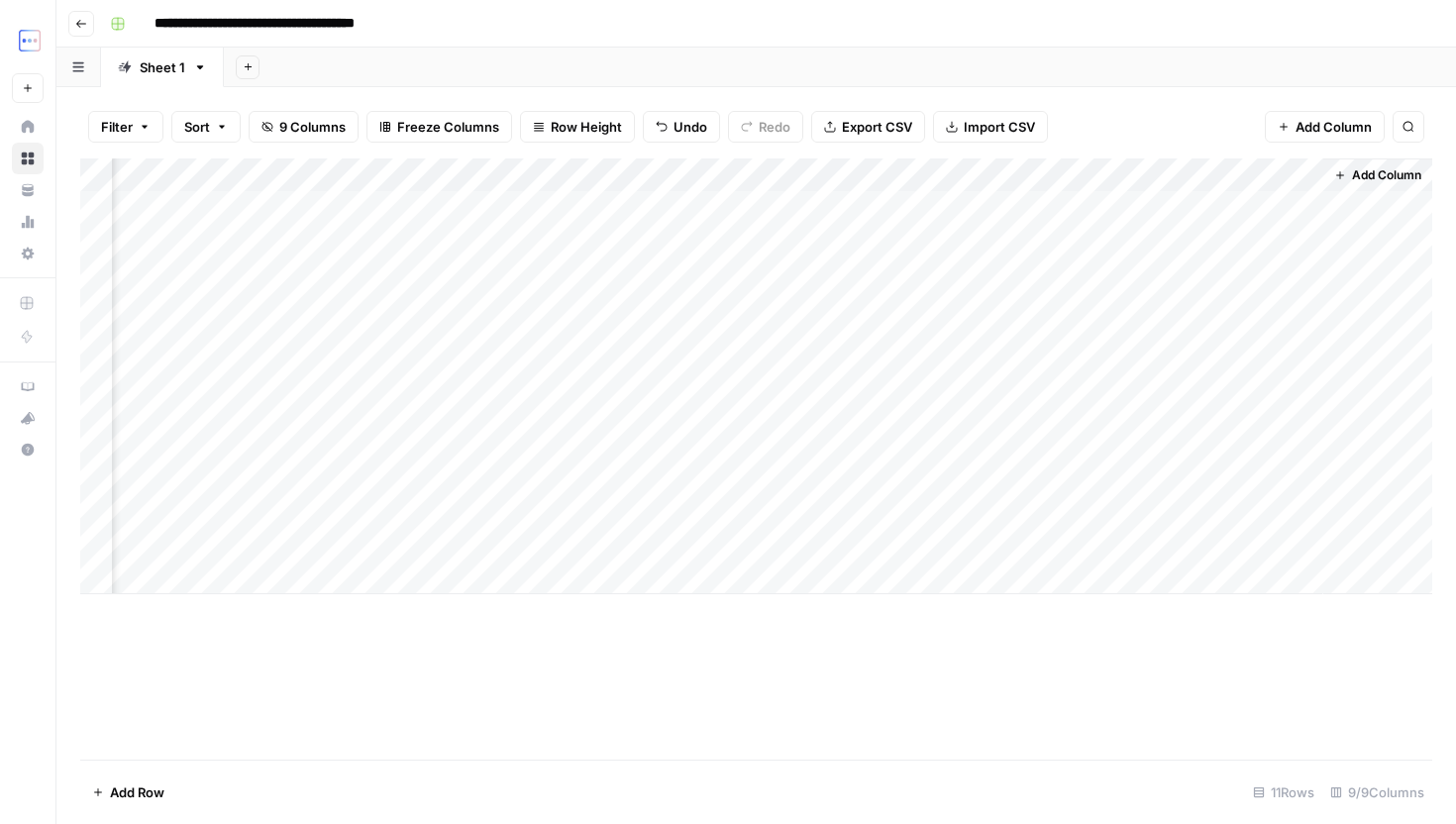 click on "Add Column" at bounding box center (756, 376) 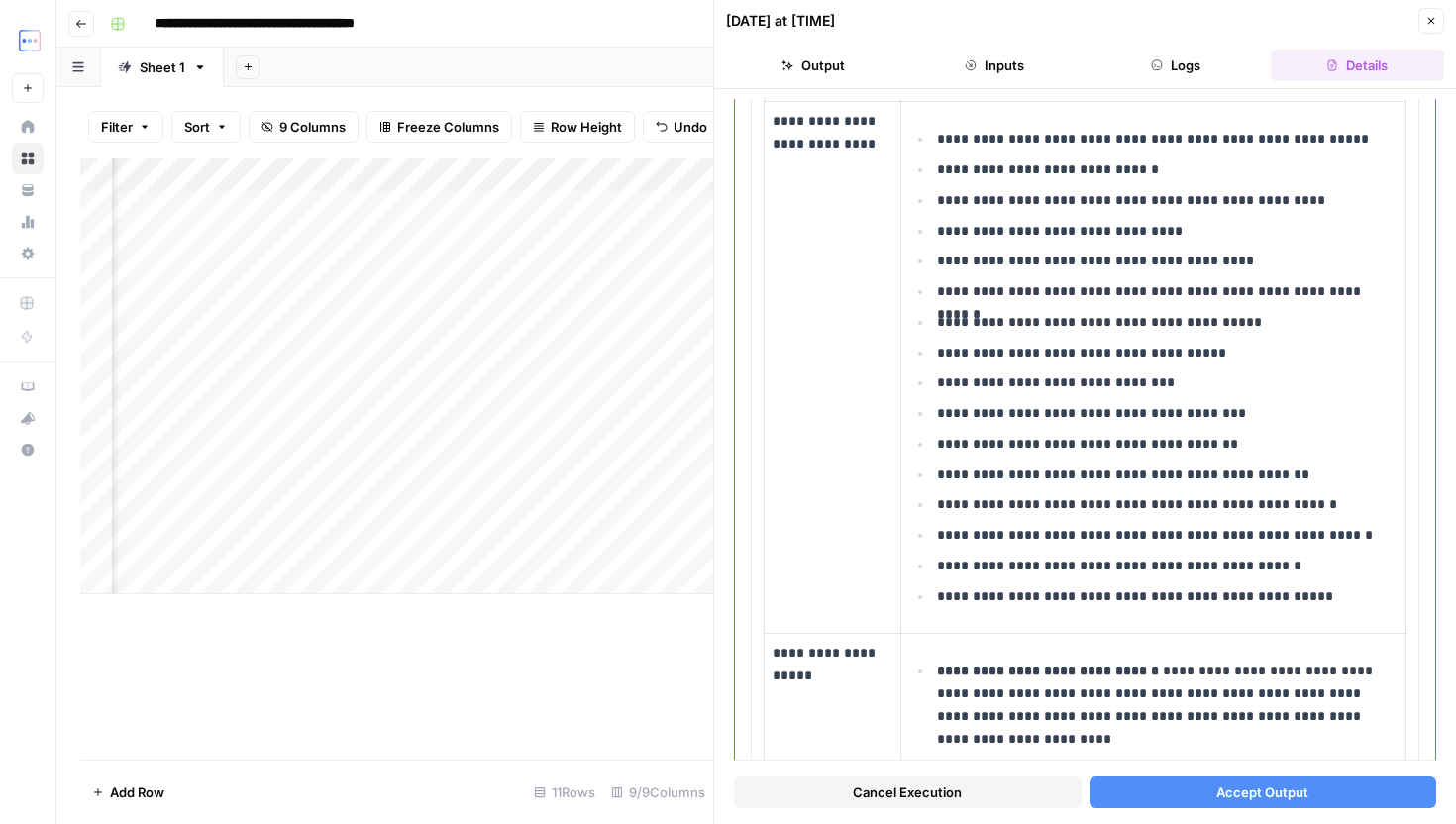 scroll, scrollTop: 1710, scrollLeft: 0, axis: vertical 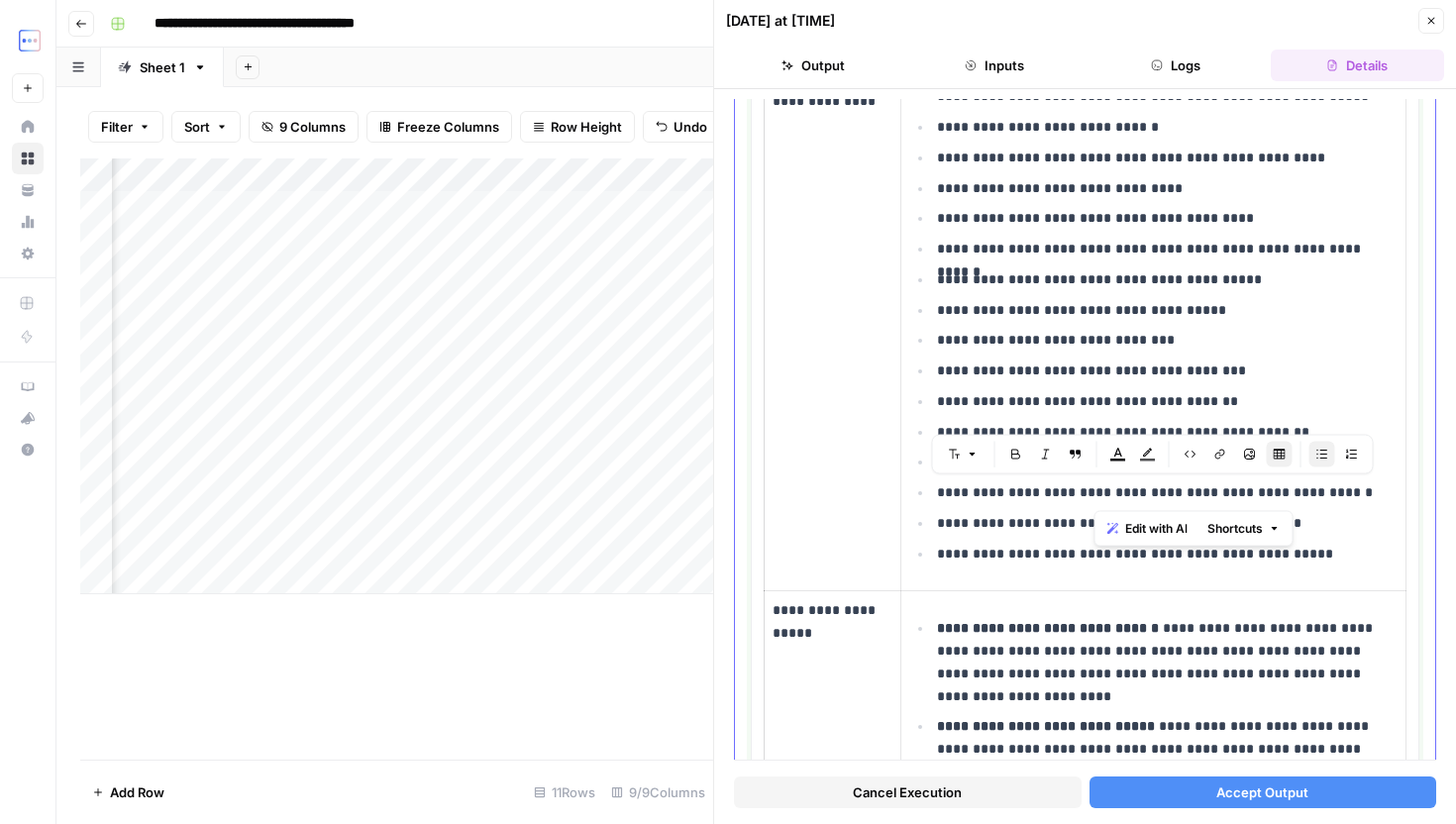 drag, startPoint x: 1094, startPoint y: 498, endPoint x: 1209, endPoint y: 500, distance: 115.01739 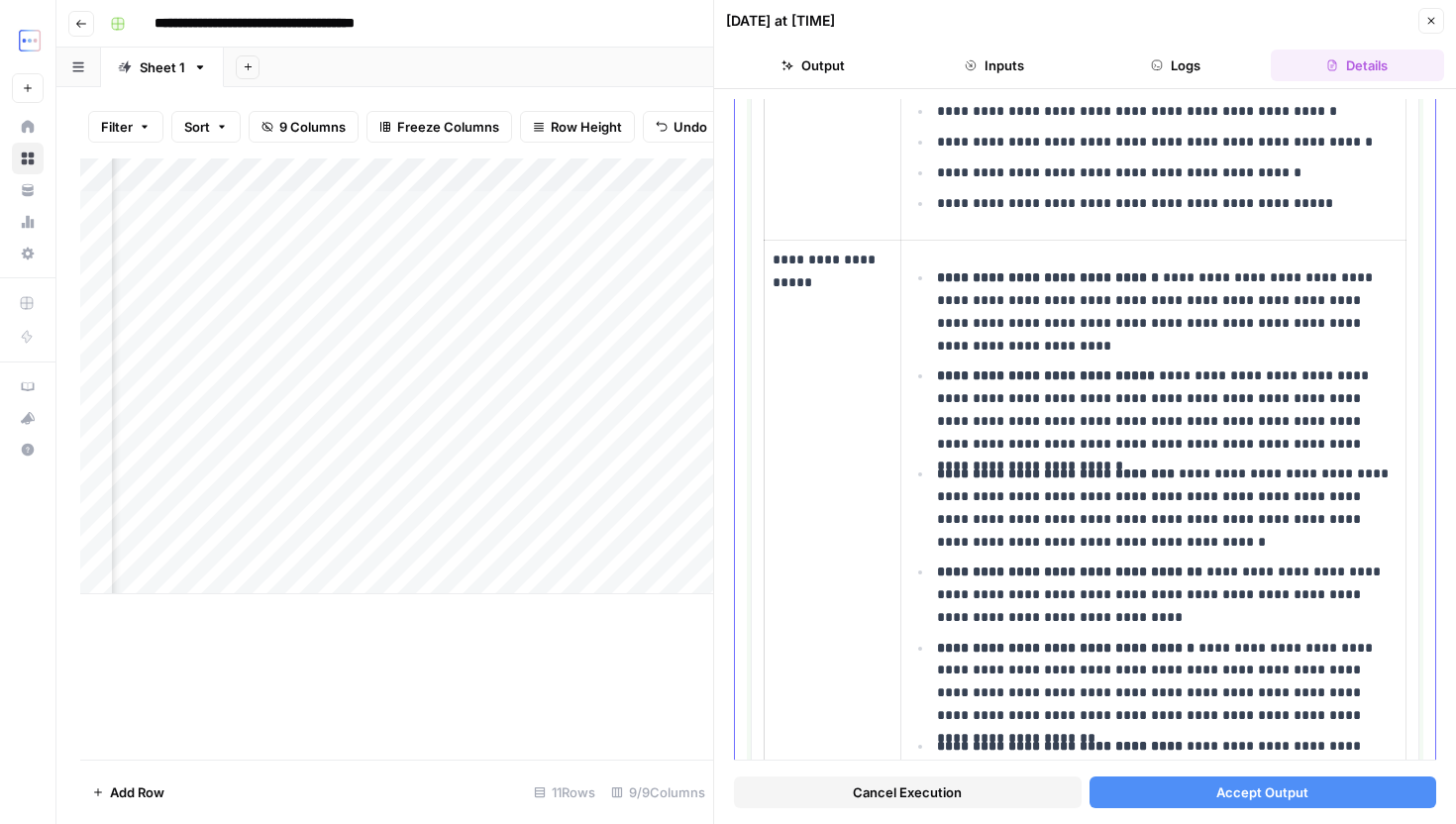 scroll, scrollTop: 2096, scrollLeft: 0, axis: vertical 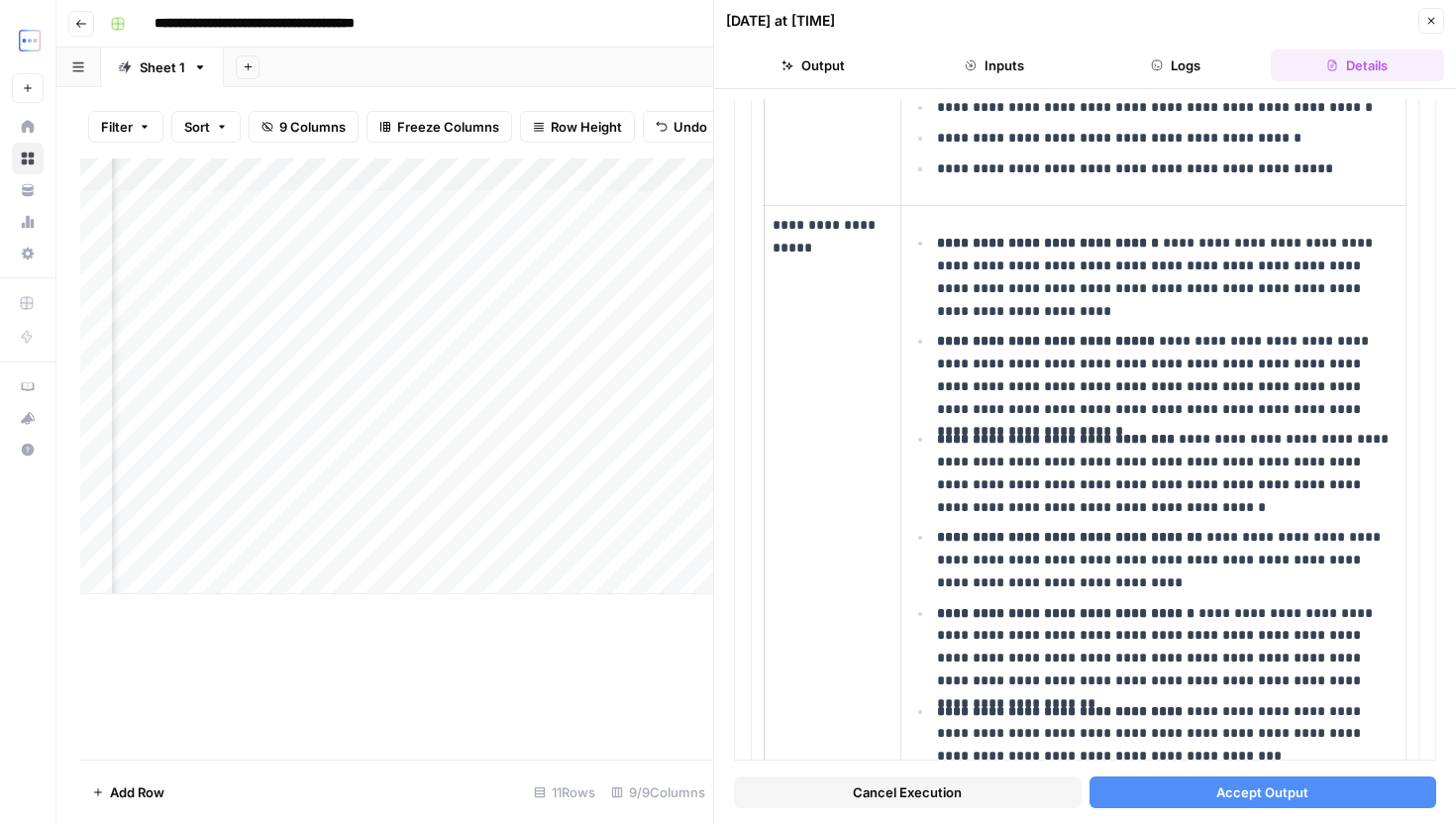 click on "Accept Output" at bounding box center [1262, 792] 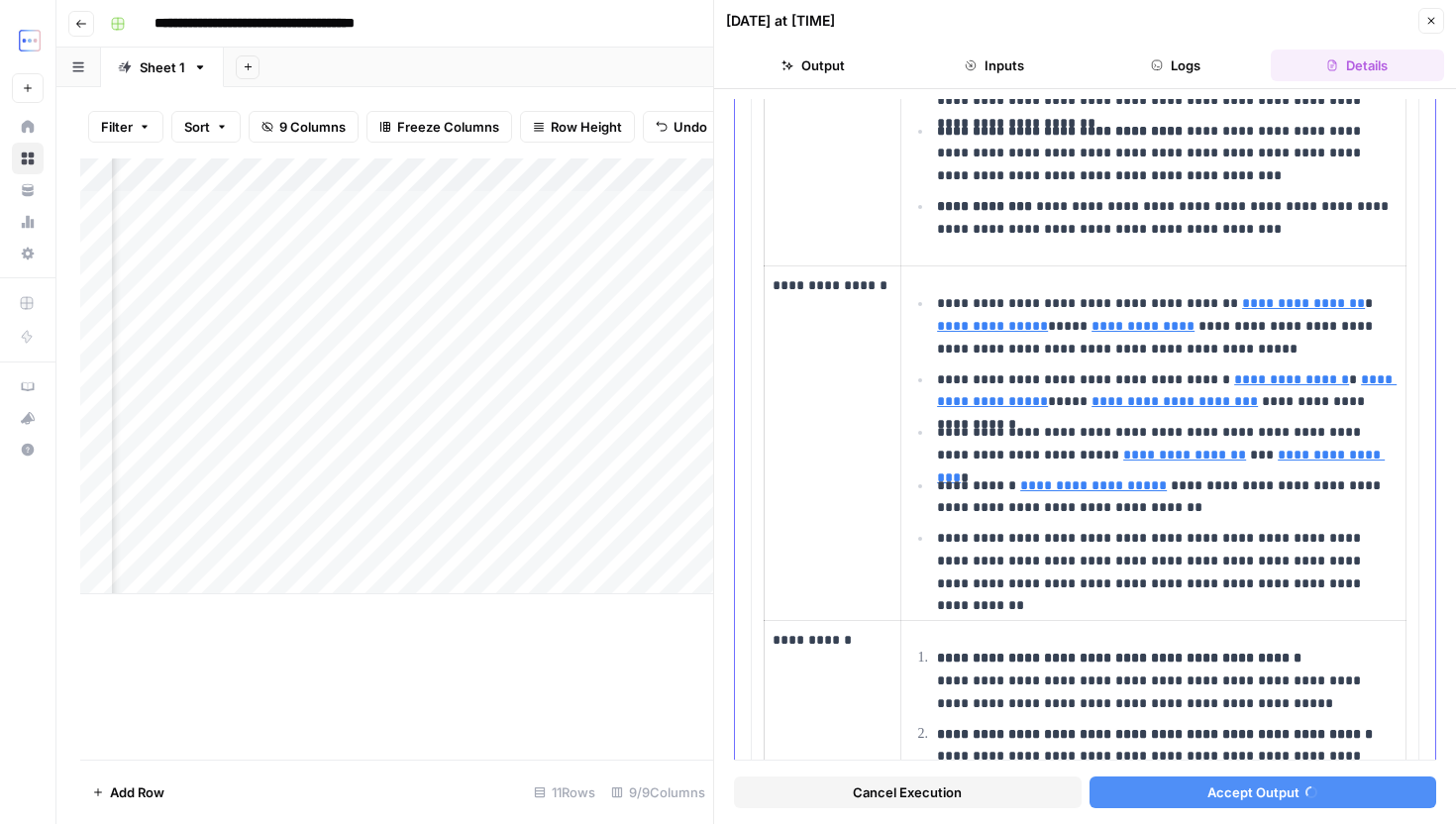 scroll, scrollTop: 2685, scrollLeft: 0, axis: vertical 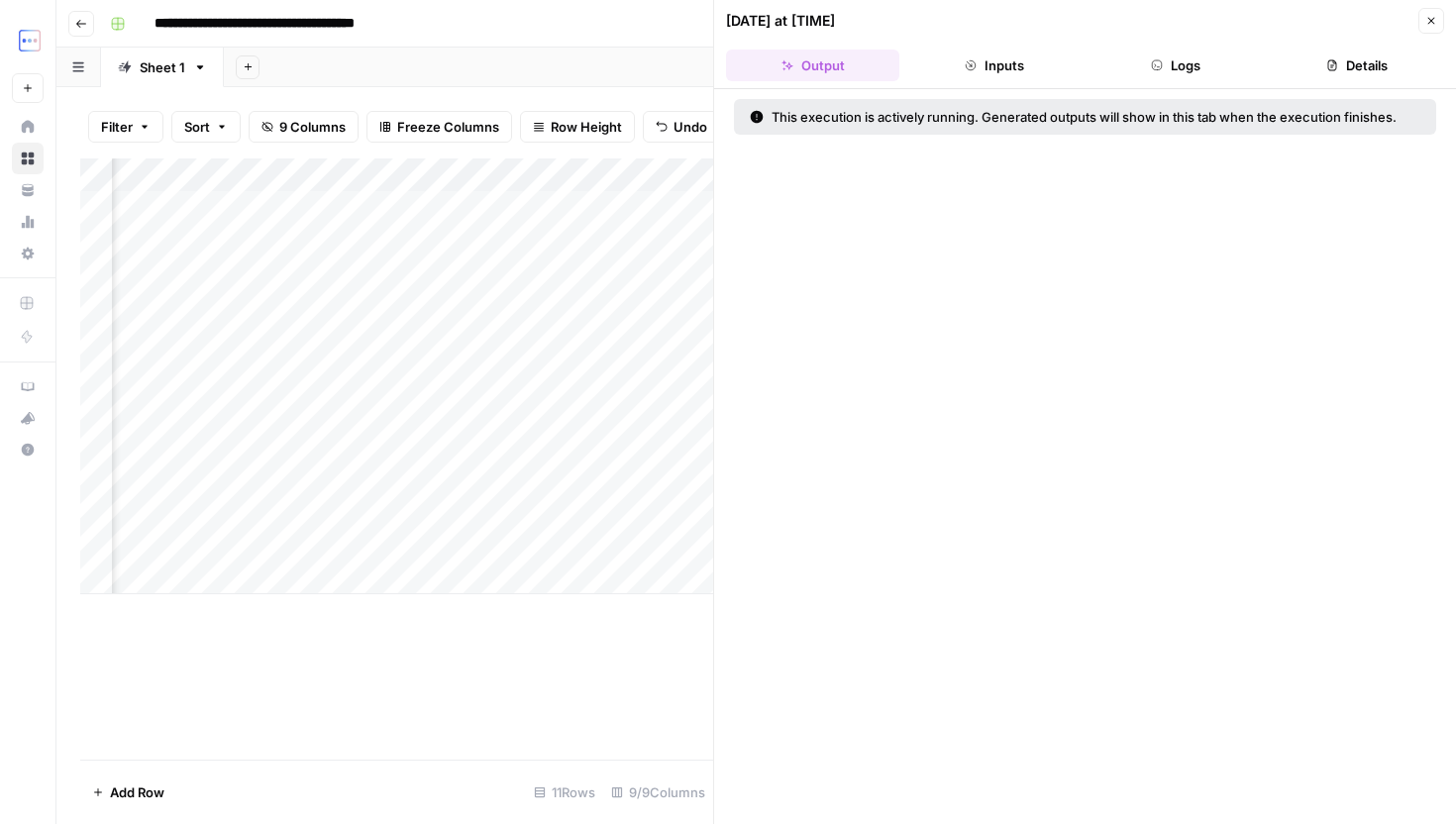 click on "[DATE] at [TIME] Close" at bounding box center [1085, 21] 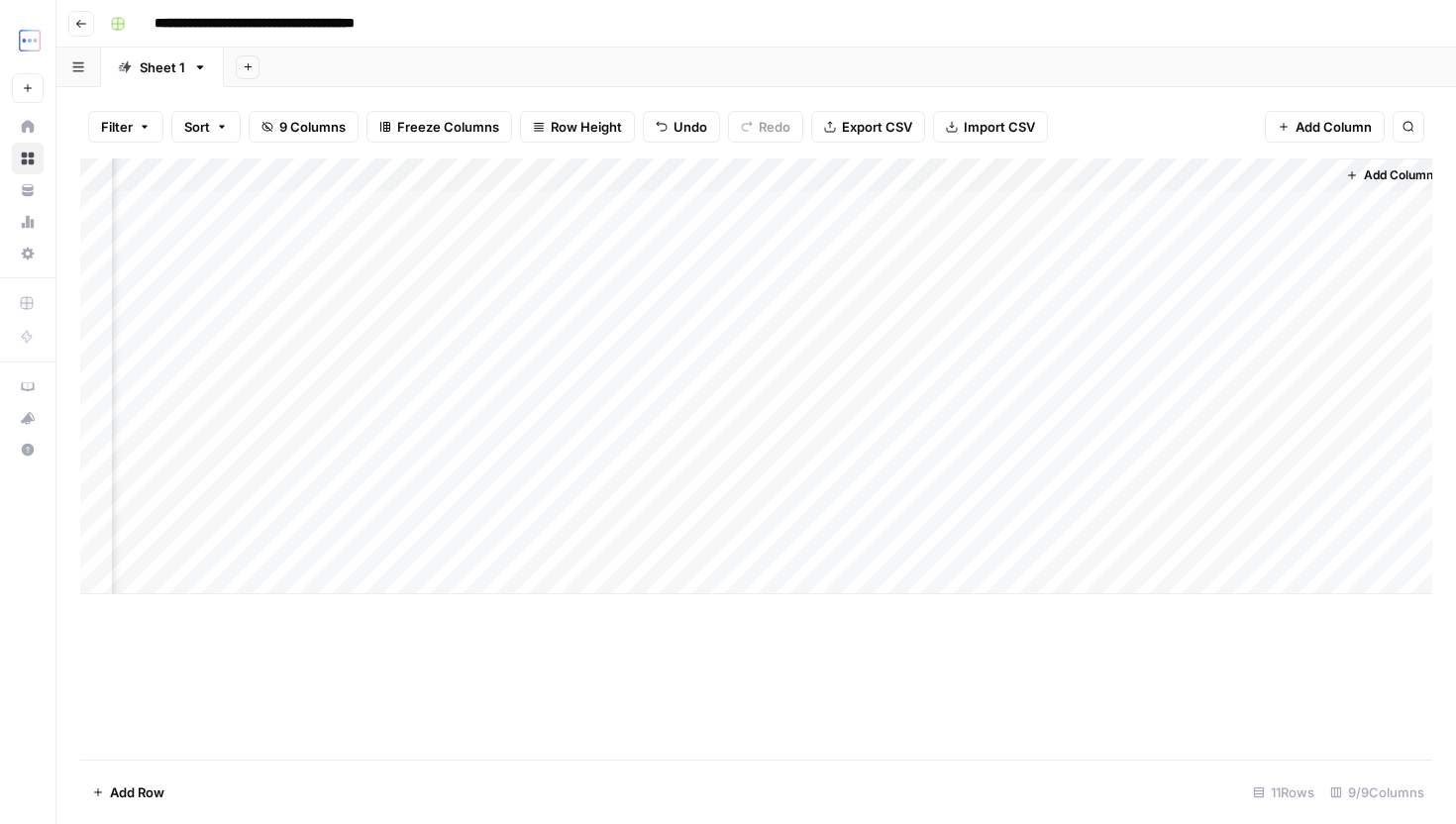 scroll, scrollTop: 0, scrollLeft: 371, axis: horizontal 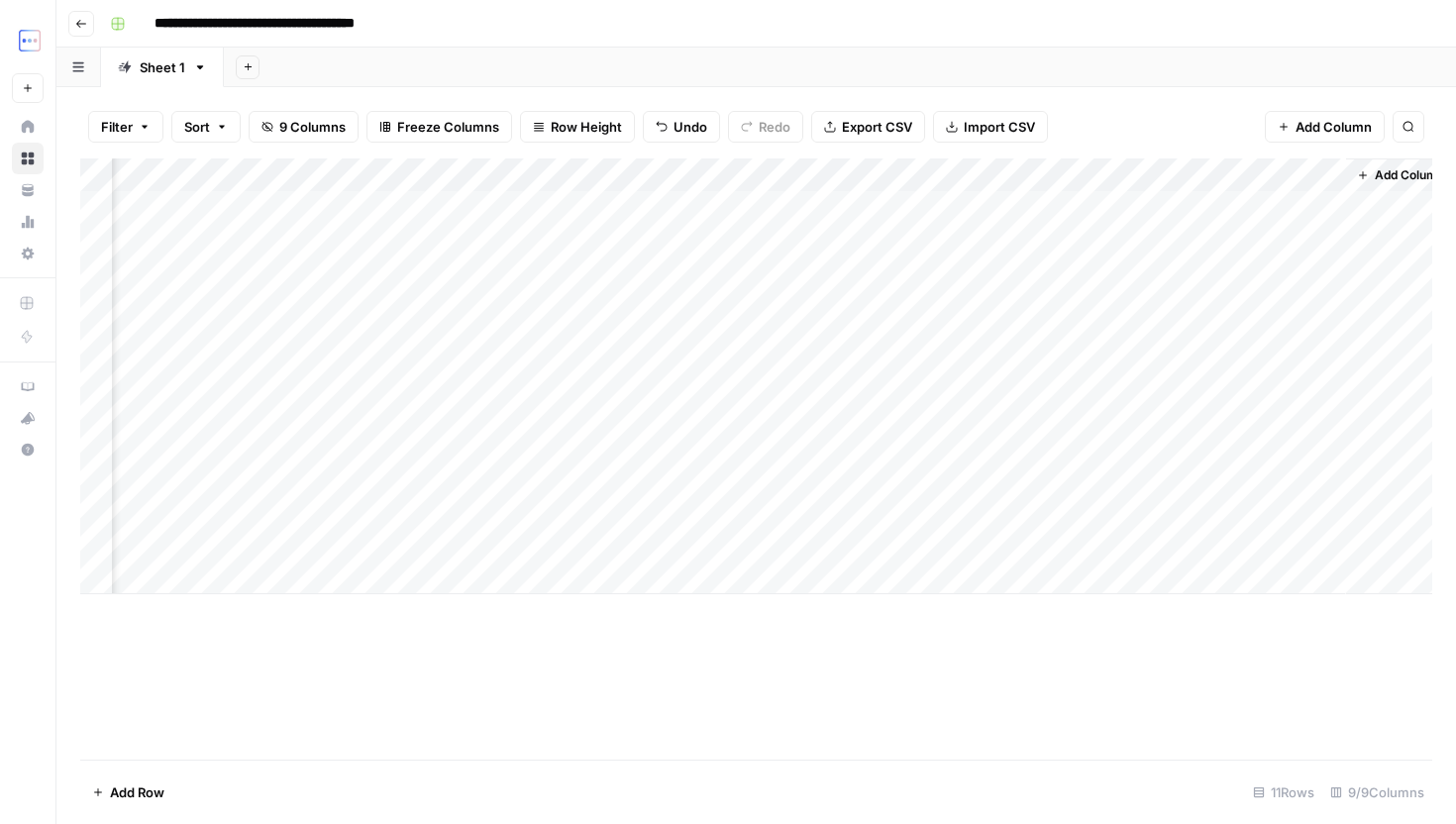 click on "Add Column" at bounding box center [756, 376] 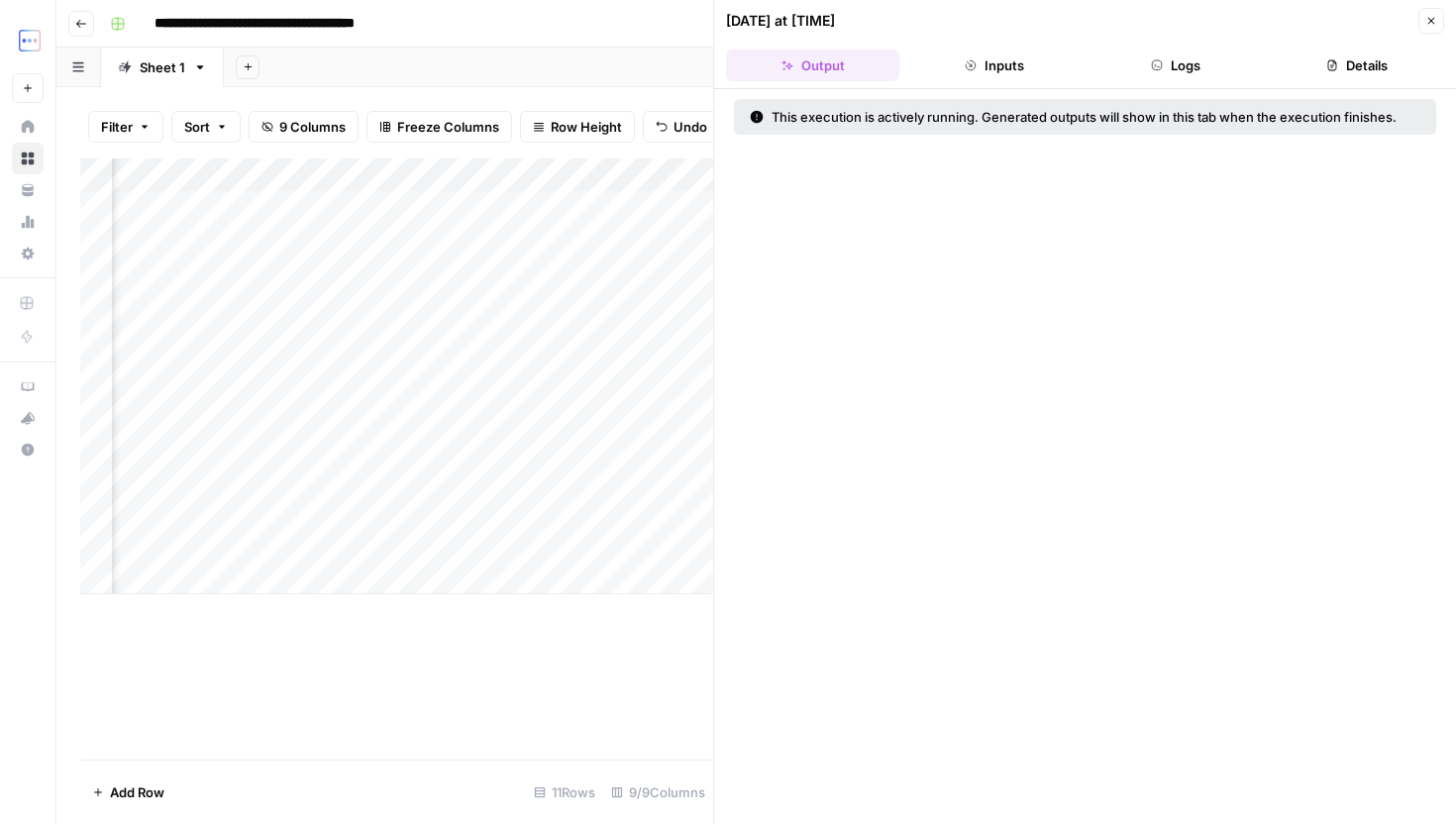 click on "Logs" at bounding box center [1176, 65] 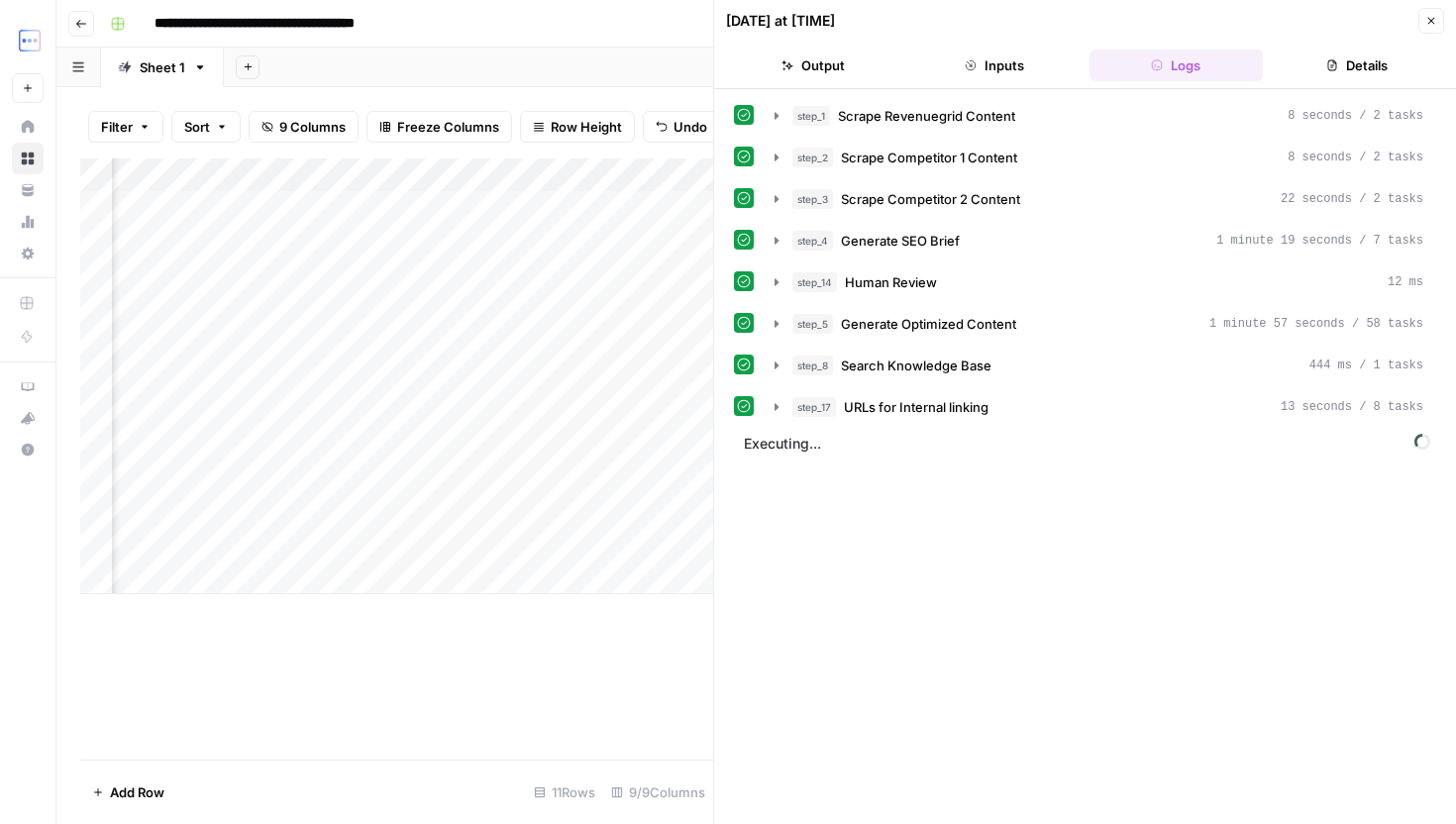 click on "Inputs" at bounding box center [993, 65] 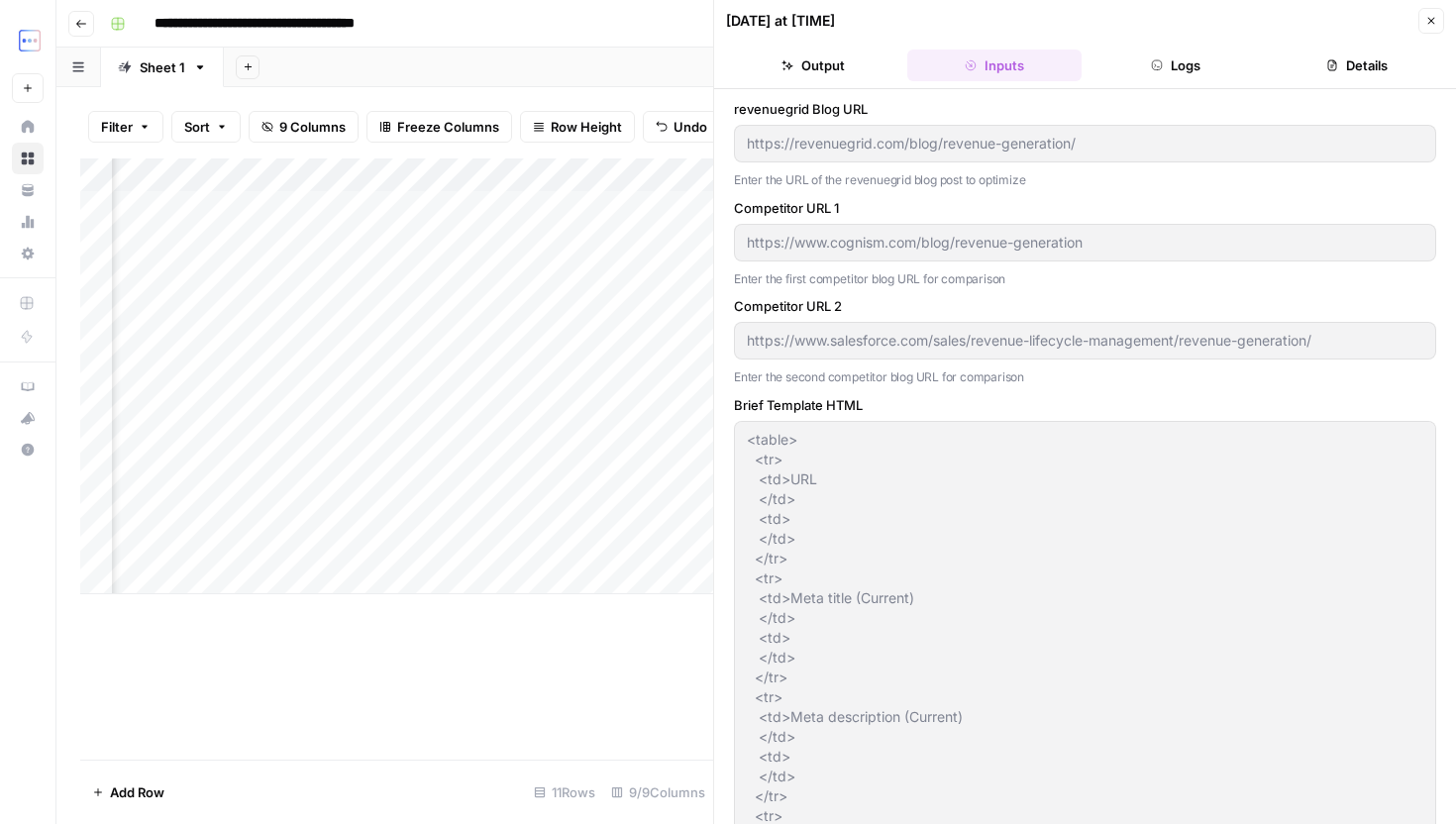 click on "Logs" at bounding box center [1176, 65] 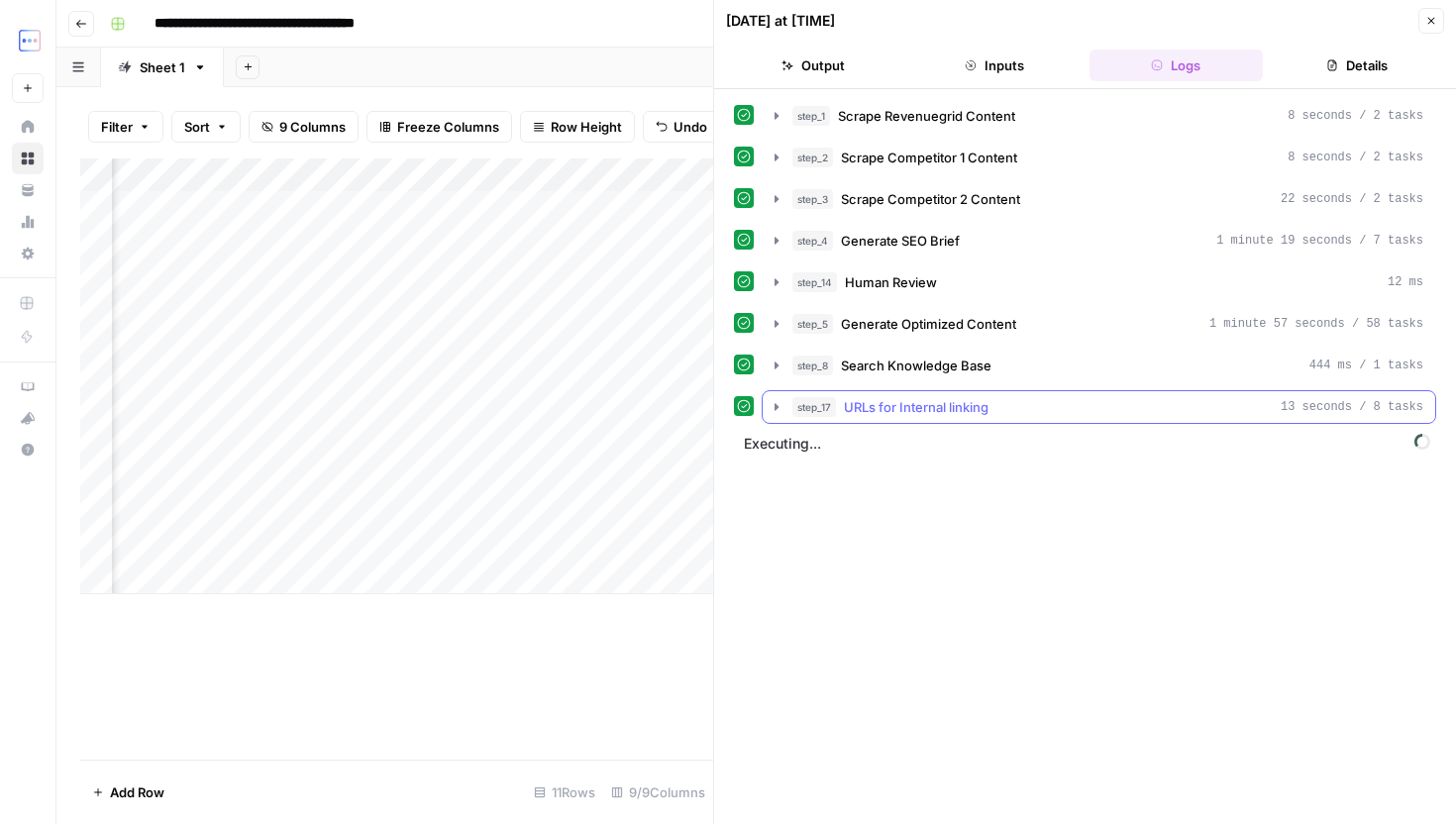 click on "step_17 URLs for Internal linking 13 seconds / 8 tasks" at bounding box center (1107, 407) 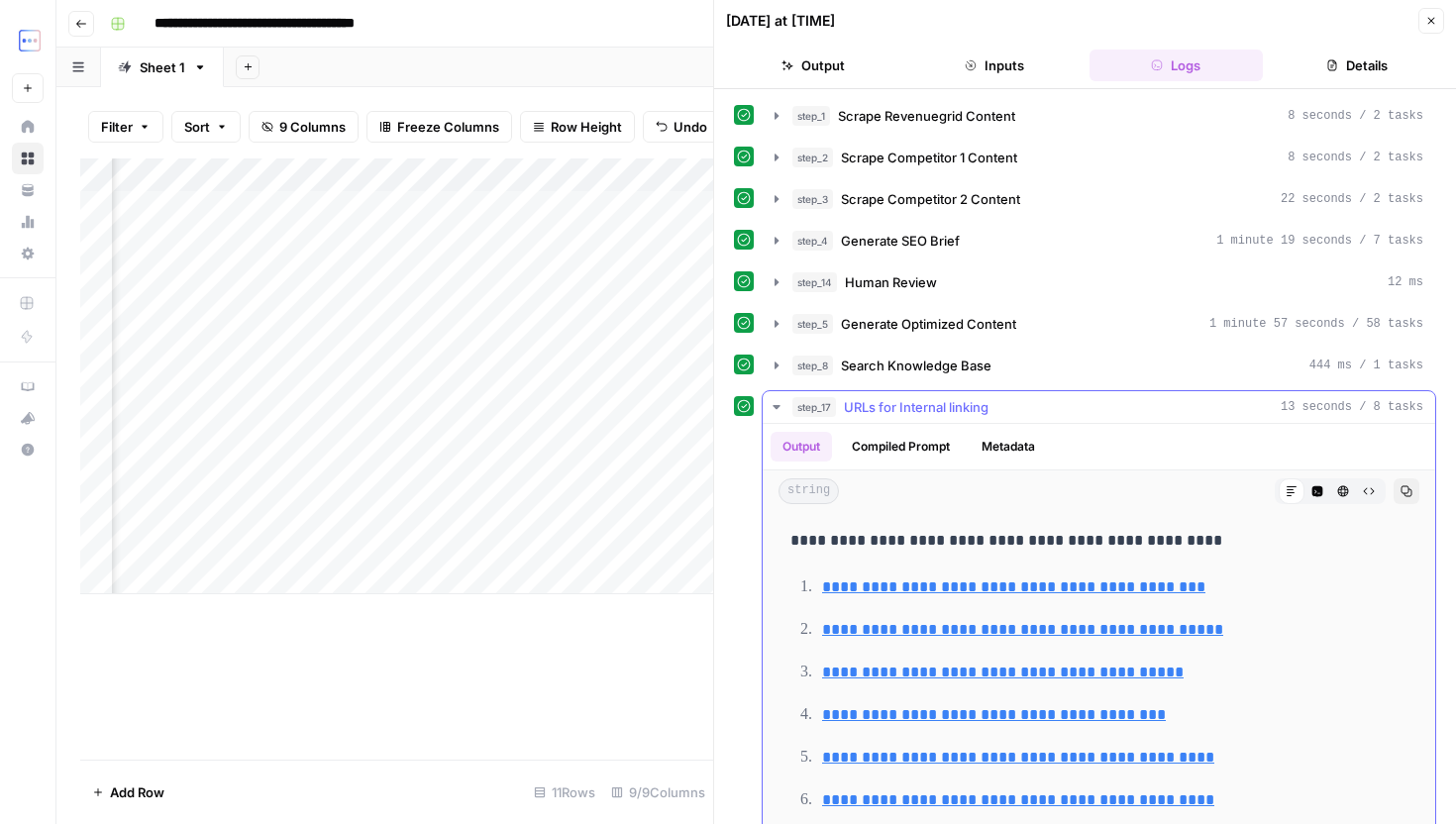scroll, scrollTop: 83, scrollLeft: 0, axis: vertical 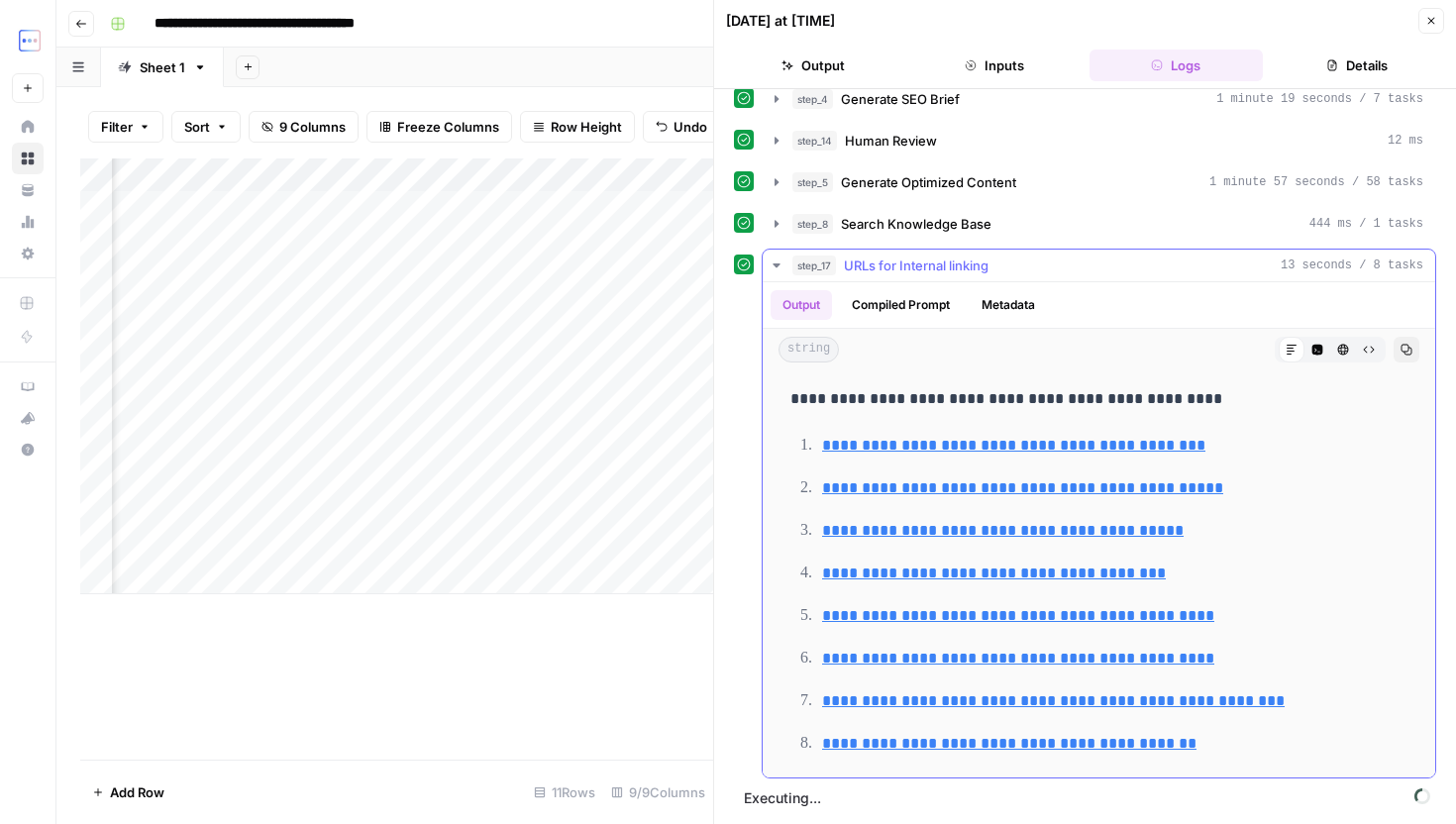 click on "step_17 URLs for Internal linking 13 seconds / 8 tasks" at bounding box center (1098, 265) 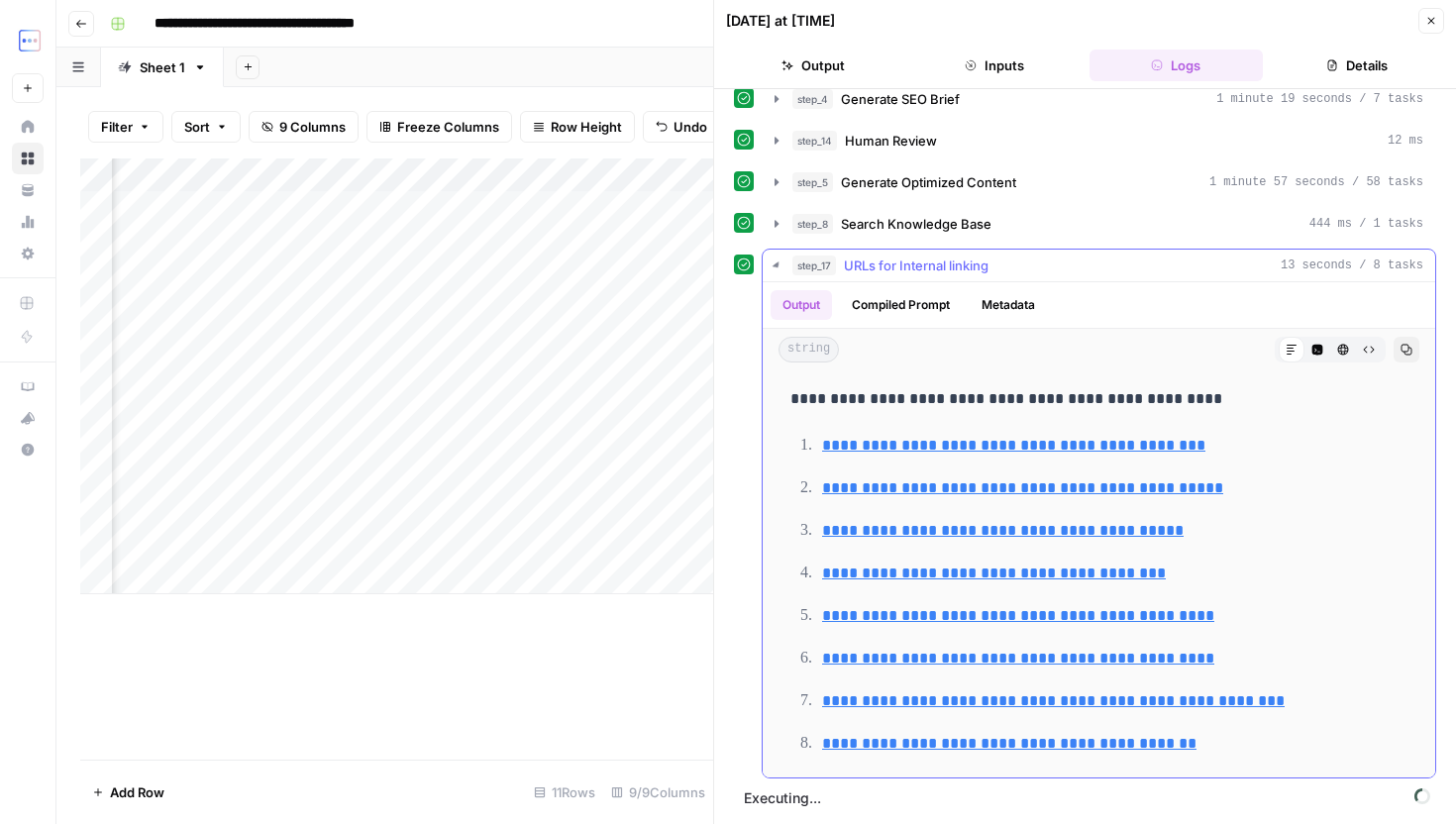 scroll, scrollTop: 0, scrollLeft: 0, axis: both 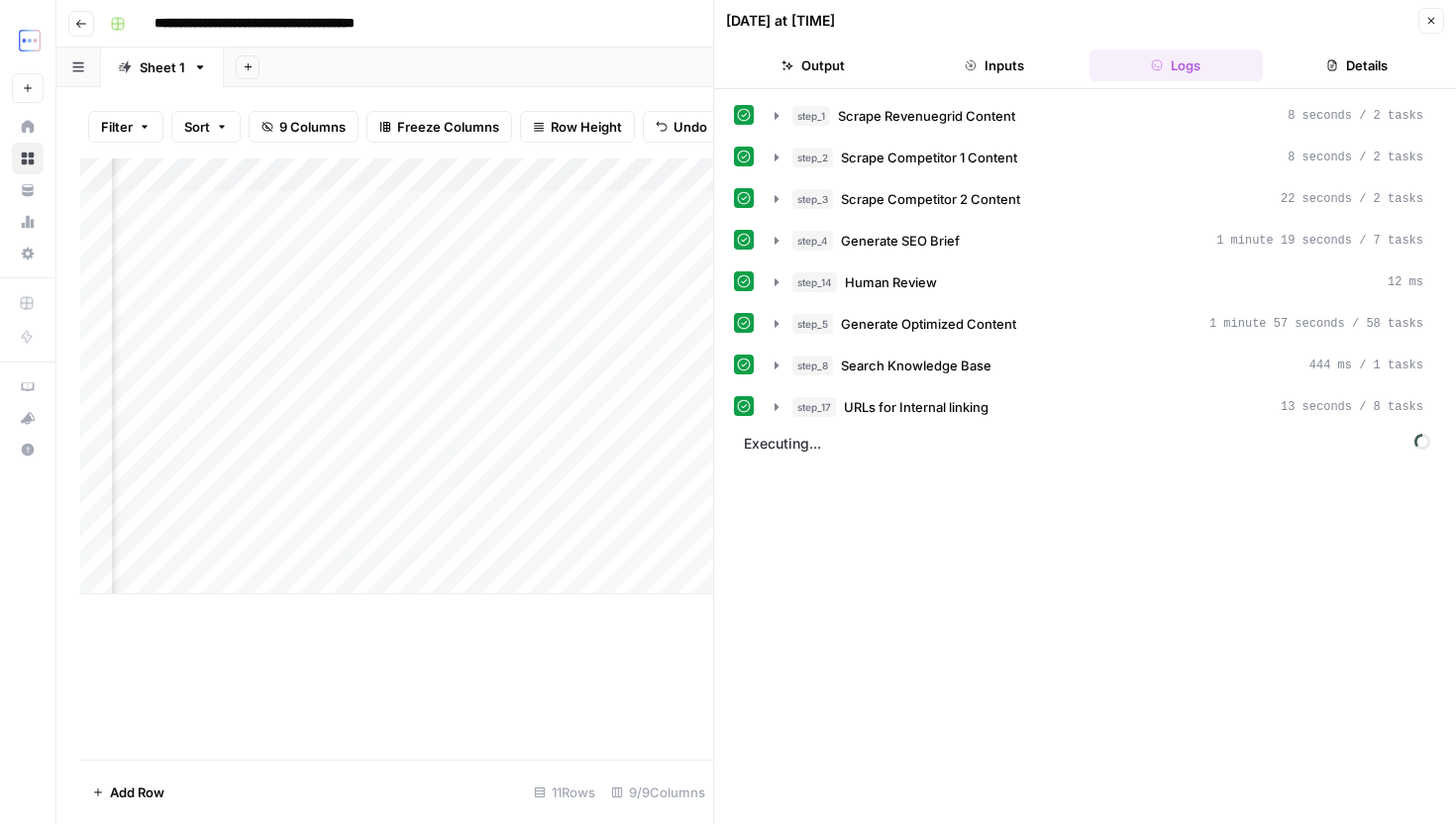 click 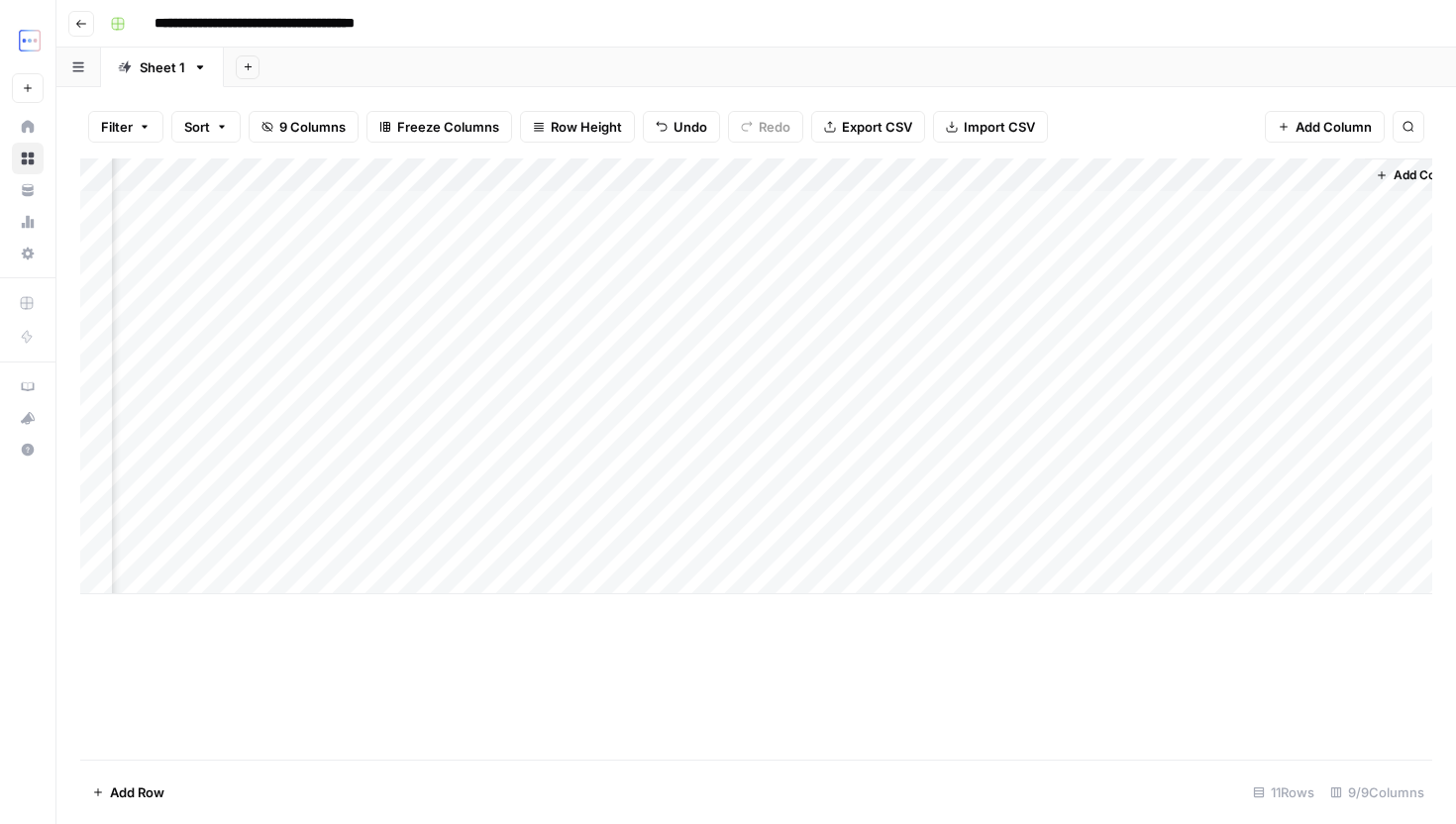 scroll, scrollTop: 0, scrollLeft: 395, axis: horizontal 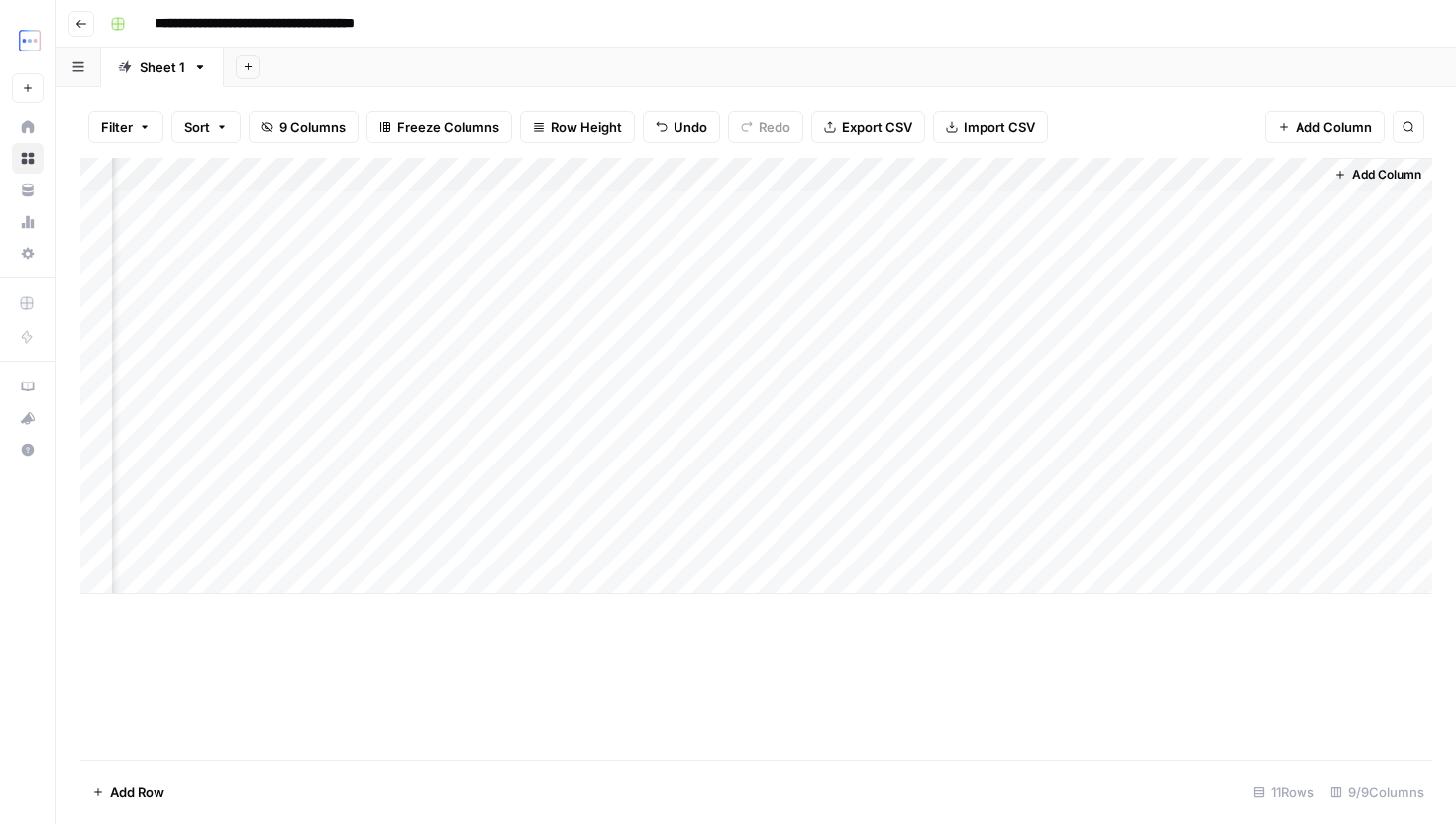 click on "Add Column" at bounding box center (756, 376) 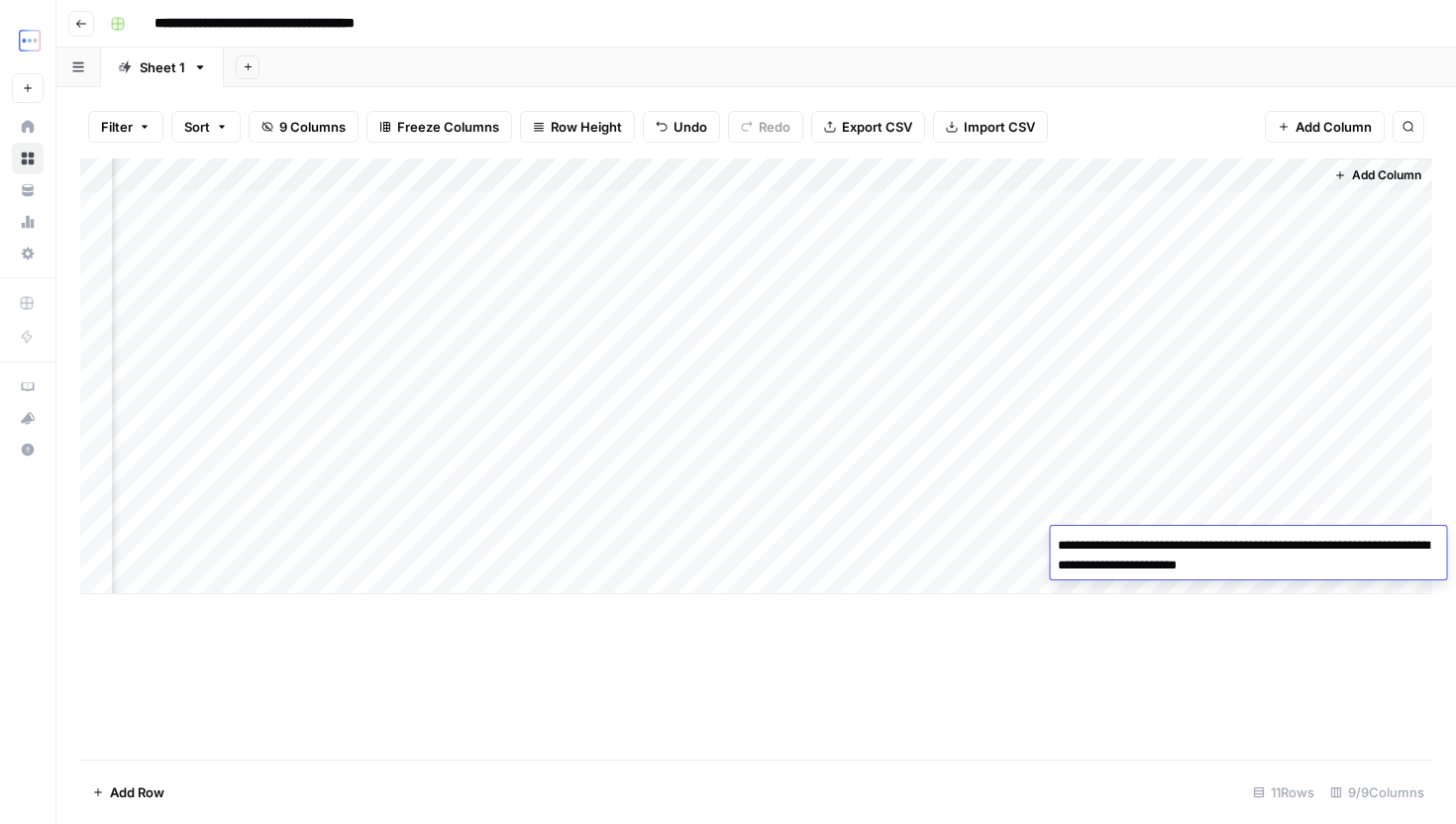 drag, startPoint x: 1126, startPoint y: 547, endPoint x: 1359, endPoint y: 559, distance: 233.30881 